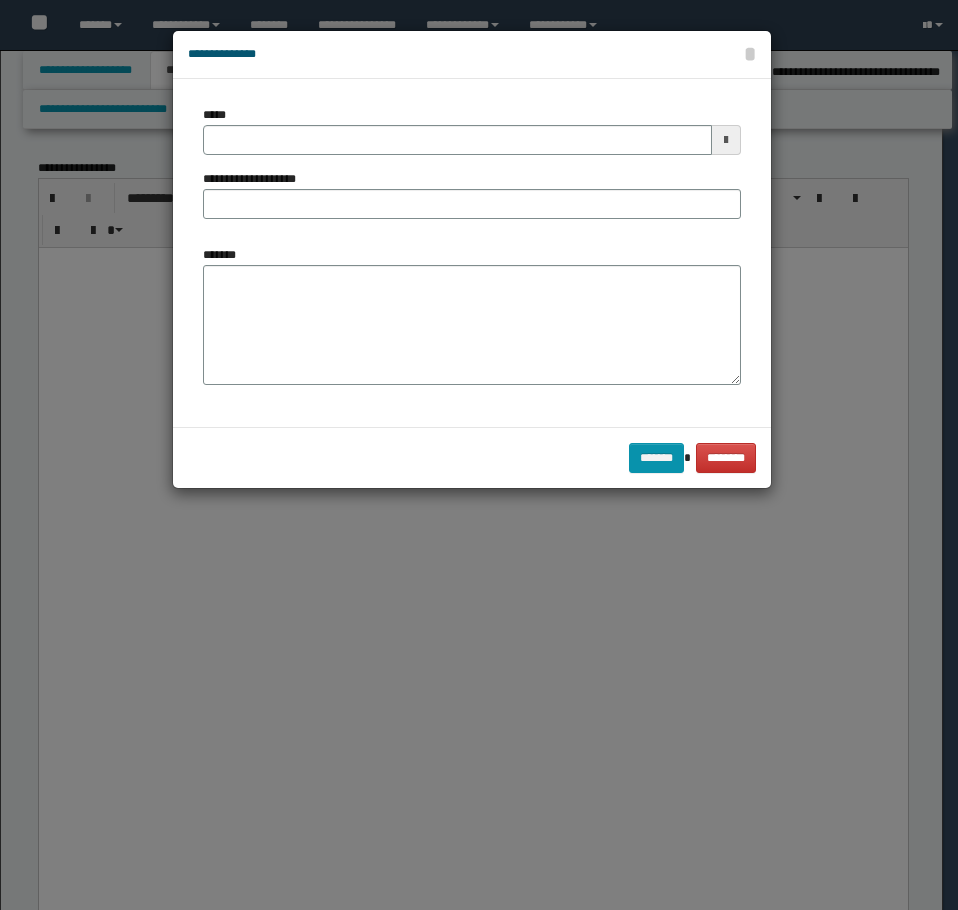 select on "*" 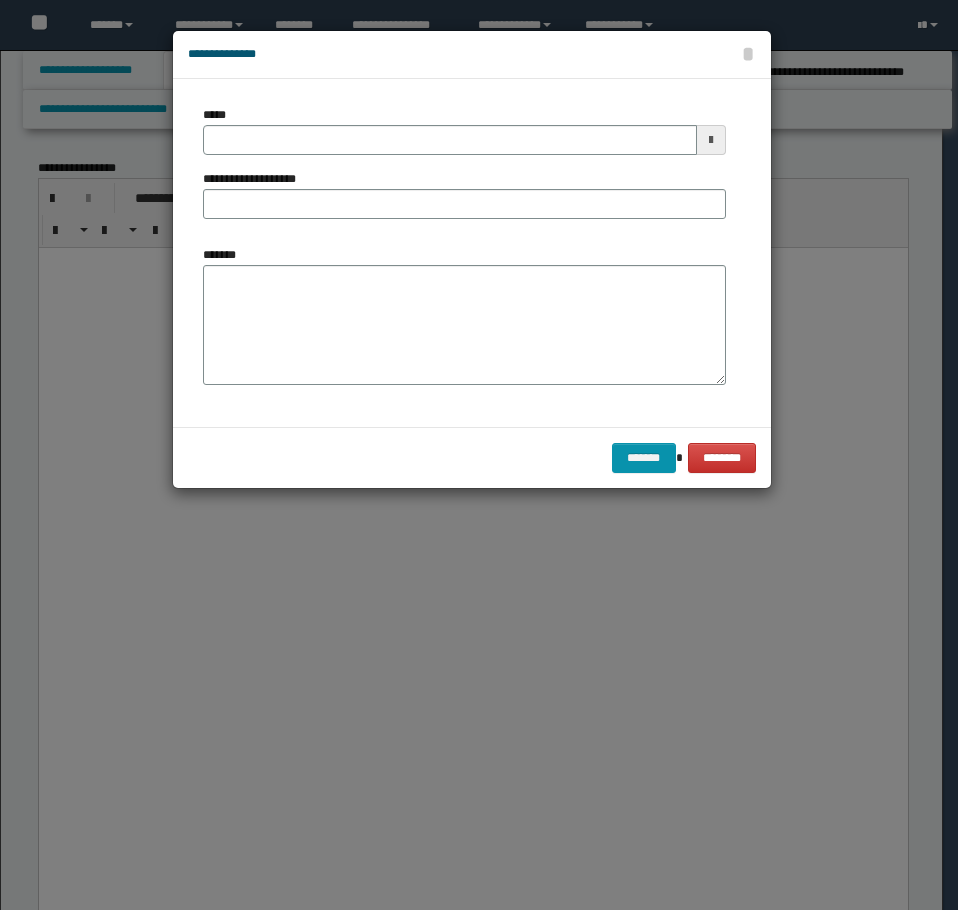 scroll, scrollTop: 4568, scrollLeft: 0, axis: vertical 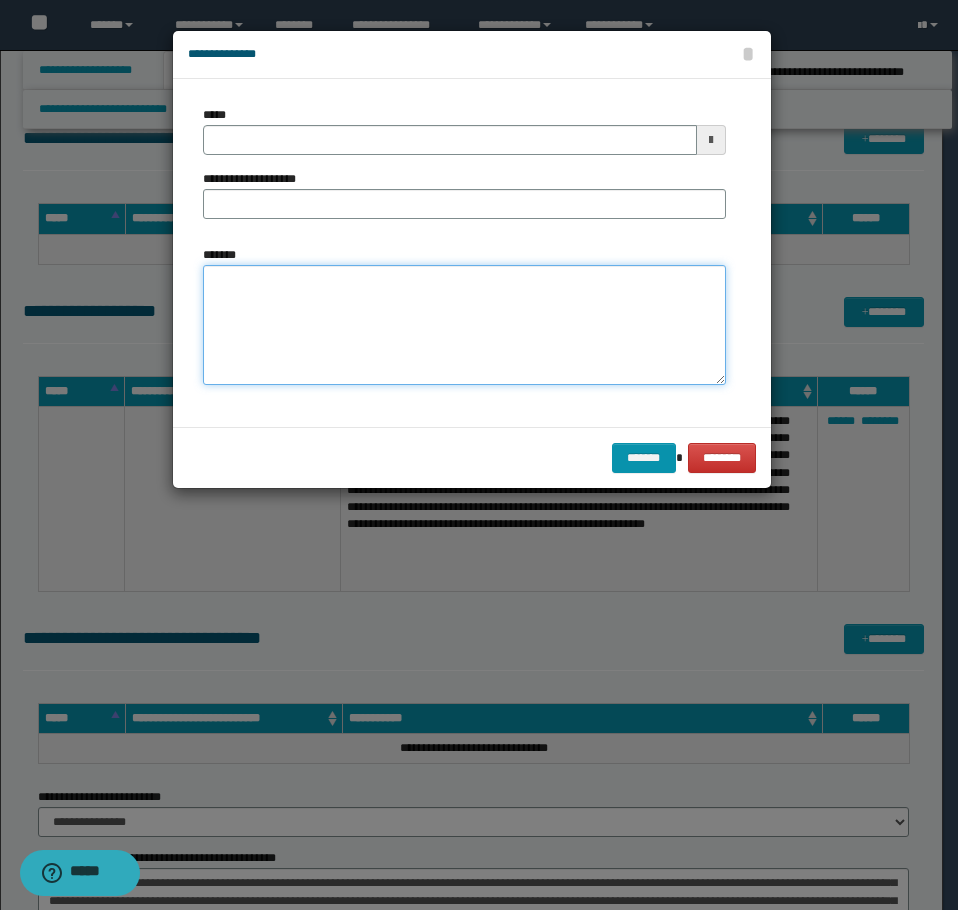 click on "*******" at bounding box center [464, 325] 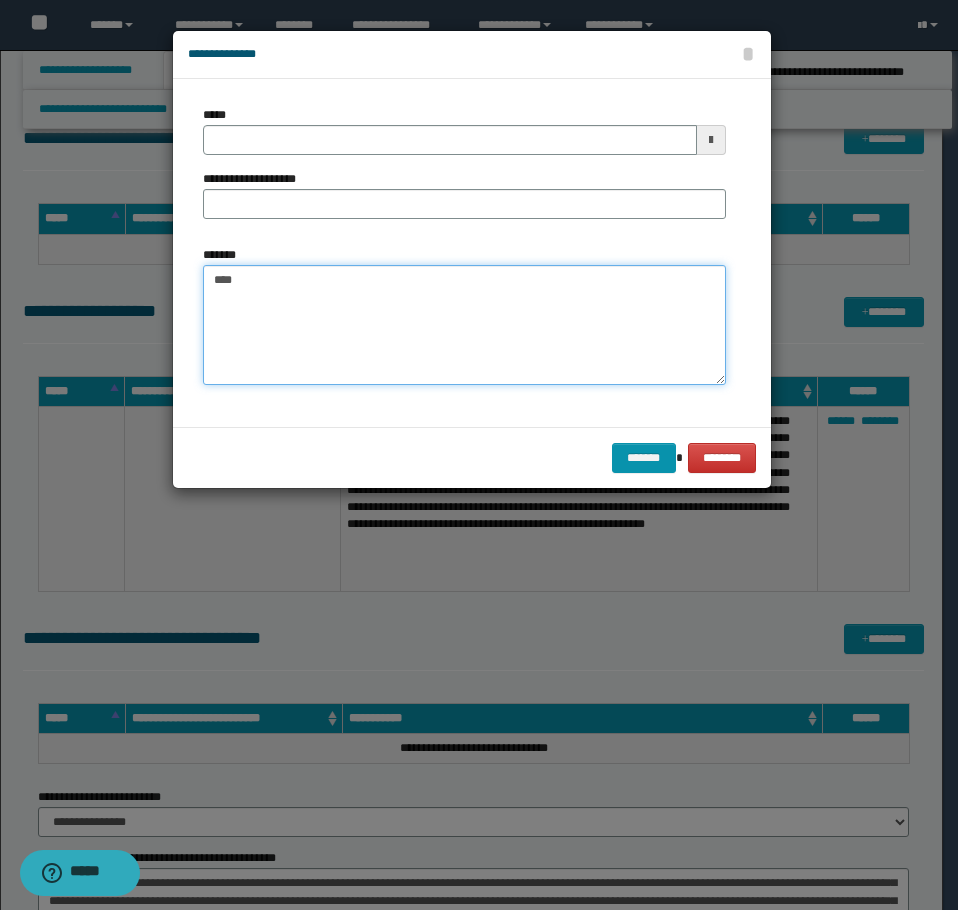 paste on "**********" 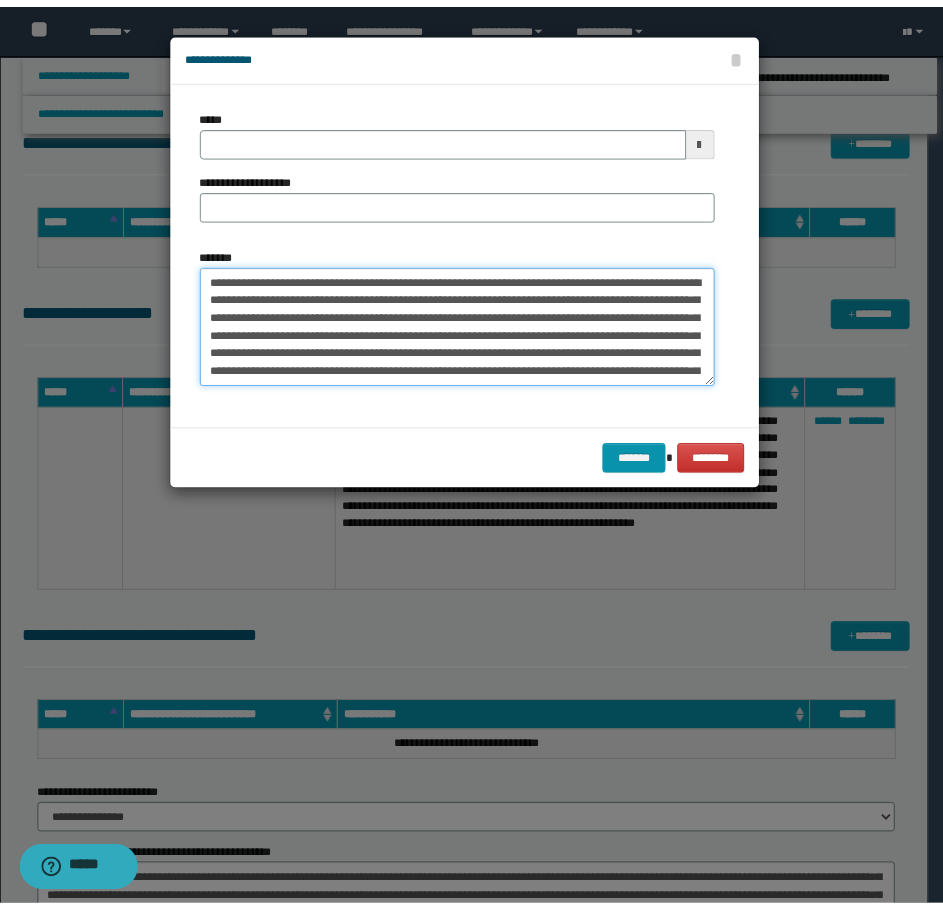 scroll, scrollTop: 30, scrollLeft: 0, axis: vertical 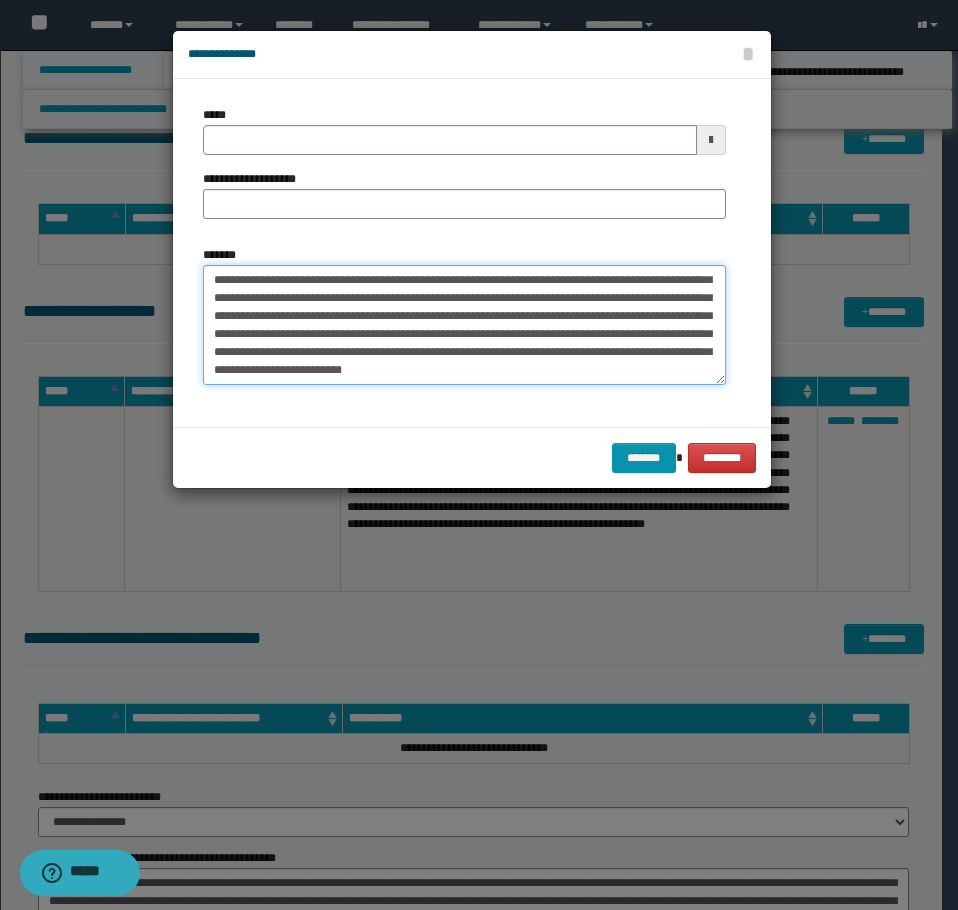 type on "**********" 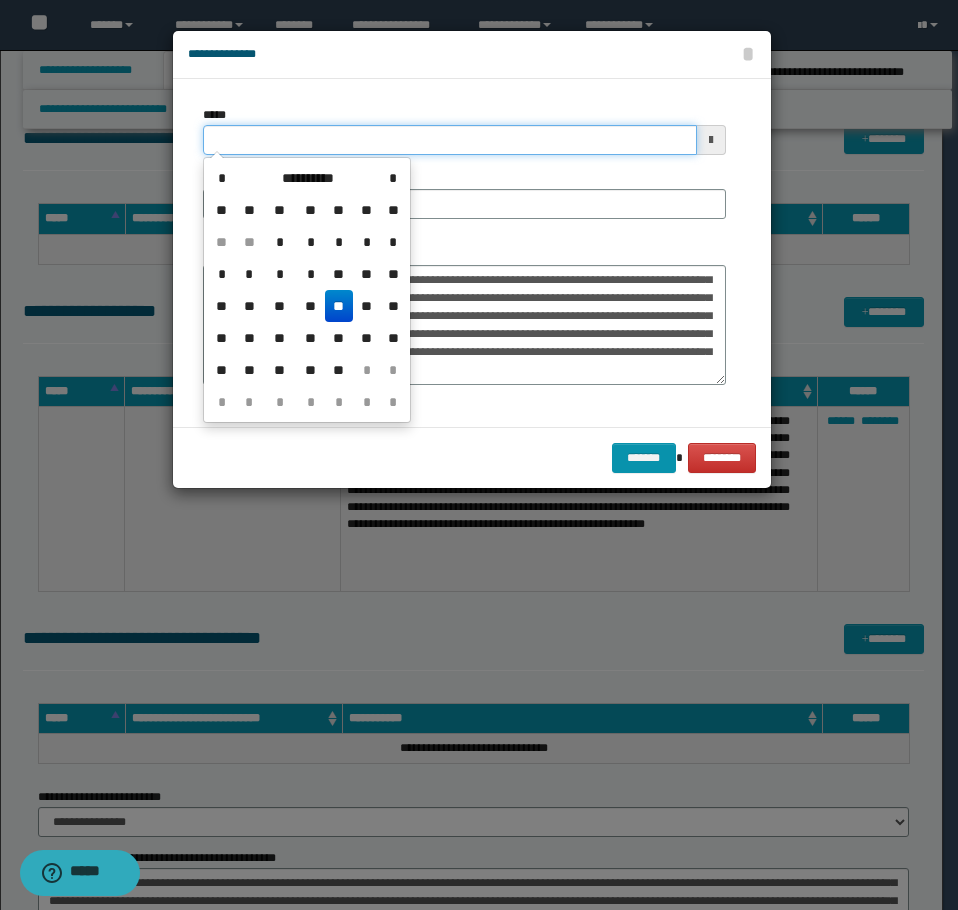 click on "*****" at bounding box center (450, 140) 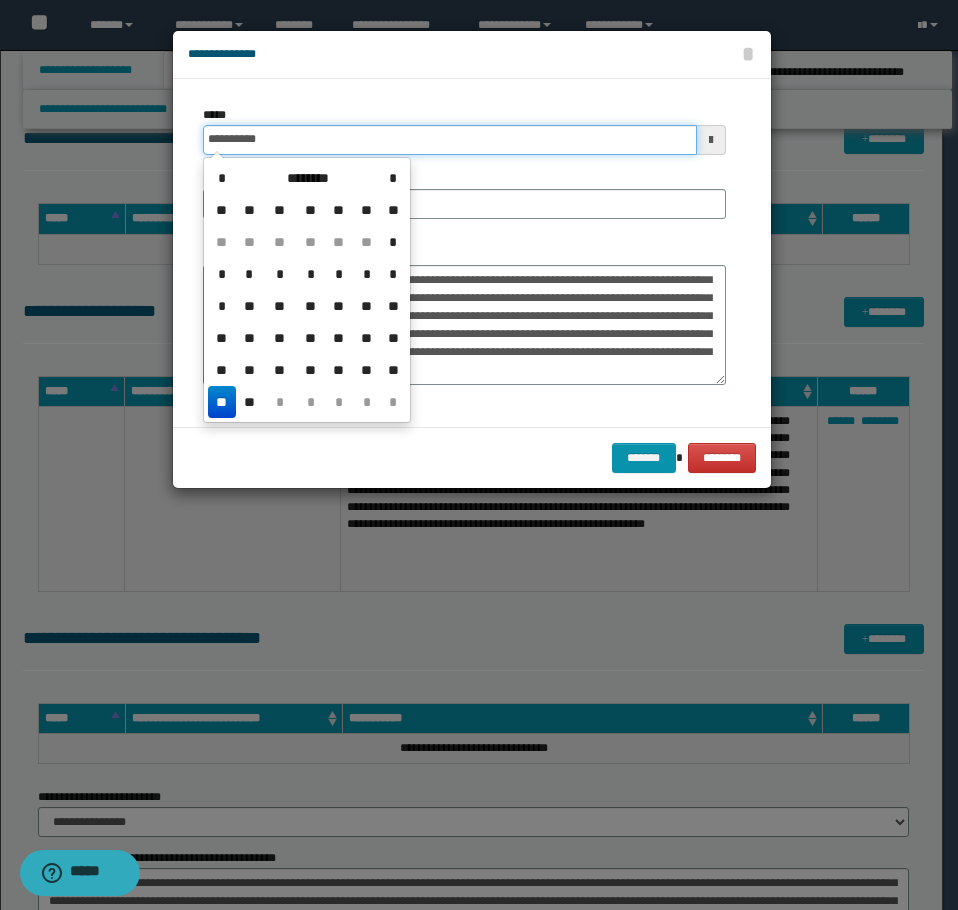 type on "**********" 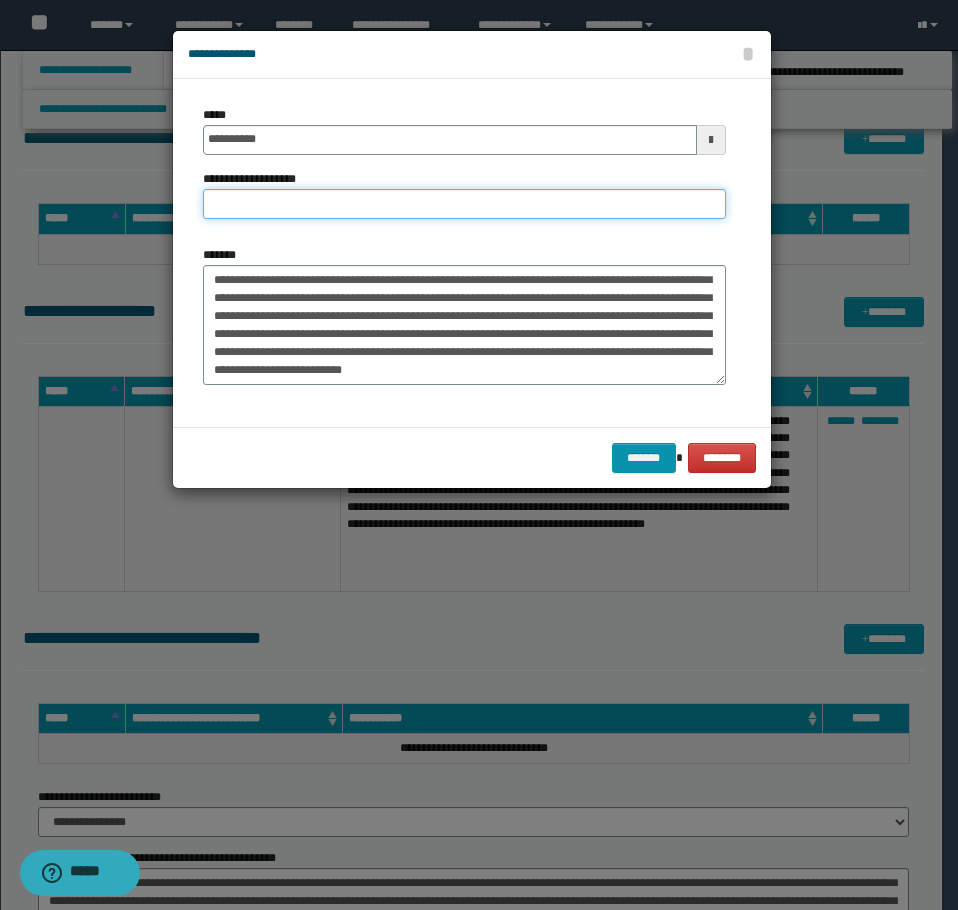 click on "**********" at bounding box center [464, 204] 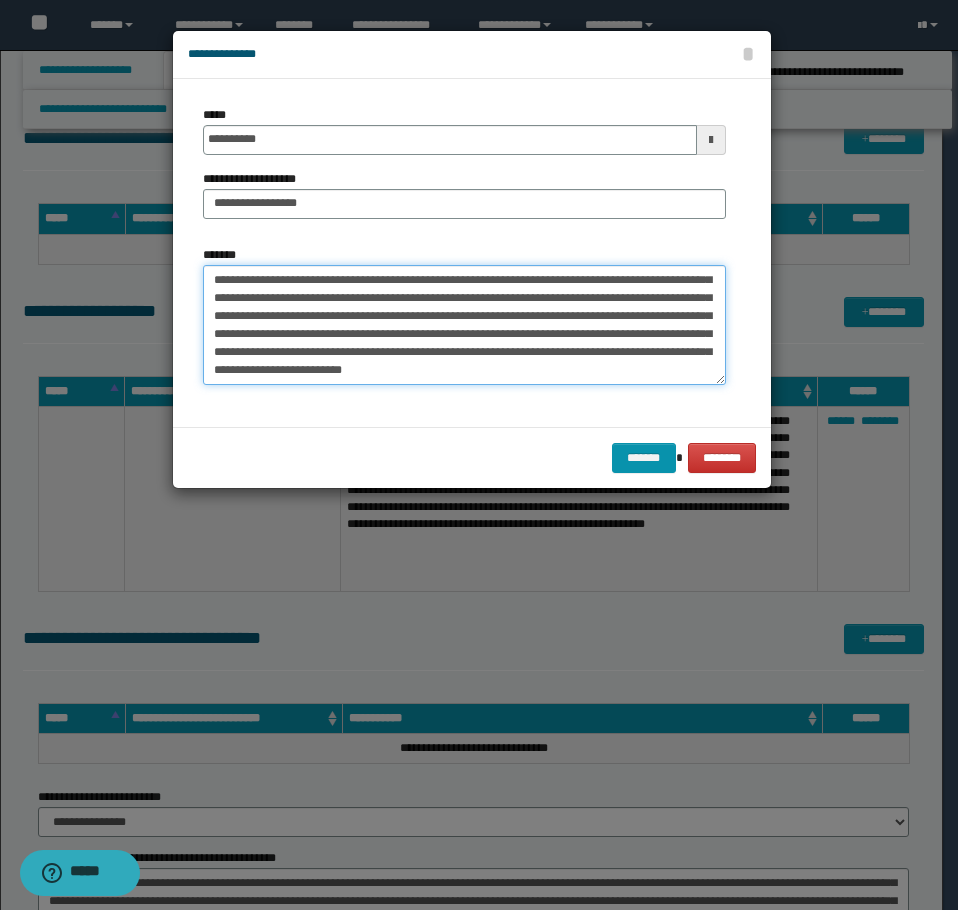 click on "**********" at bounding box center (464, 325) 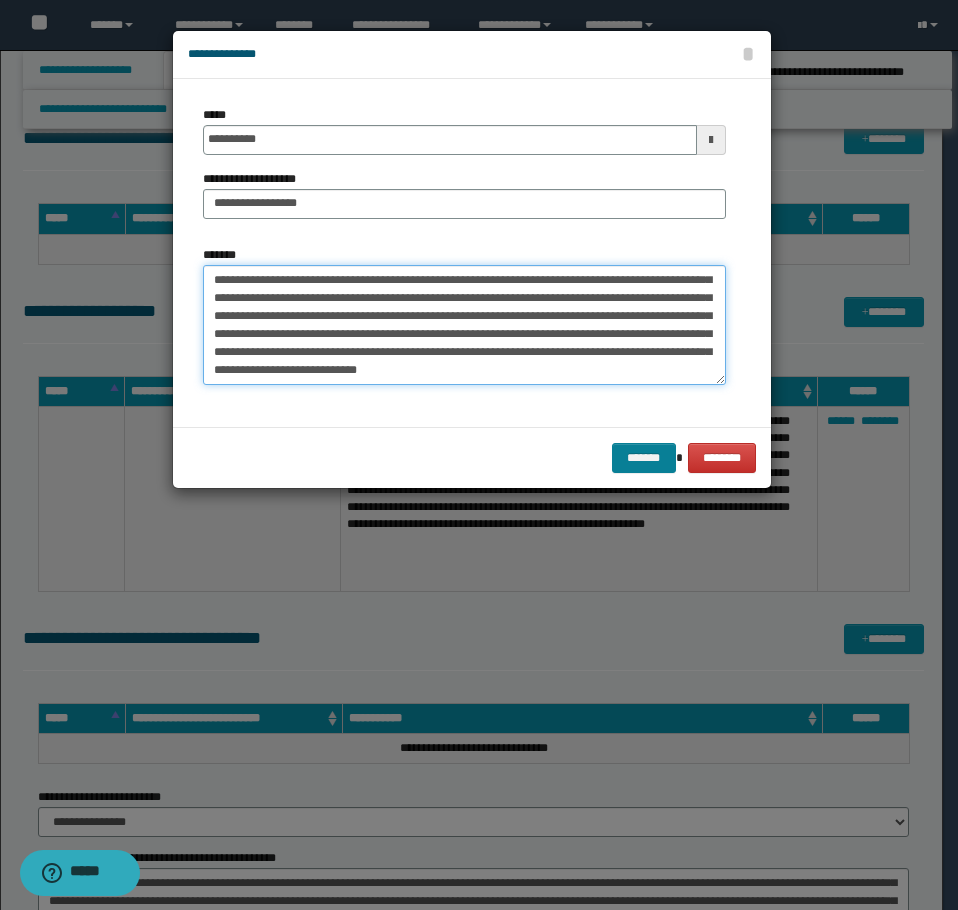 type on "**********" 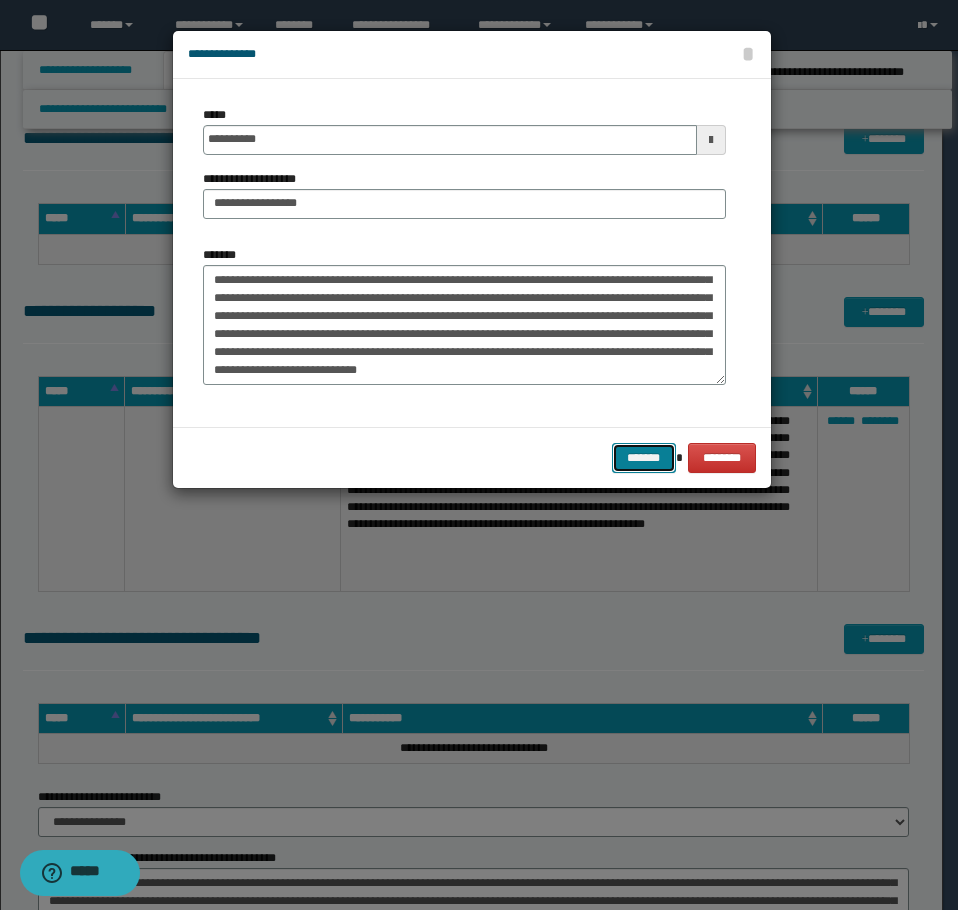 click on "*******" at bounding box center [644, 458] 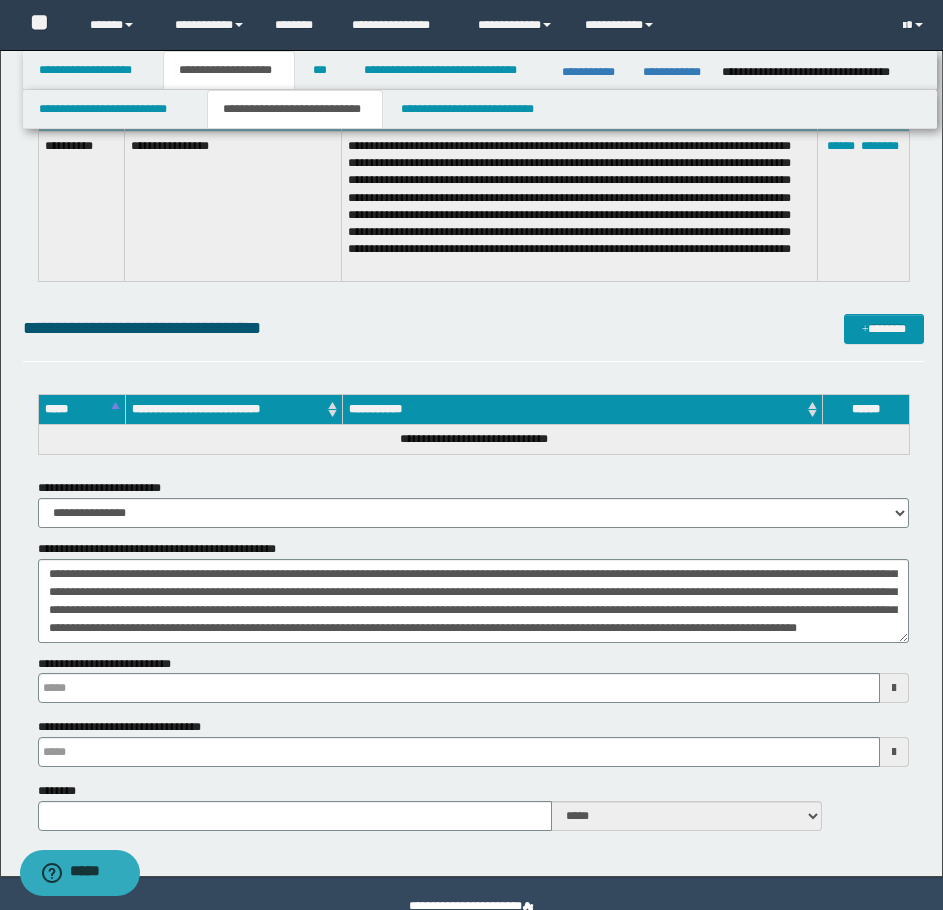 scroll, scrollTop: 4888, scrollLeft: 0, axis: vertical 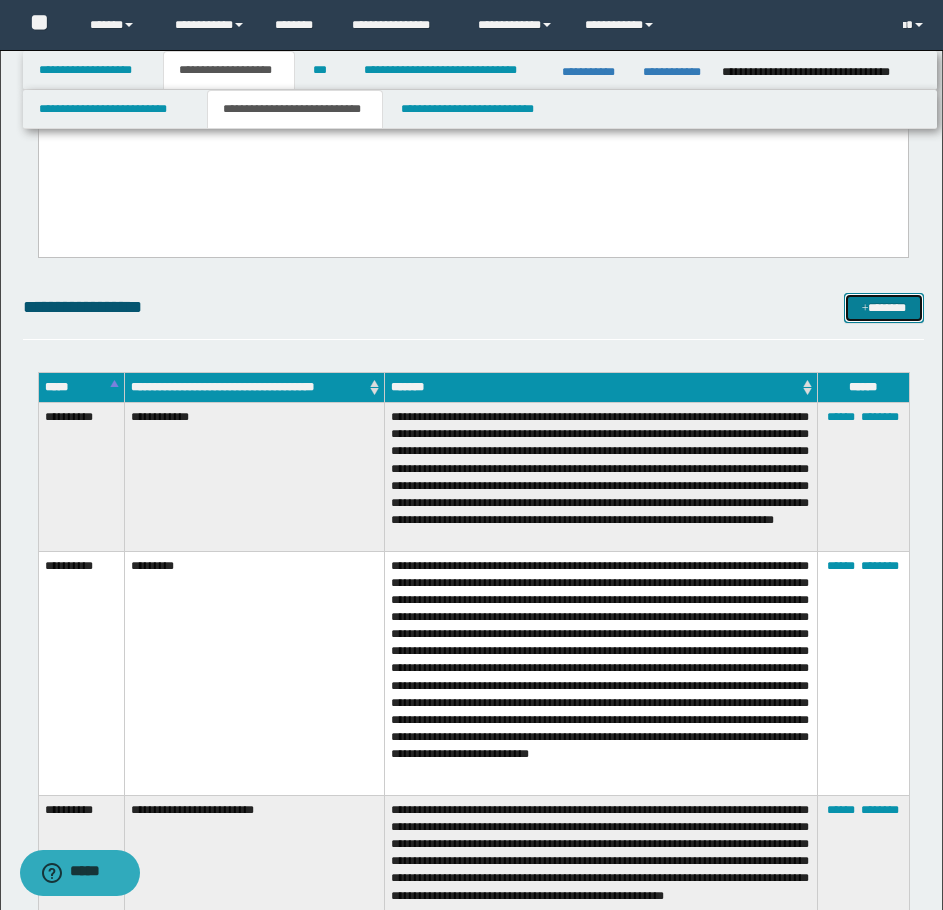 click on "*******" at bounding box center (884, 308) 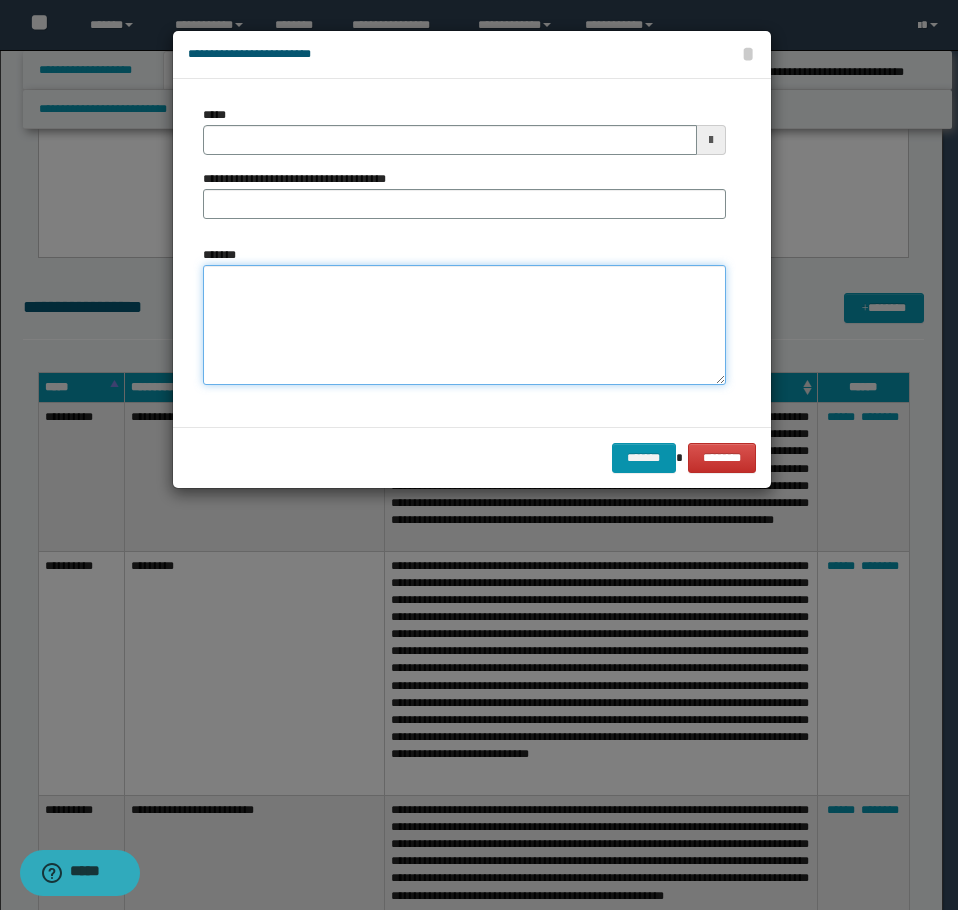 click on "*******" at bounding box center (464, 325) 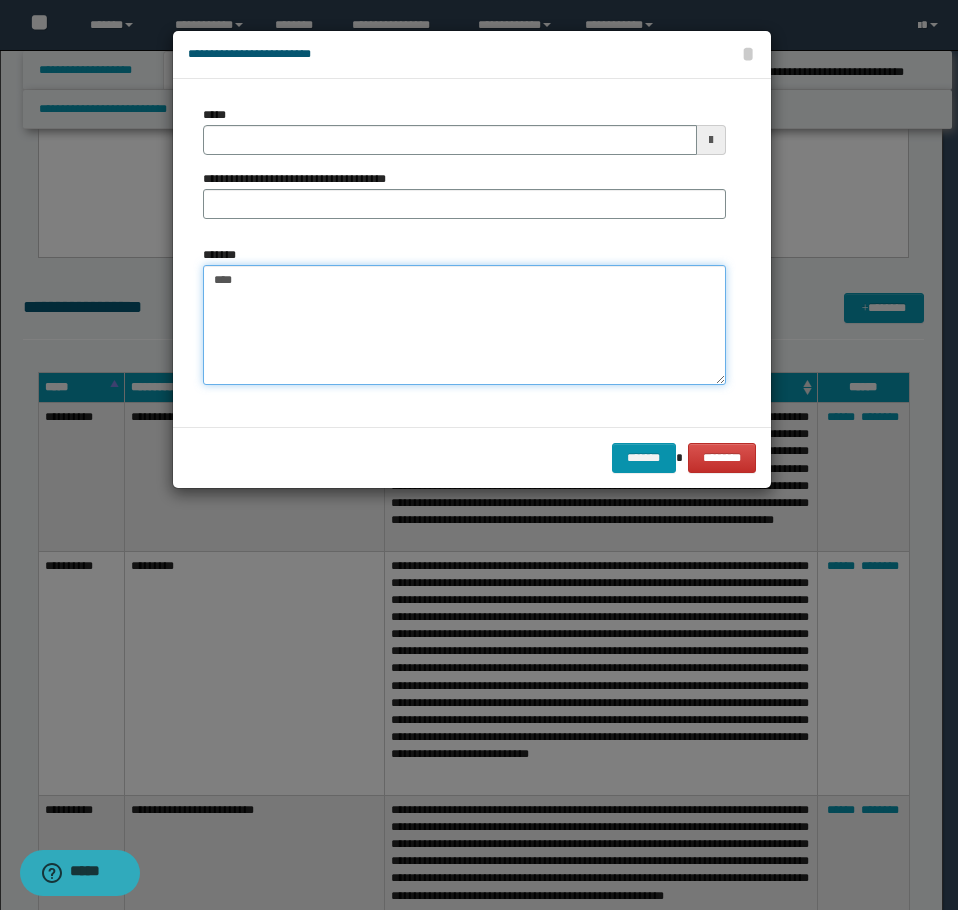 paste on "**********" 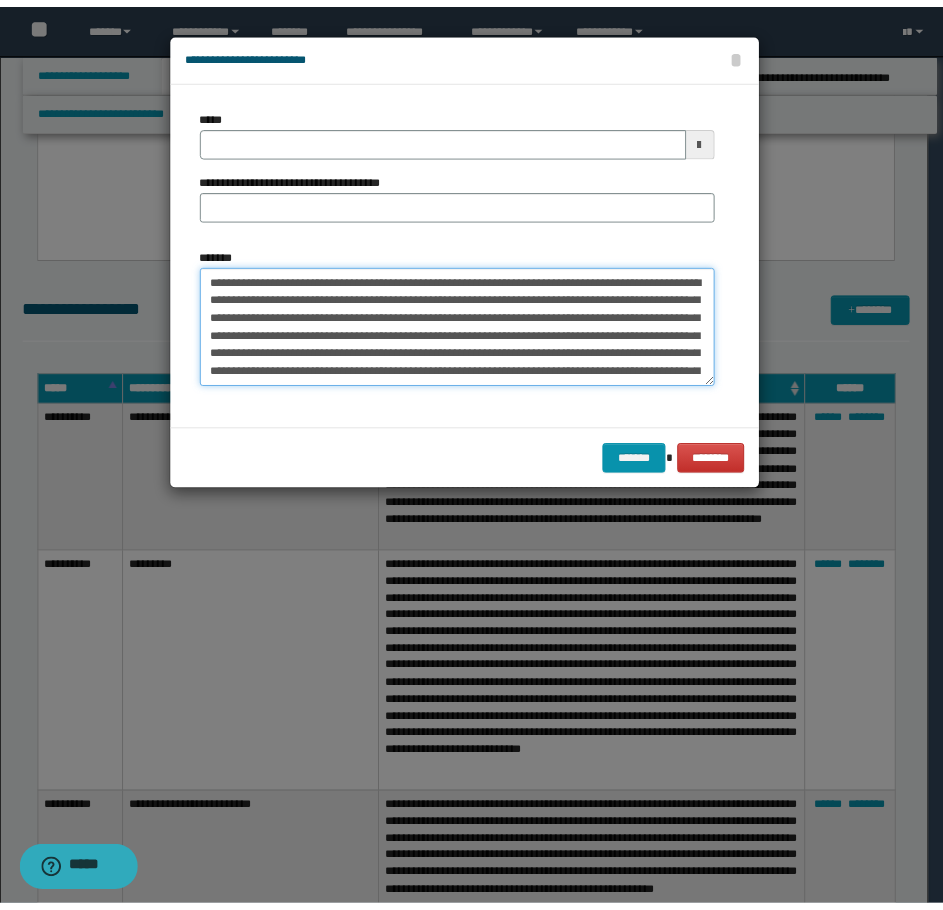 scroll, scrollTop: 30, scrollLeft: 0, axis: vertical 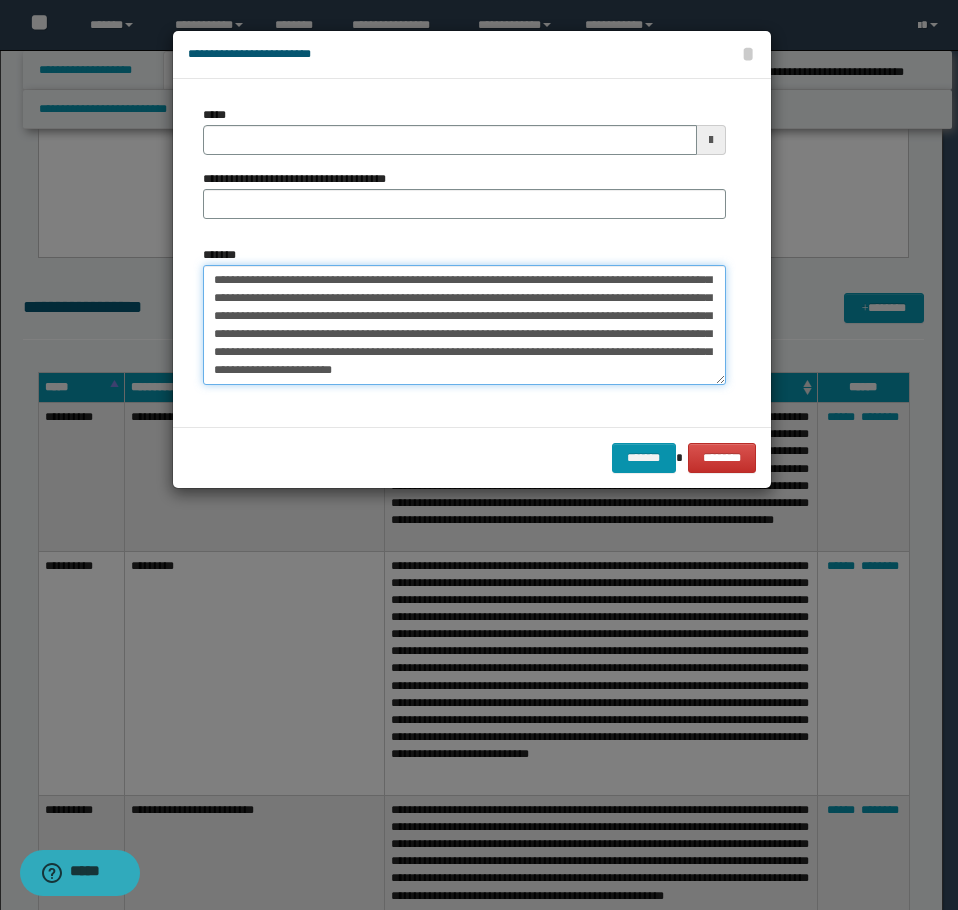 type on "**********" 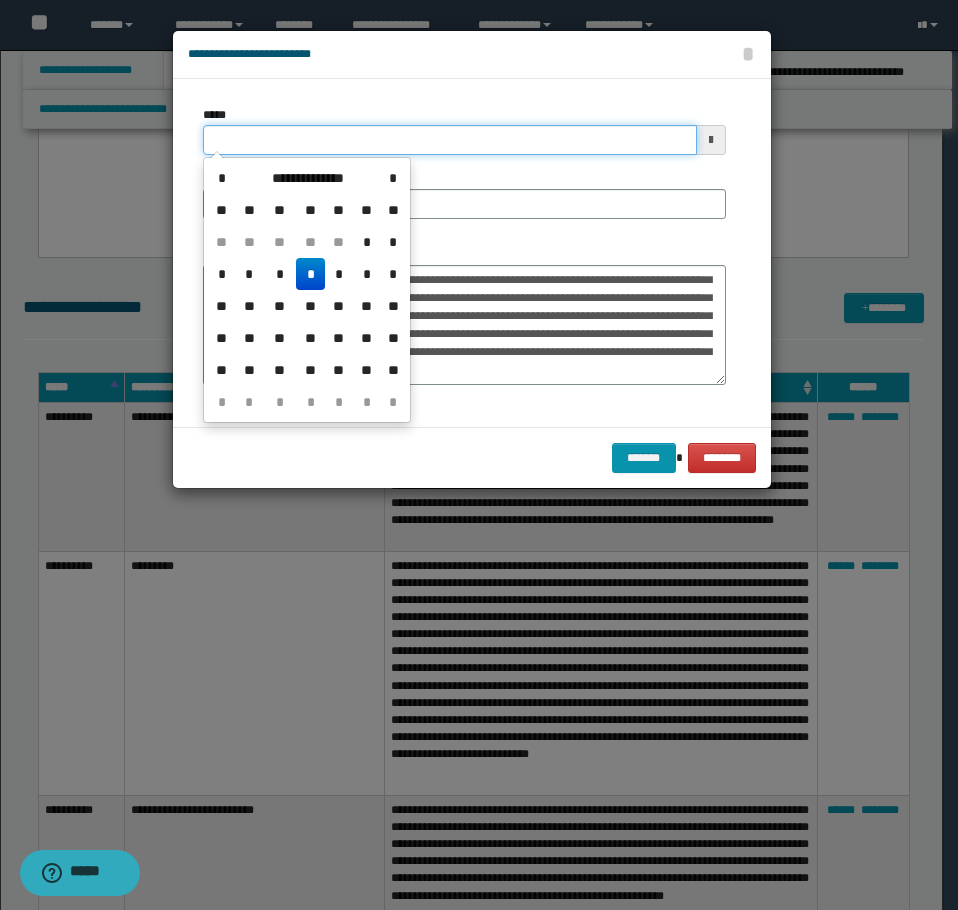 click on "*****" at bounding box center [450, 140] 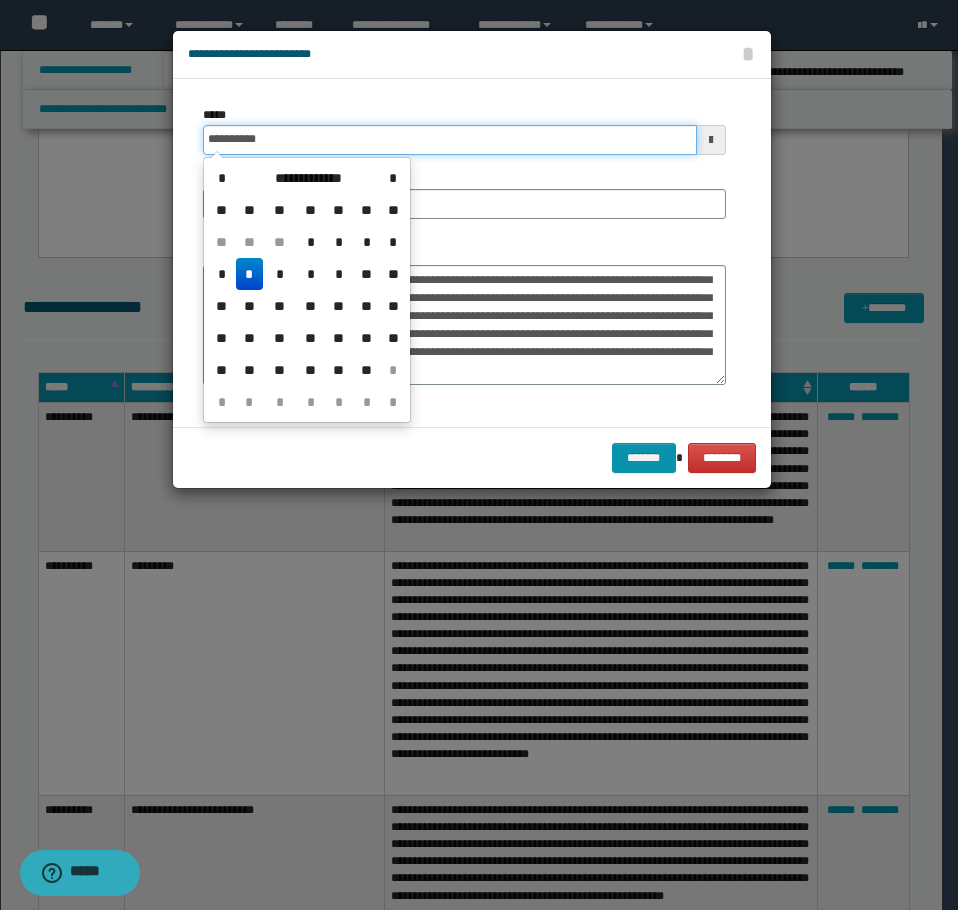 type on "**********" 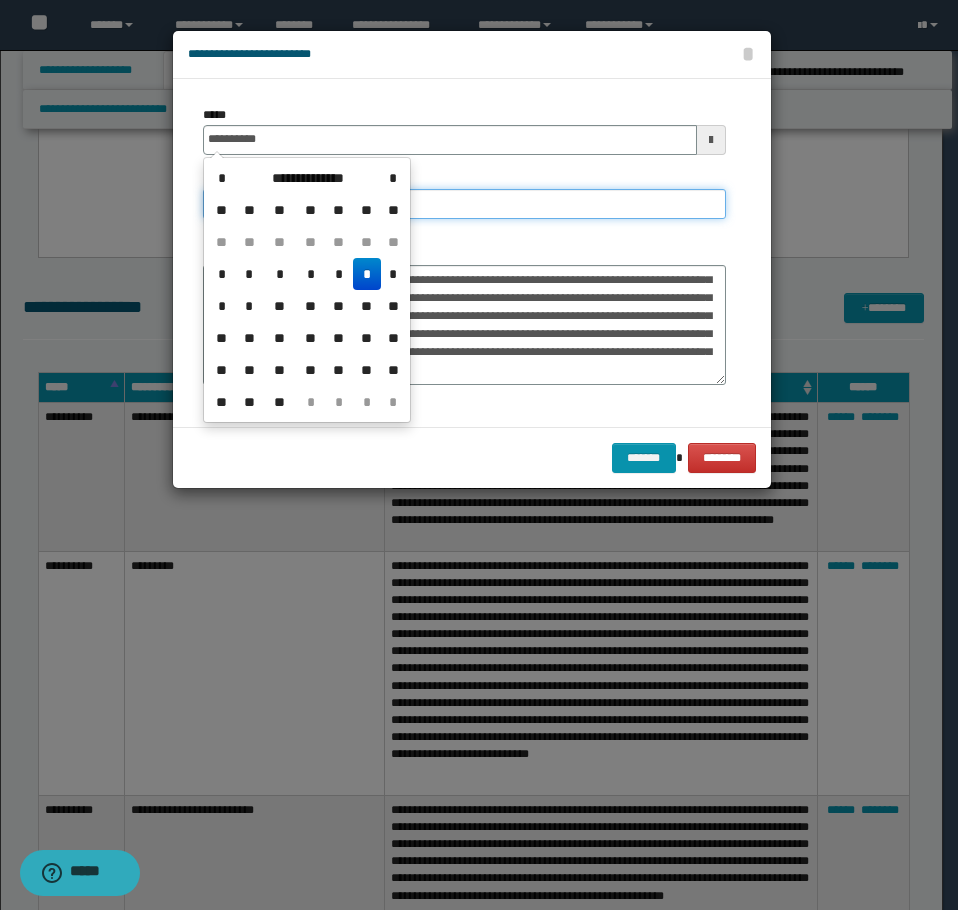 click on "**********" at bounding box center (464, 204) 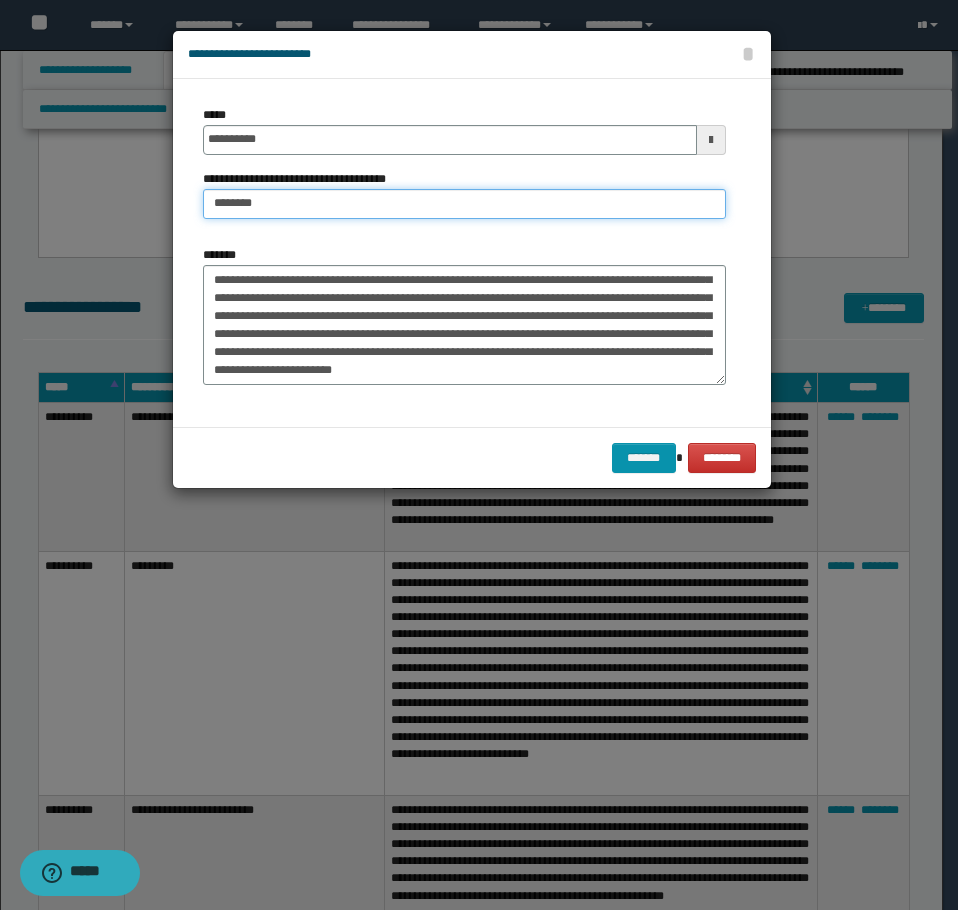 type on "**********" 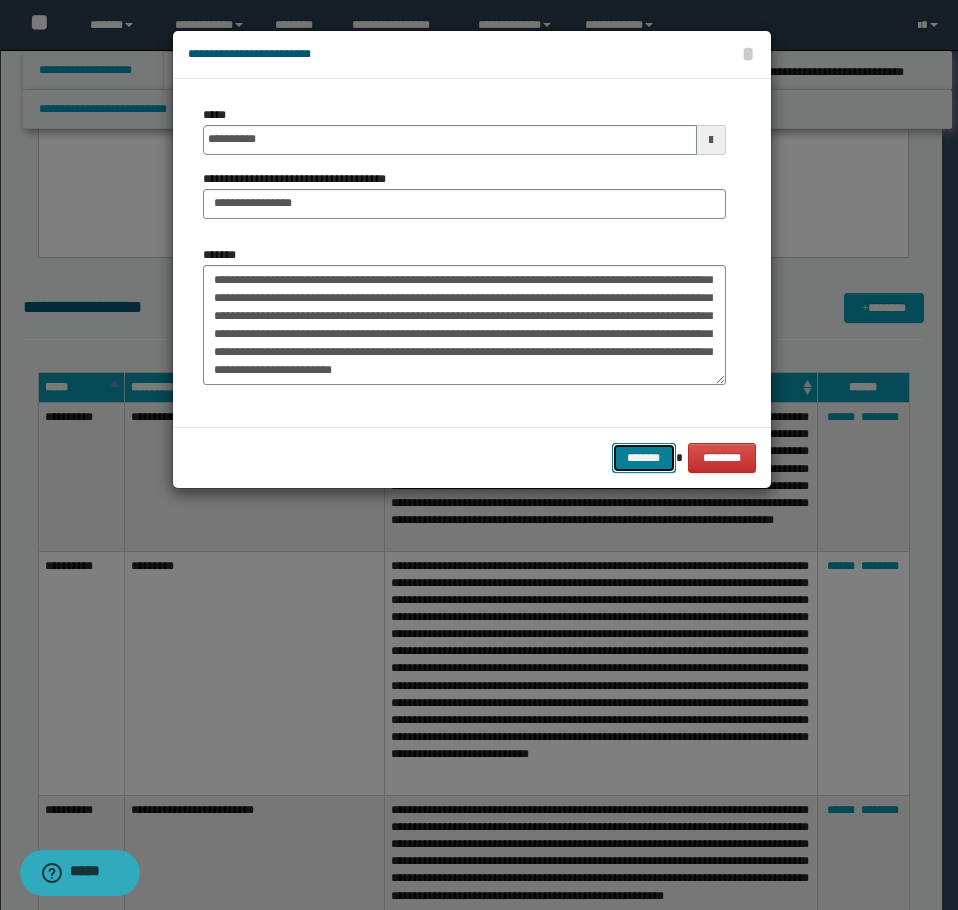 click on "*******" at bounding box center [644, 458] 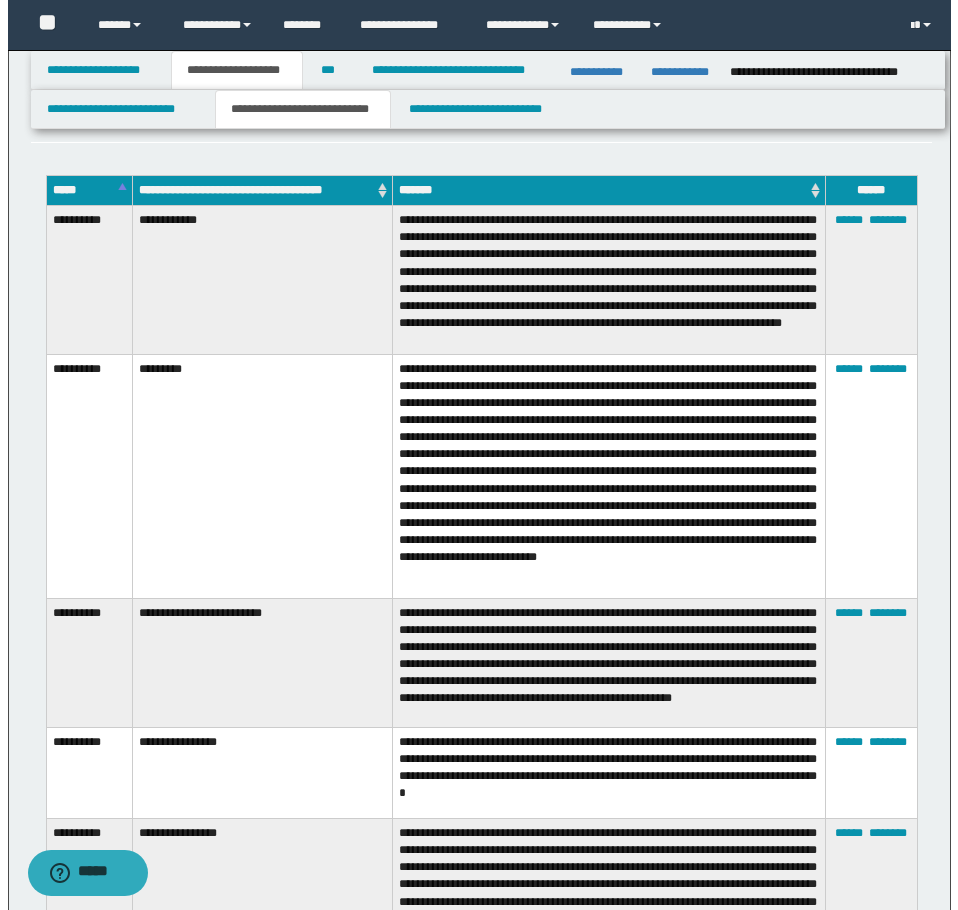 scroll, scrollTop: 3488, scrollLeft: 0, axis: vertical 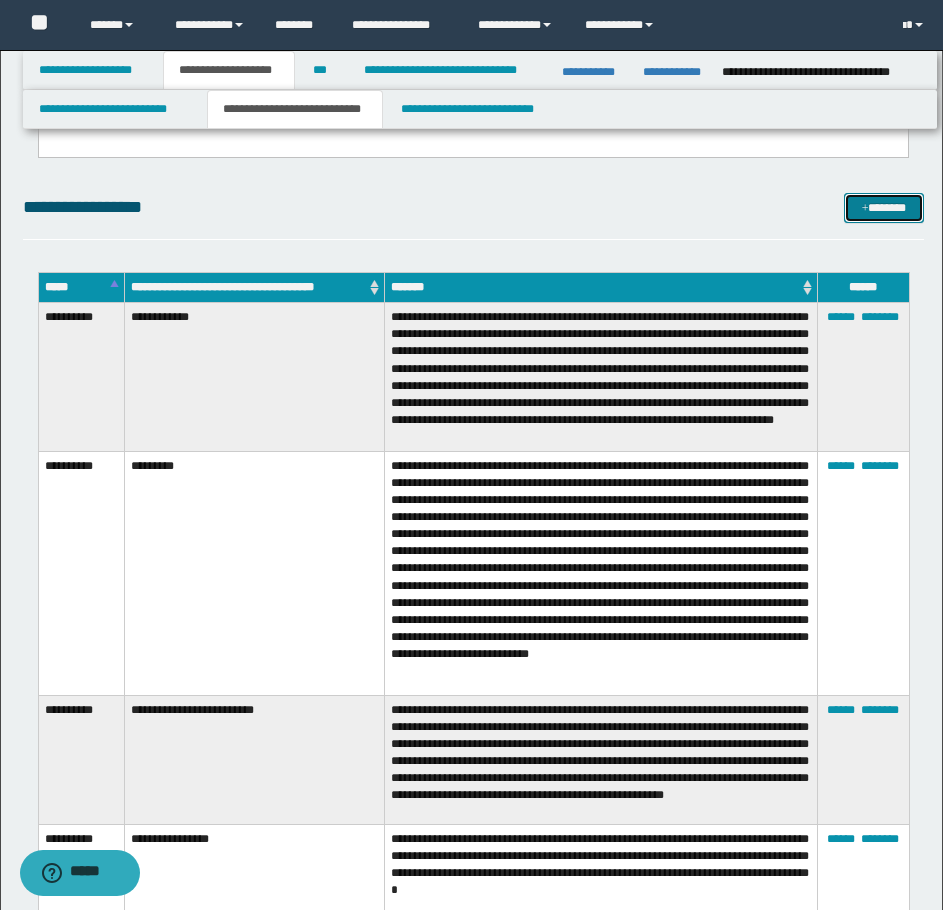click on "*******" at bounding box center [884, 208] 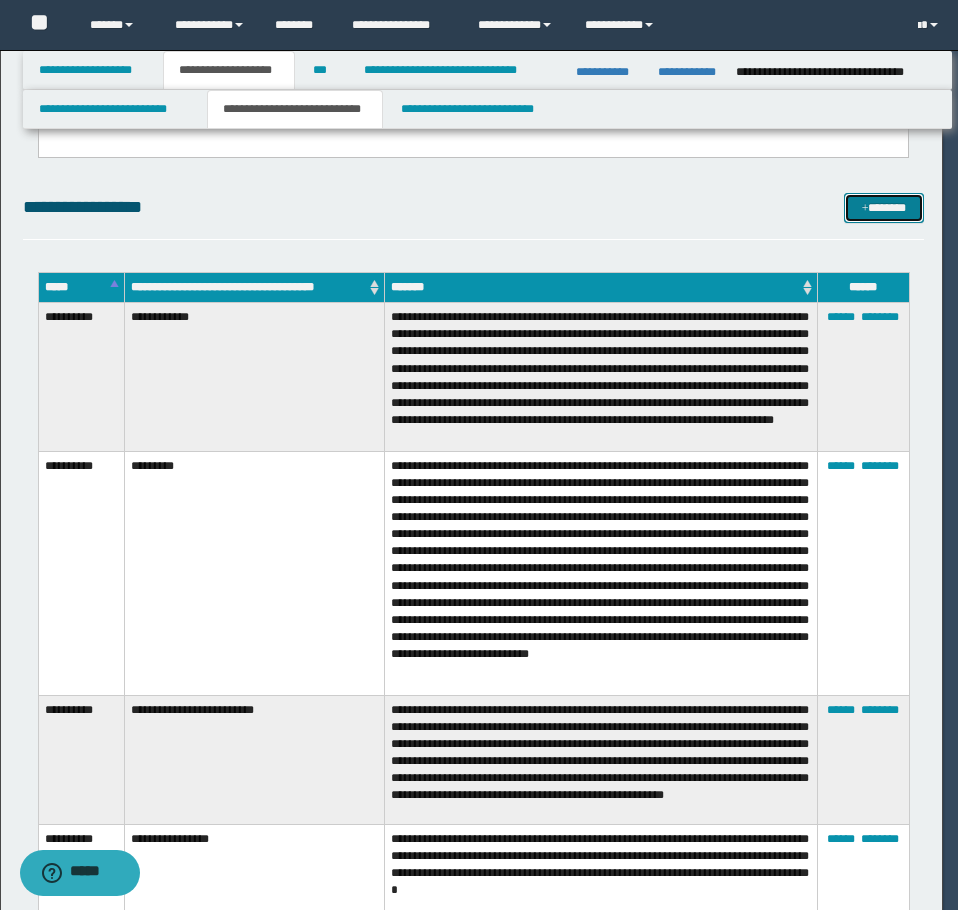 scroll, scrollTop: 0, scrollLeft: 0, axis: both 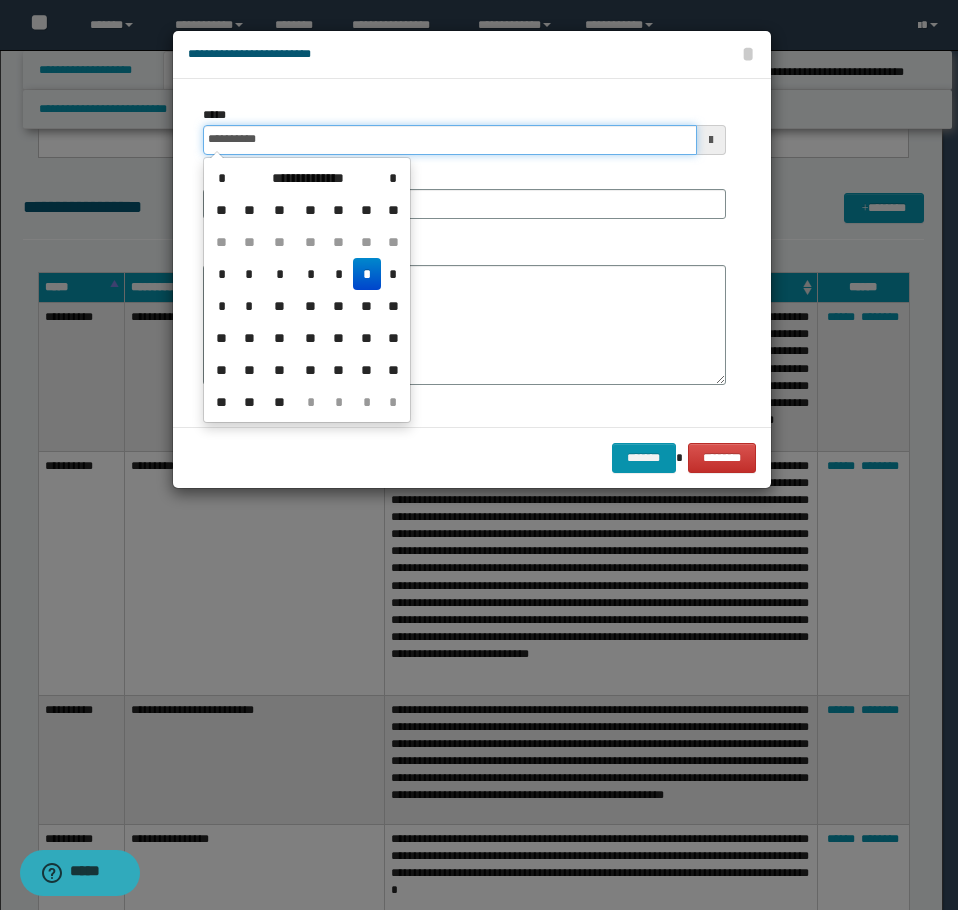 click on "**********" at bounding box center (450, 140) 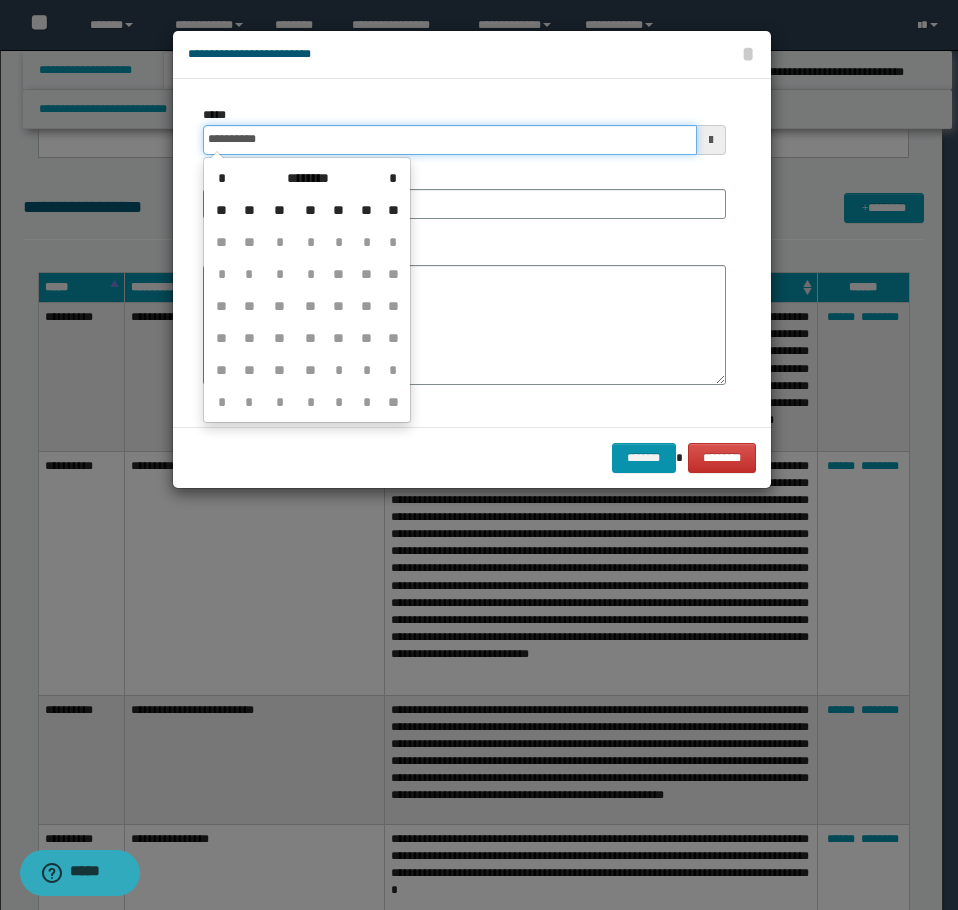 type on "**********" 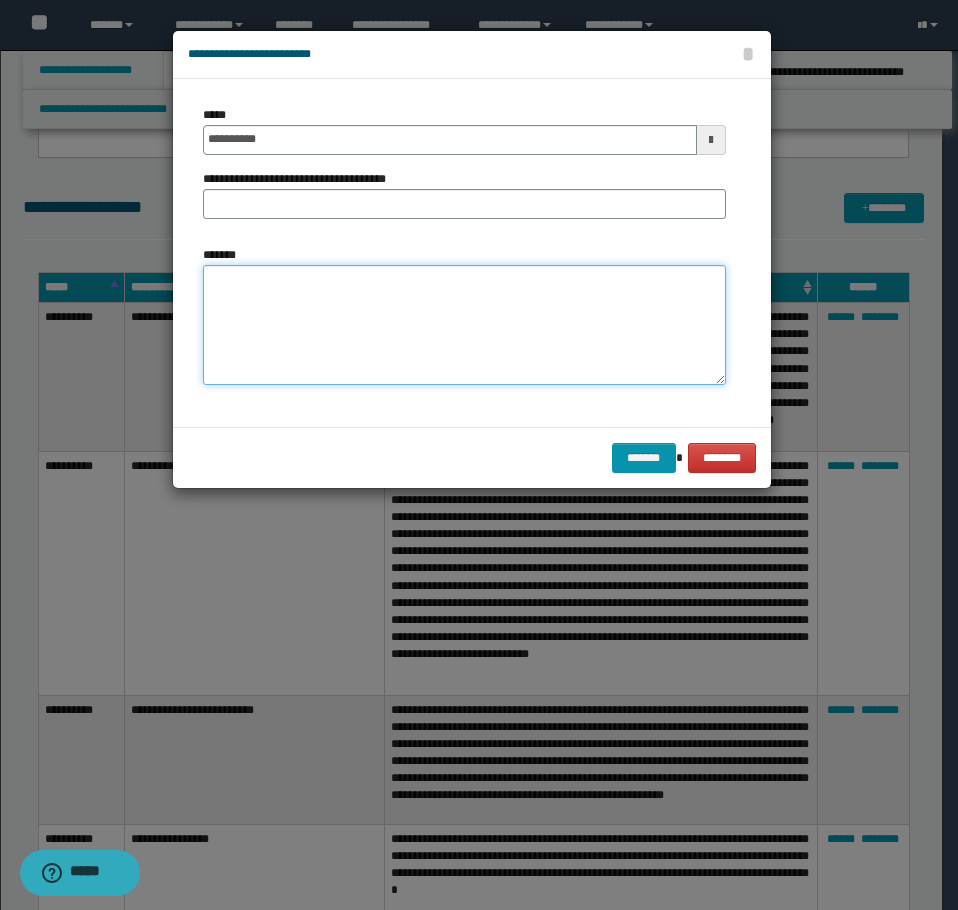click on "*******" at bounding box center [464, 325] 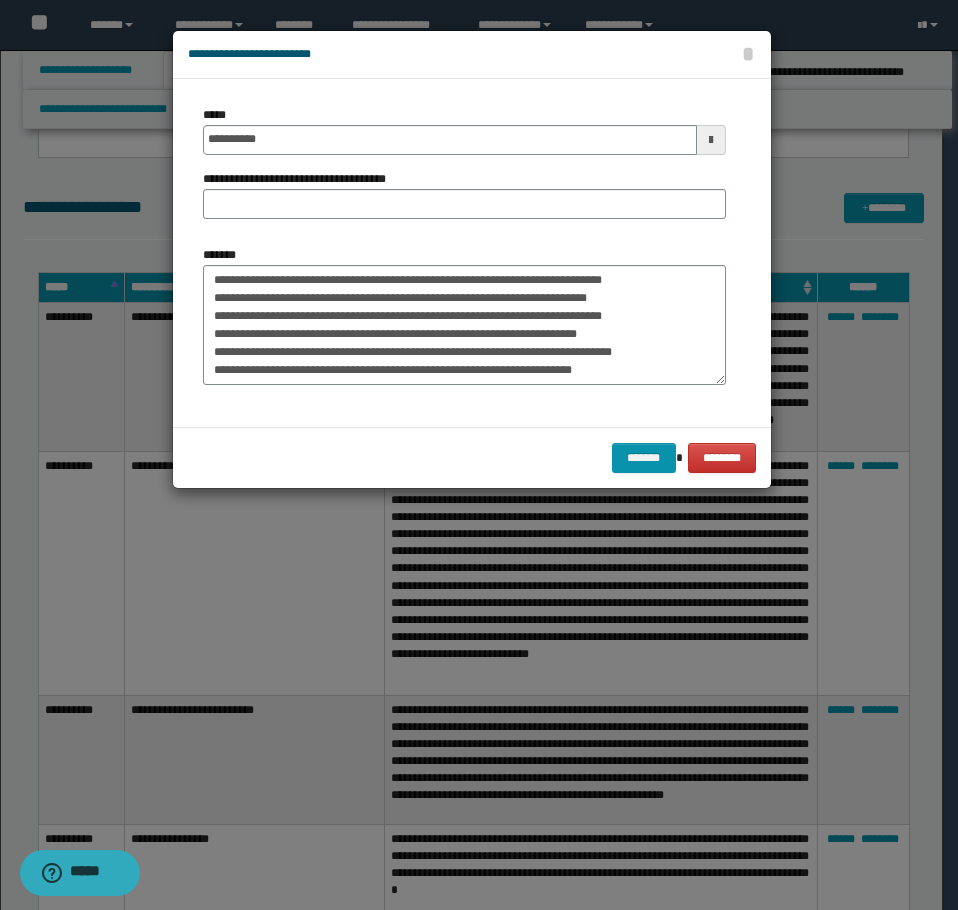 scroll, scrollTop: 306, scrollLeft: 0, axis: vertical 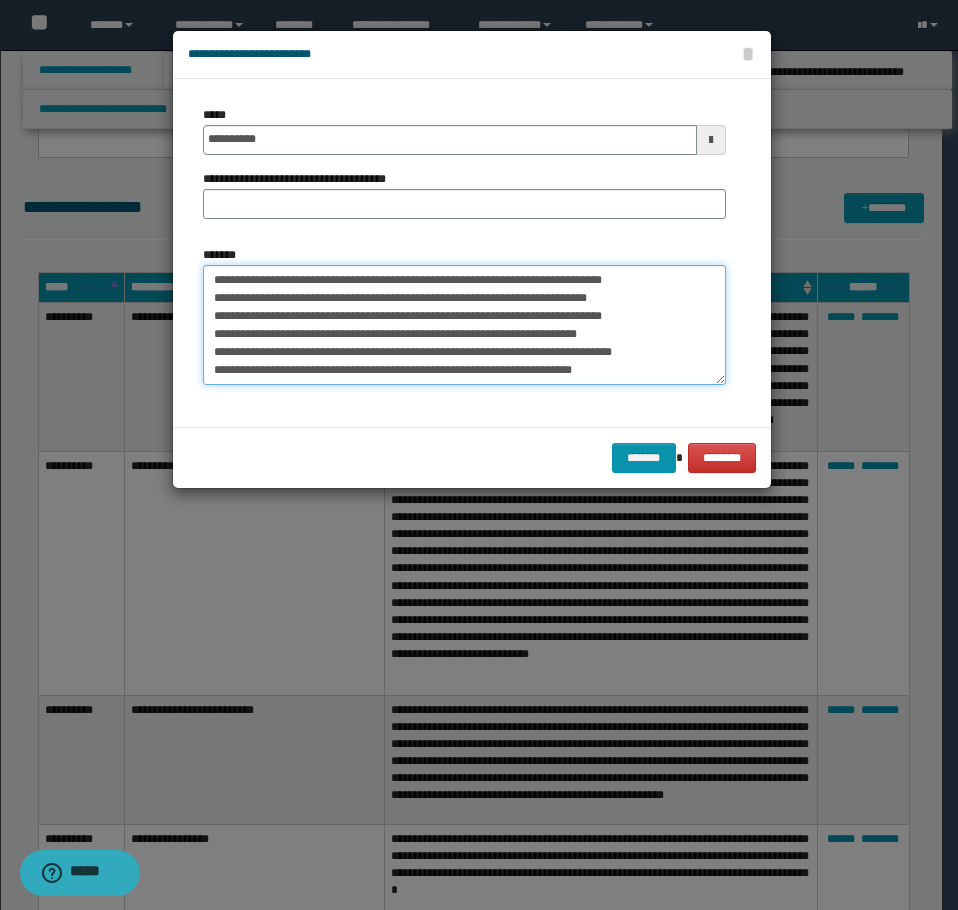 click on "**********" at bounding box center (464, 325) 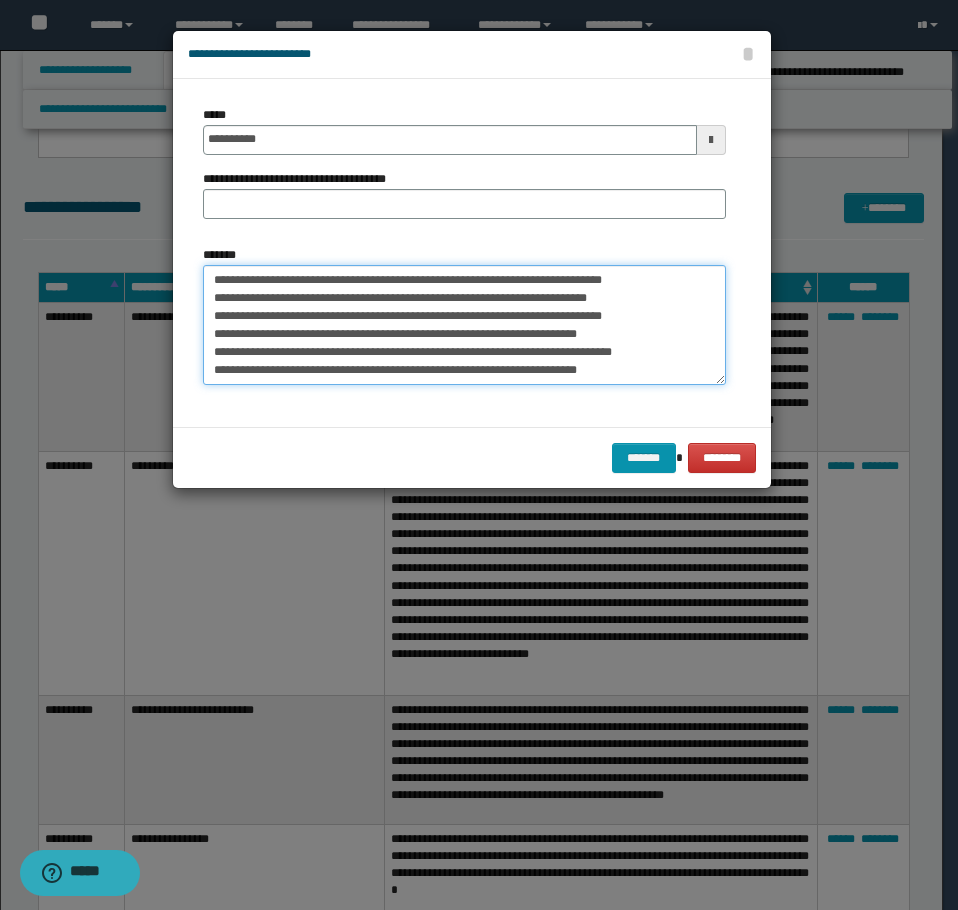 paste on "**********" 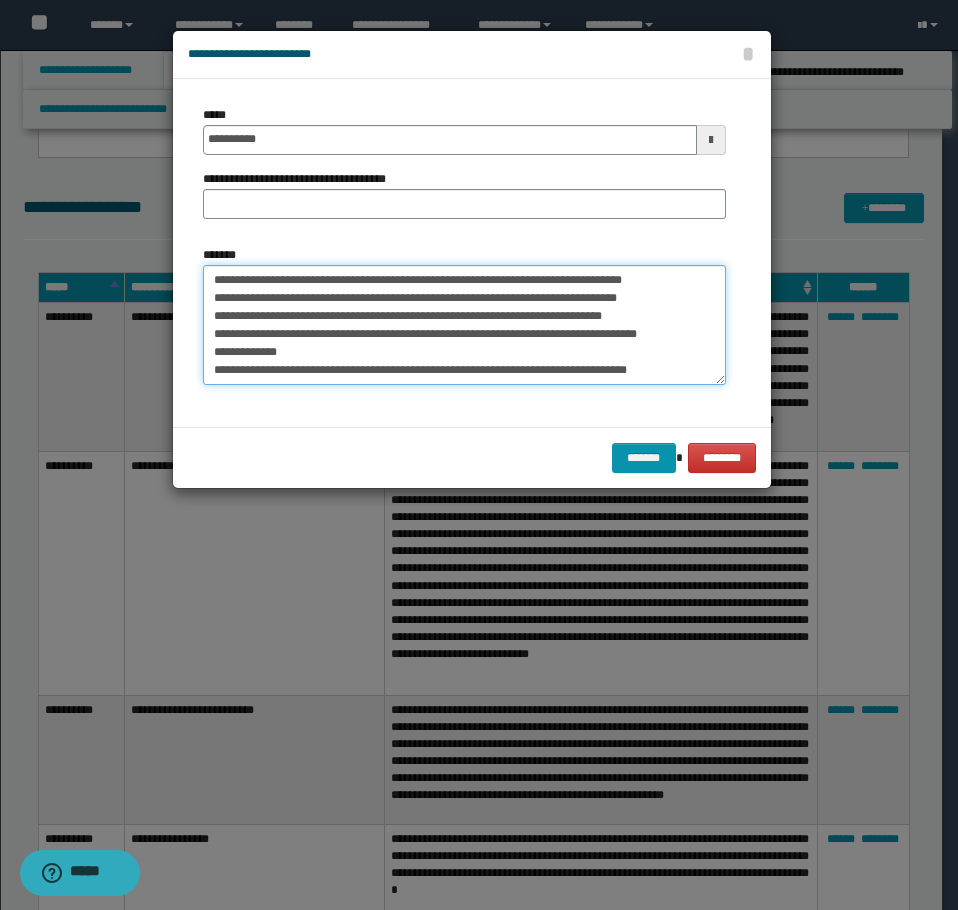 scroll, scrollTop: 642, scrollLeft: 0, axis: vertical 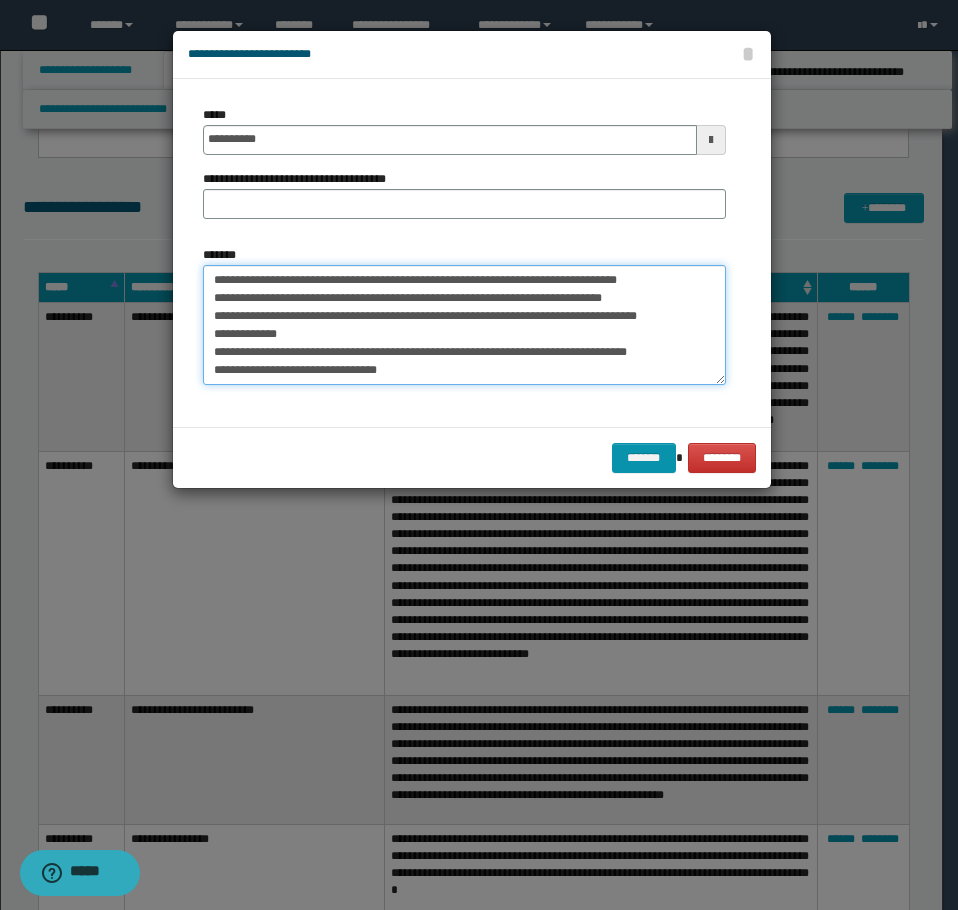 drag, startPoint x: 208, startPoint y: 358, endPoint x: 212, endPoint y: 368, distance: 10.770329 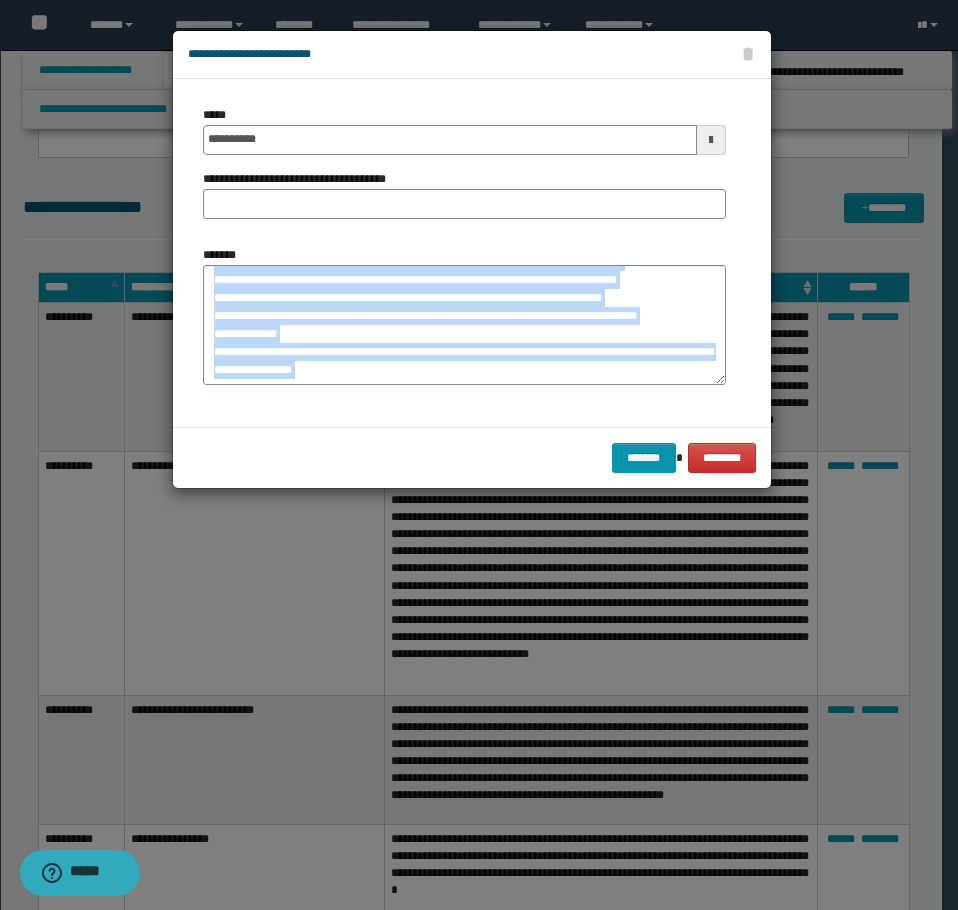 drag, startPoint x: 571, startPoint y: 427, endPoint x: 531, endPoint y: 370, distance: 69.63476 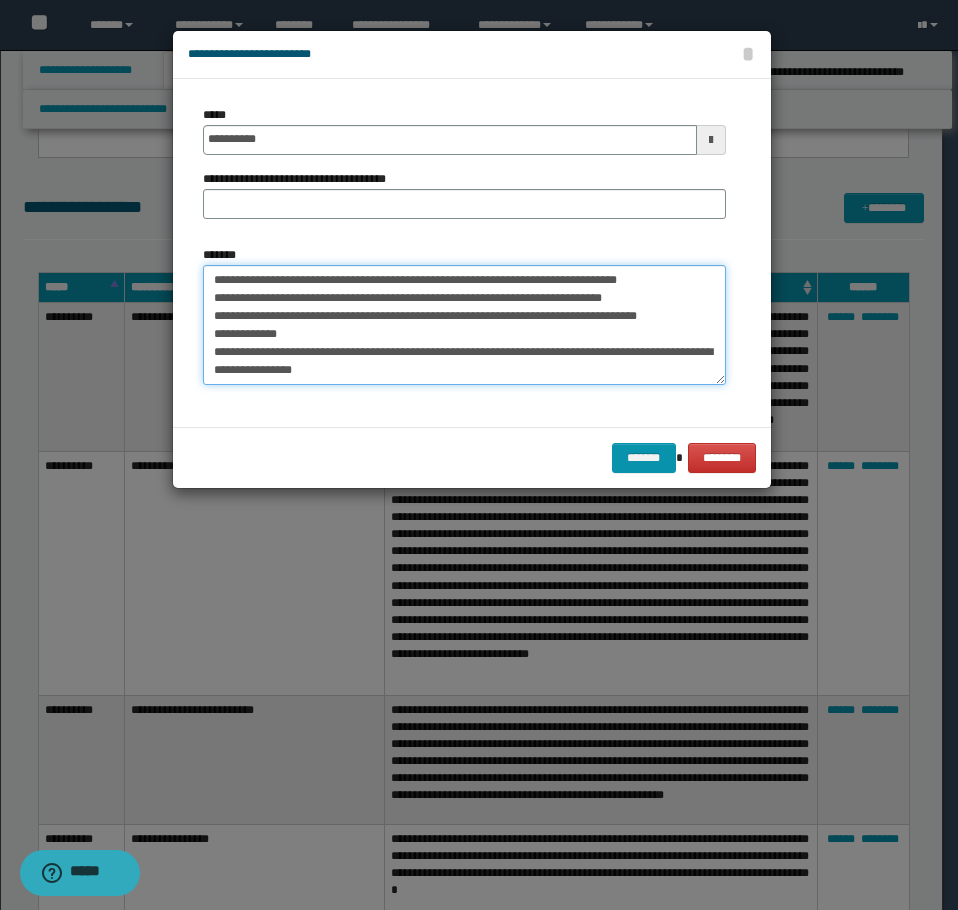 click on "*******" at bounding box center [464, 325] 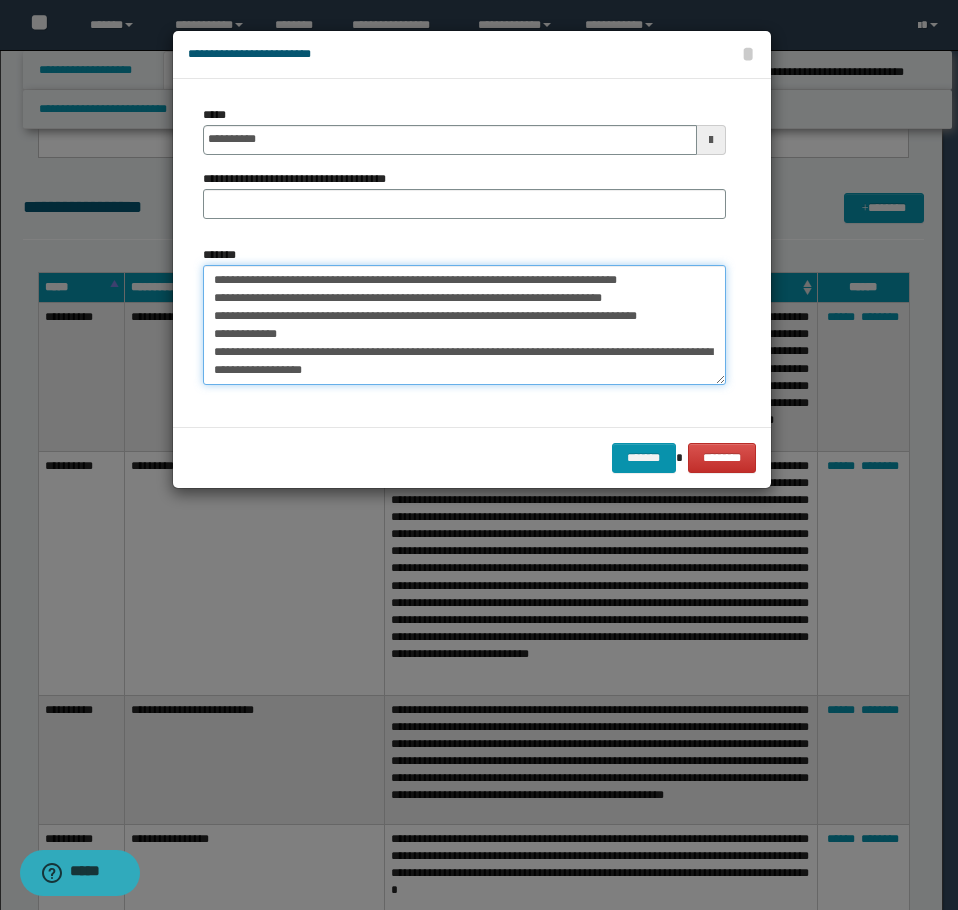 paste on "**********" 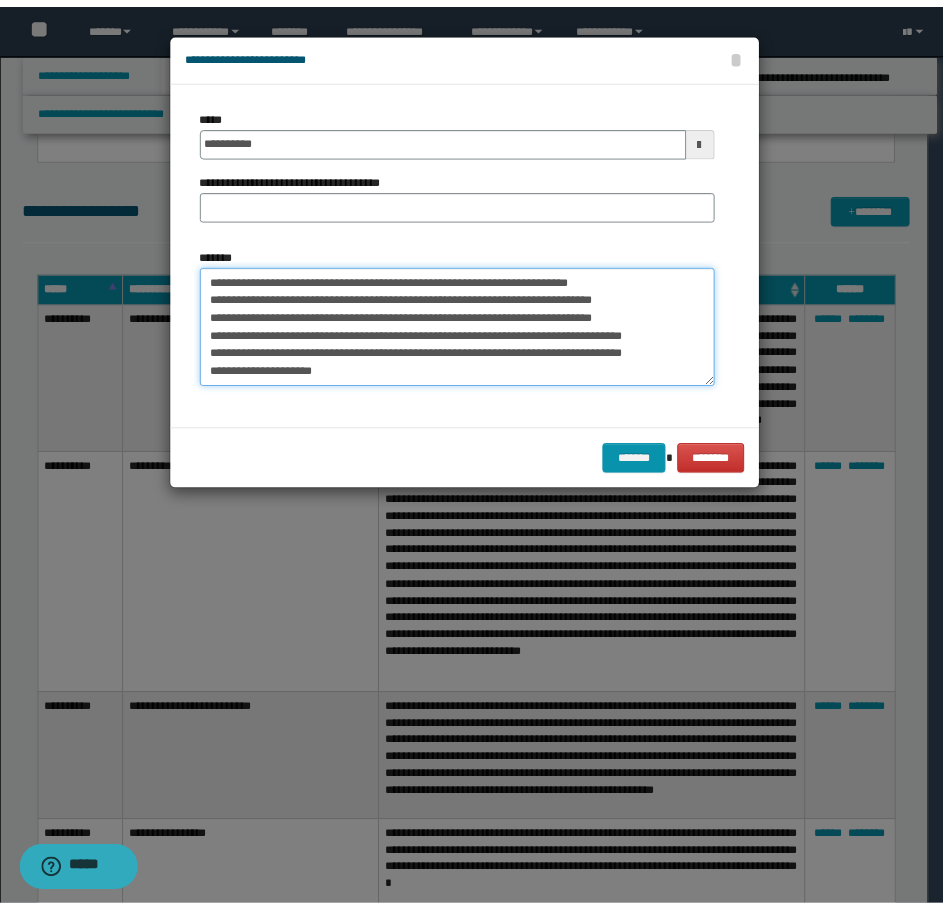 scroll, scrollTop: 1152, scrollLeft: 0, axis: vertical 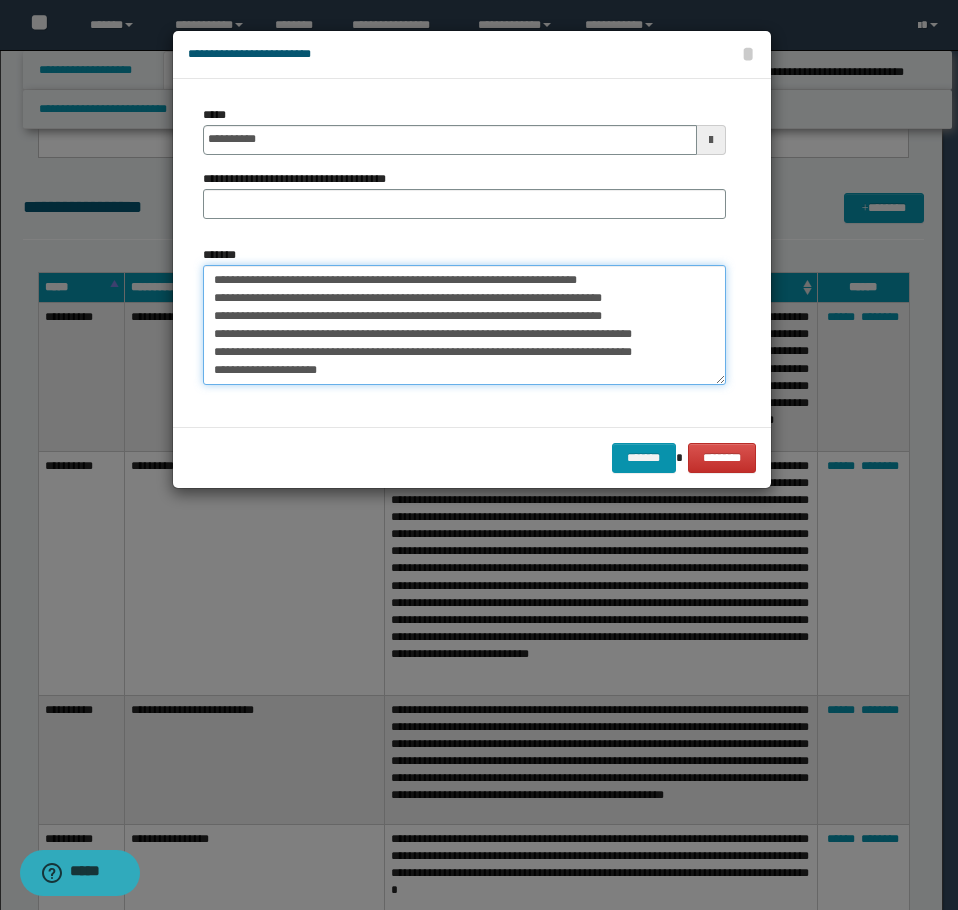 click on "*******" at bounding box center [464, 325] 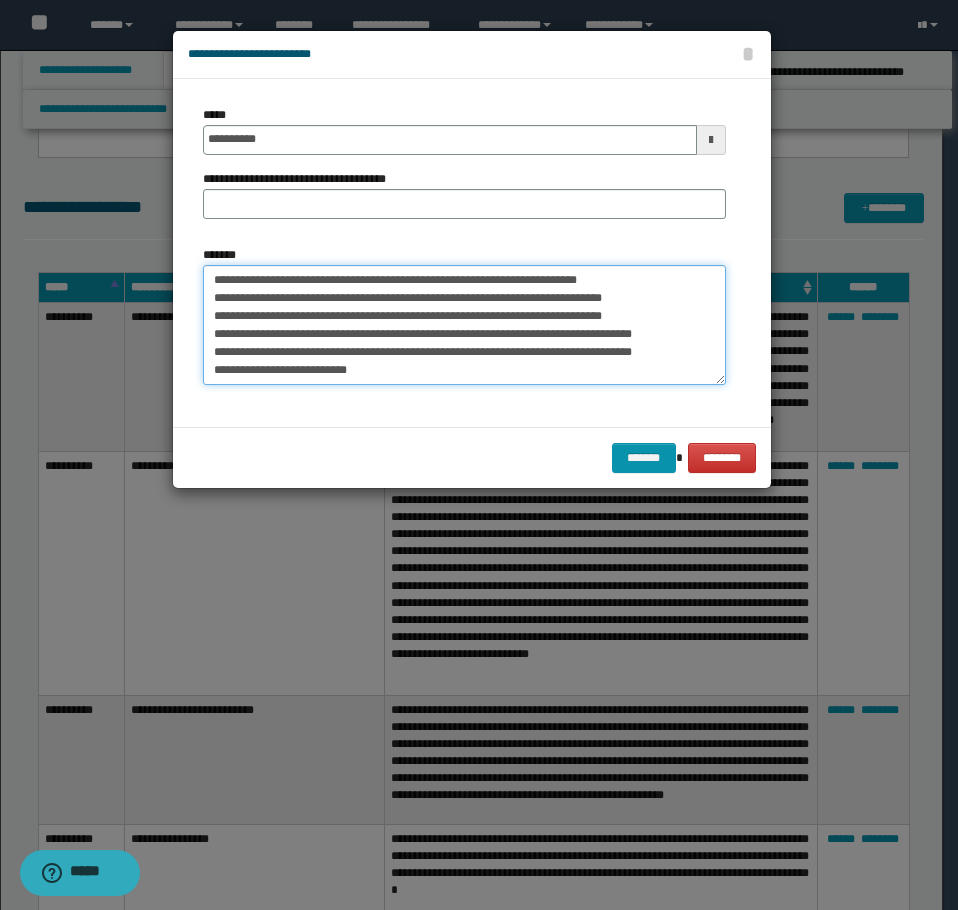 click on "*******" at bounding box center (464, 325) 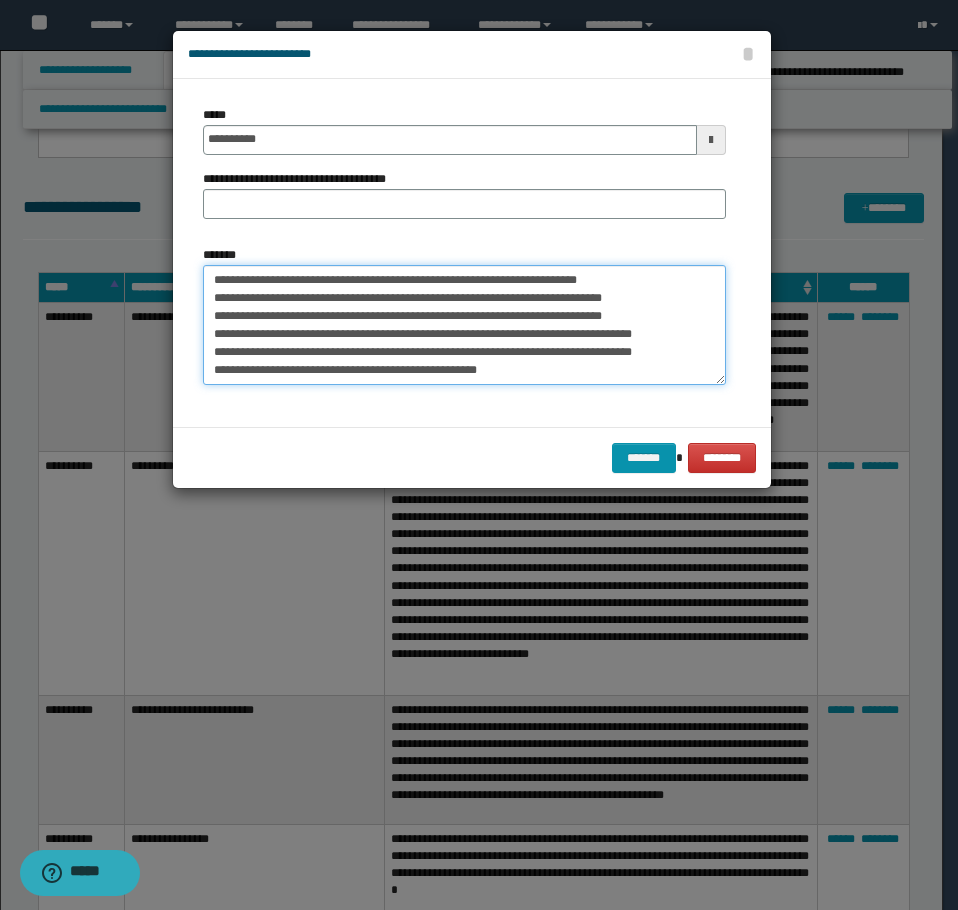 click on "*******" at bounding box center [464, 325] 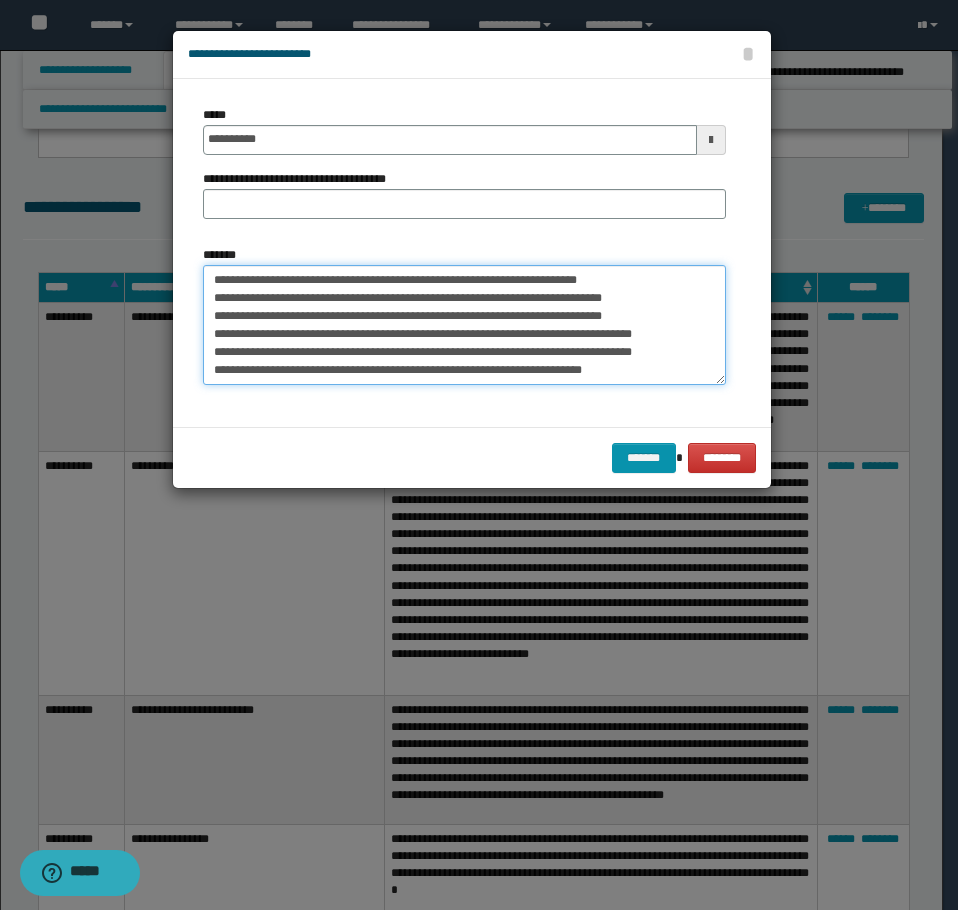 click on "*******" at bounding box center [464, 325] 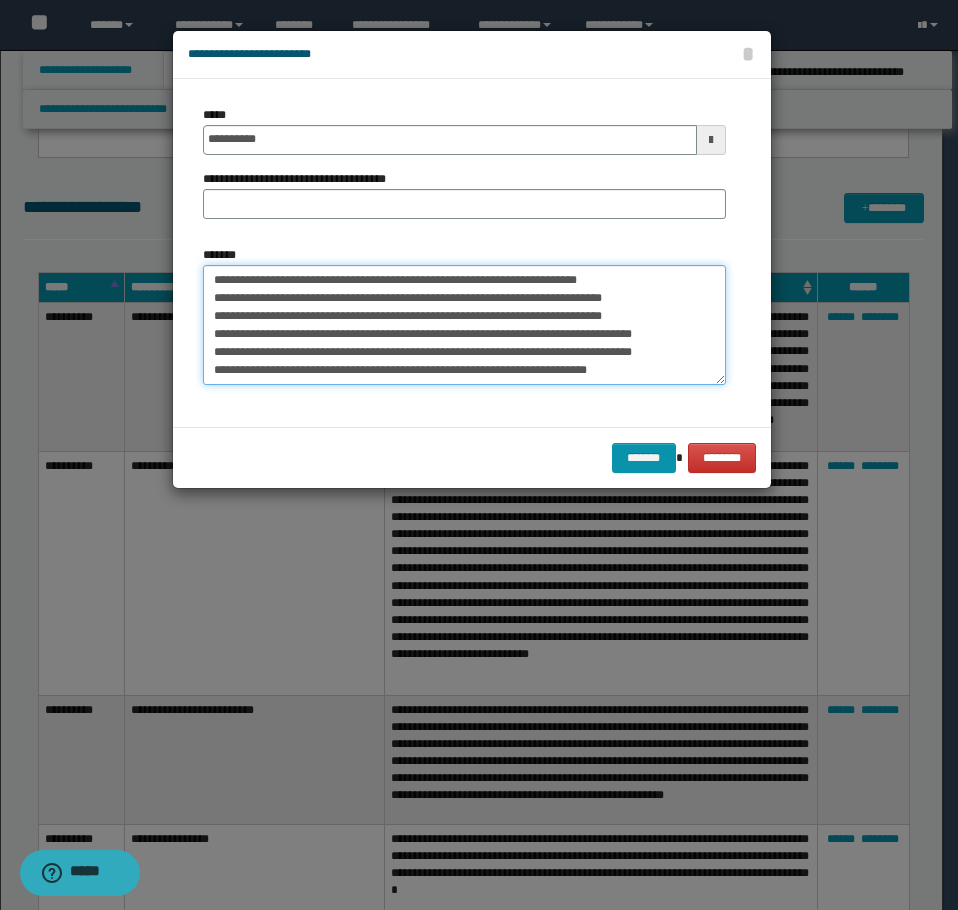 paste on "**********" 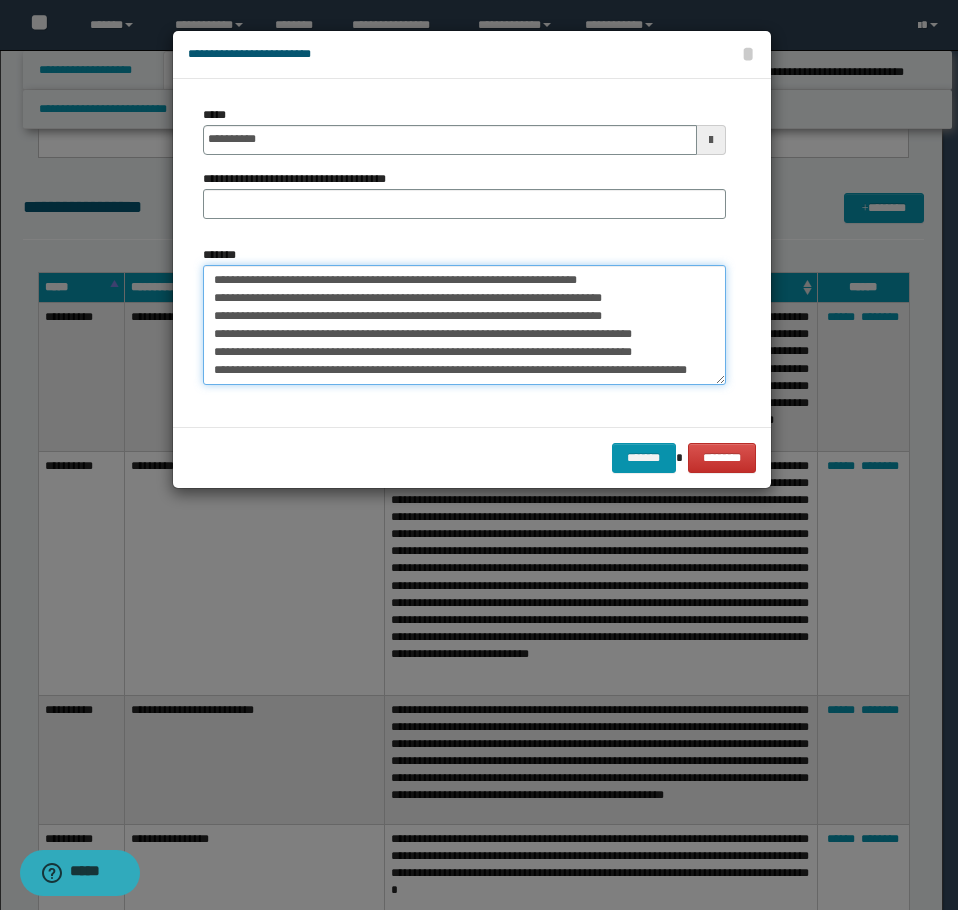 drag, startPoint x: 445, startPoint y: 347, endPoint x: 434, endPoint y: 342, distance: 12.083046 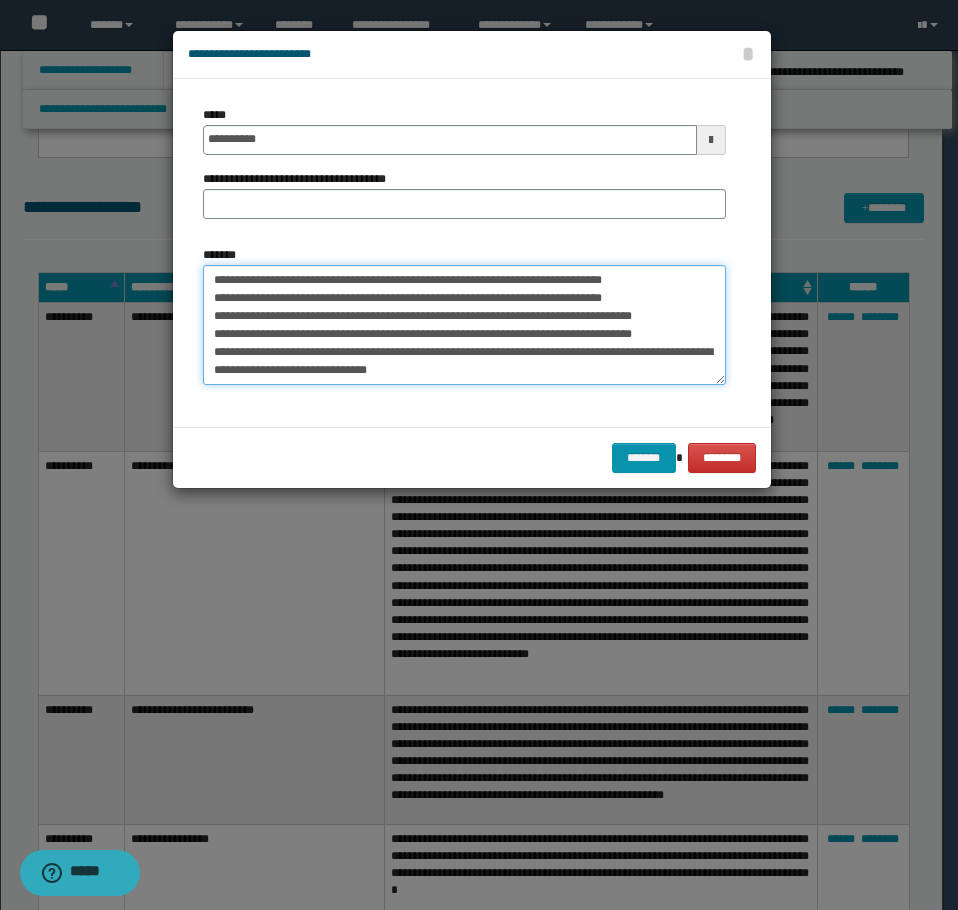 click on "*******" at bounding box center [464, 325] 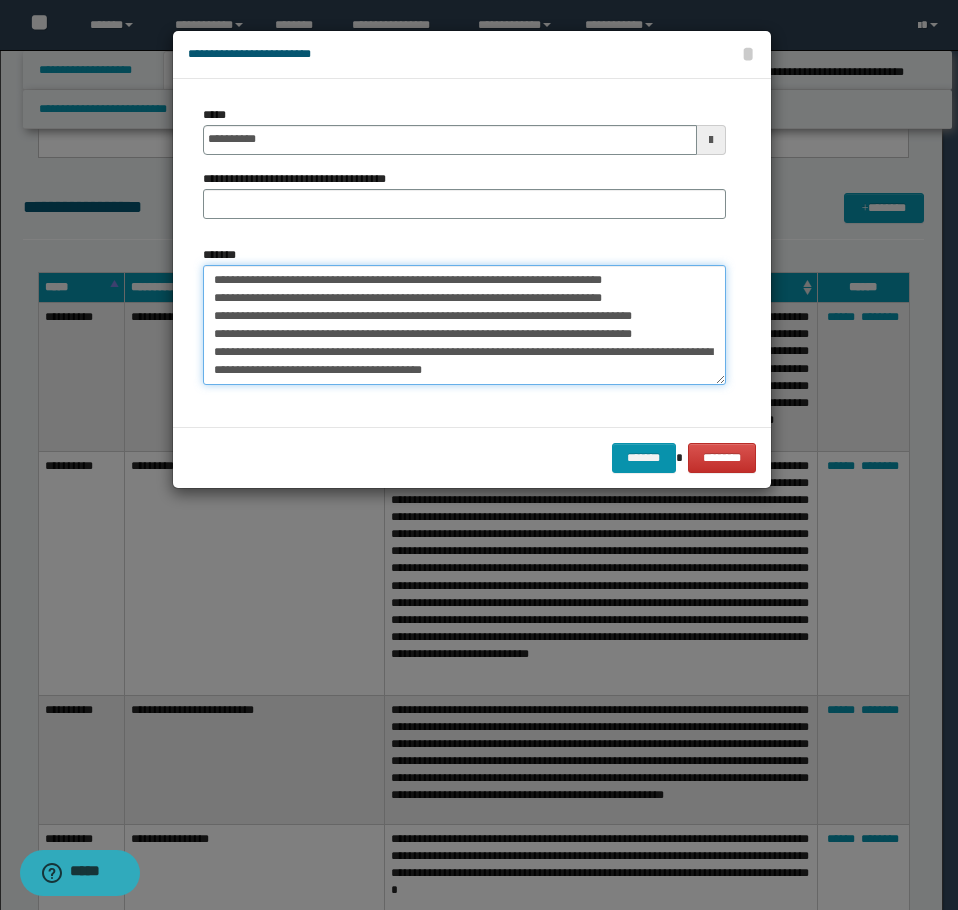 type on "**********" 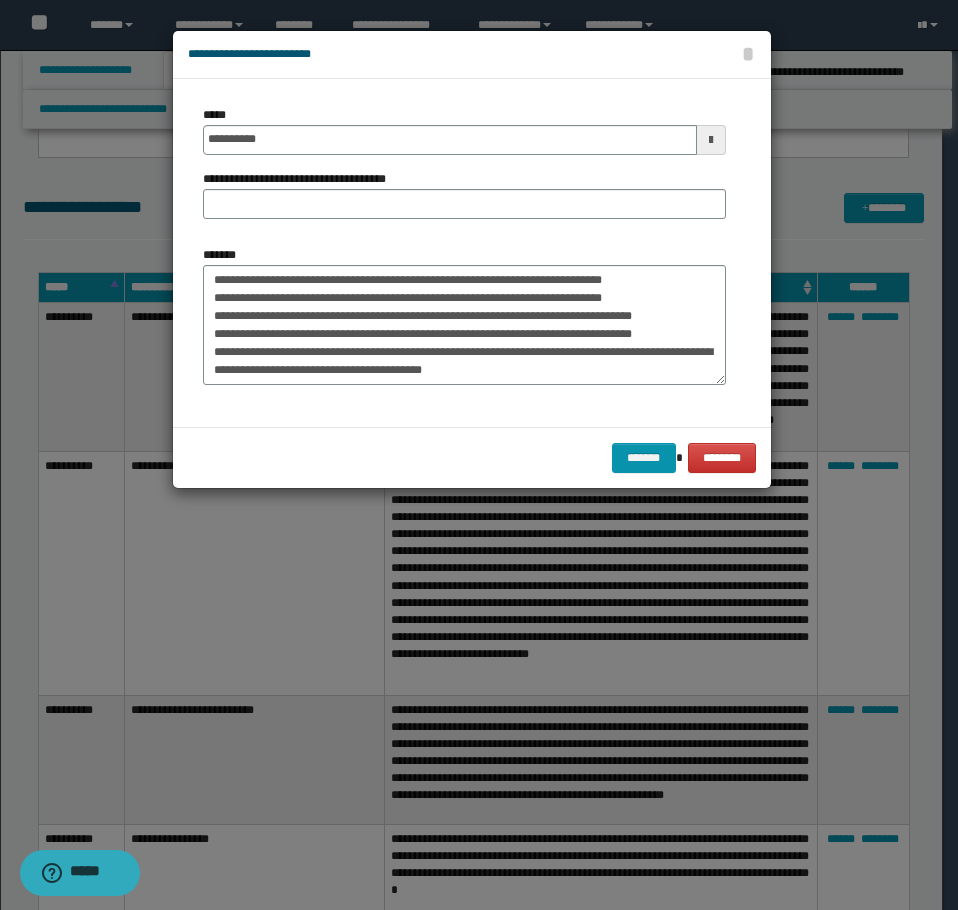 click on "**********" at bounding box center [302, 179] 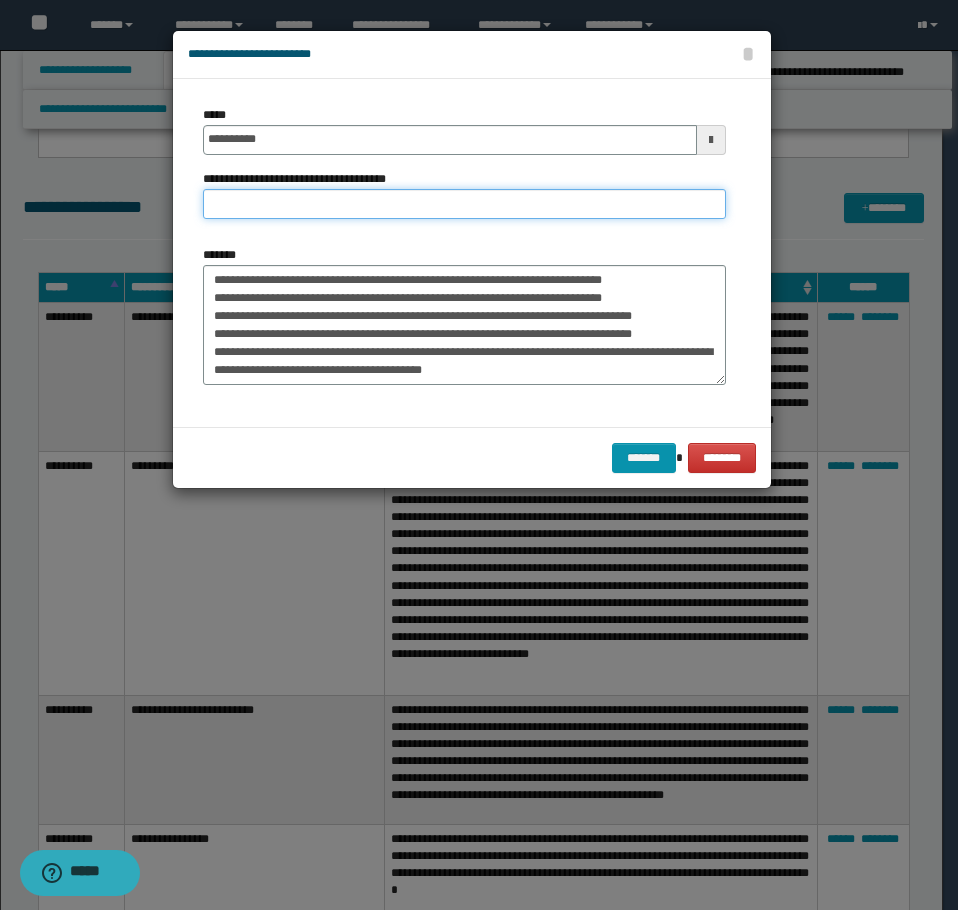 click on "**********" at bounding box center (464, 204) 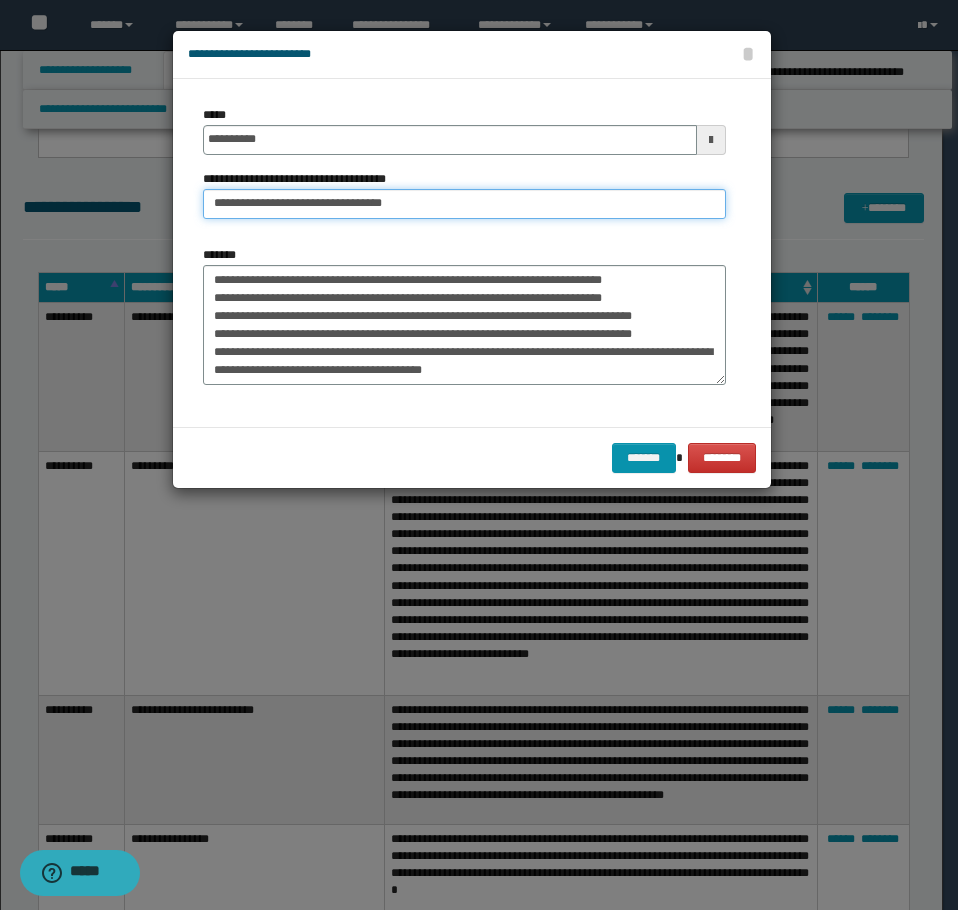 type on "**********" 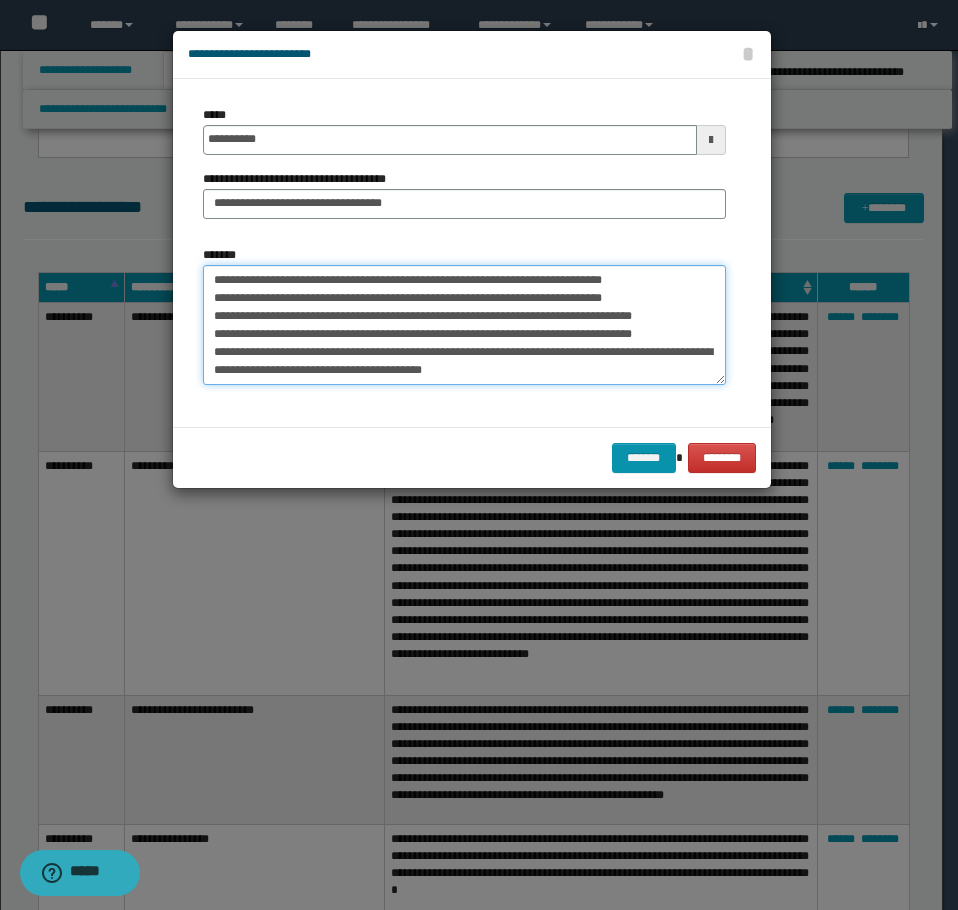 click on "*******" at bounding box center [464, 325] 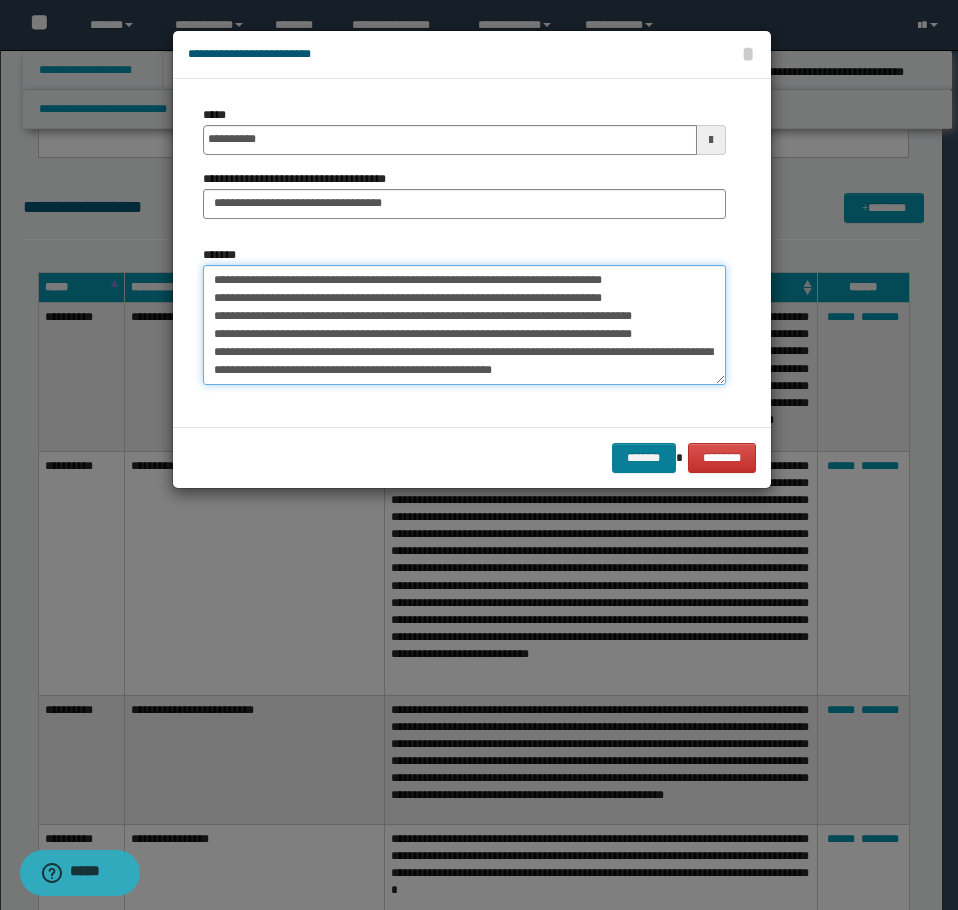 type on "**********" 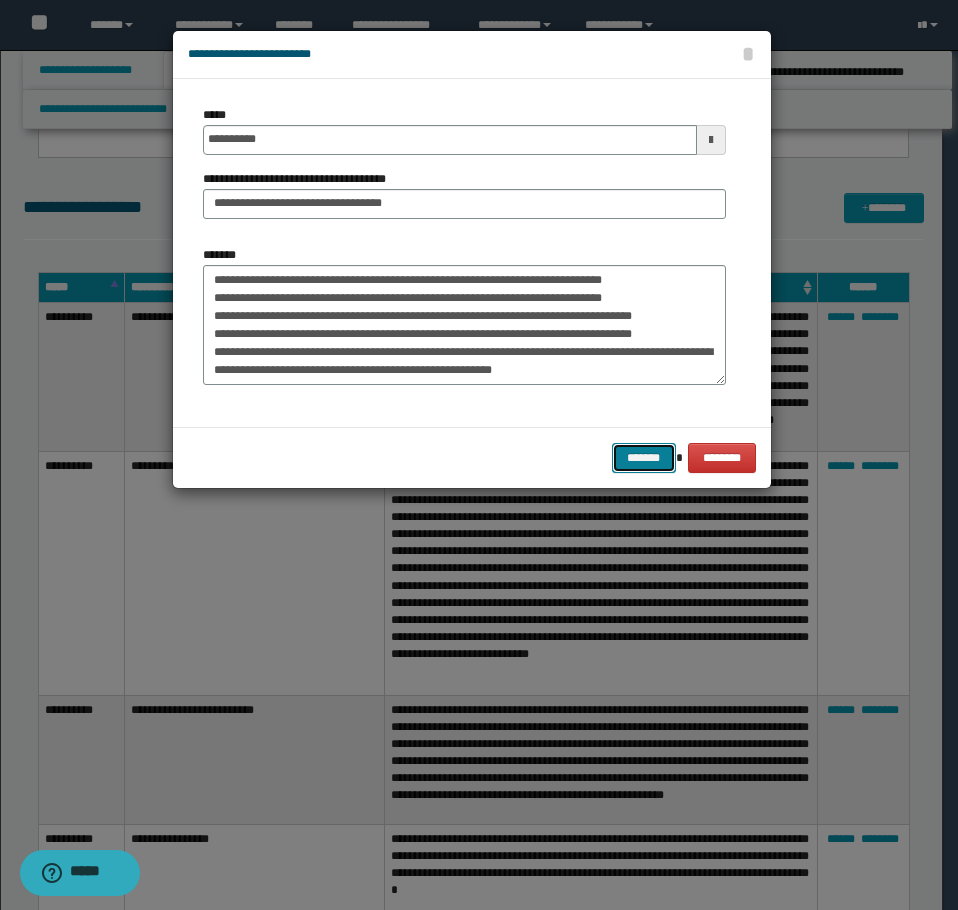 click on "*******" at bounding box center (644, 458) 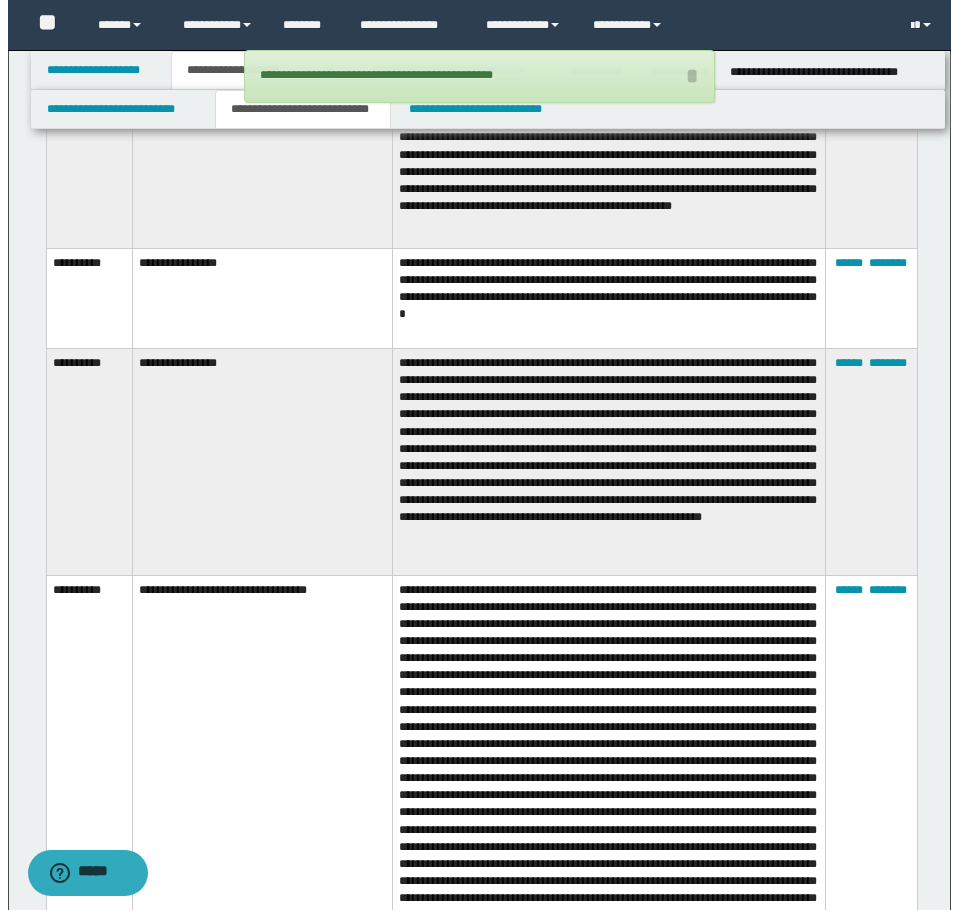 scroll, scrollTop: 4388, scrollLeft: 0, axis: vertical 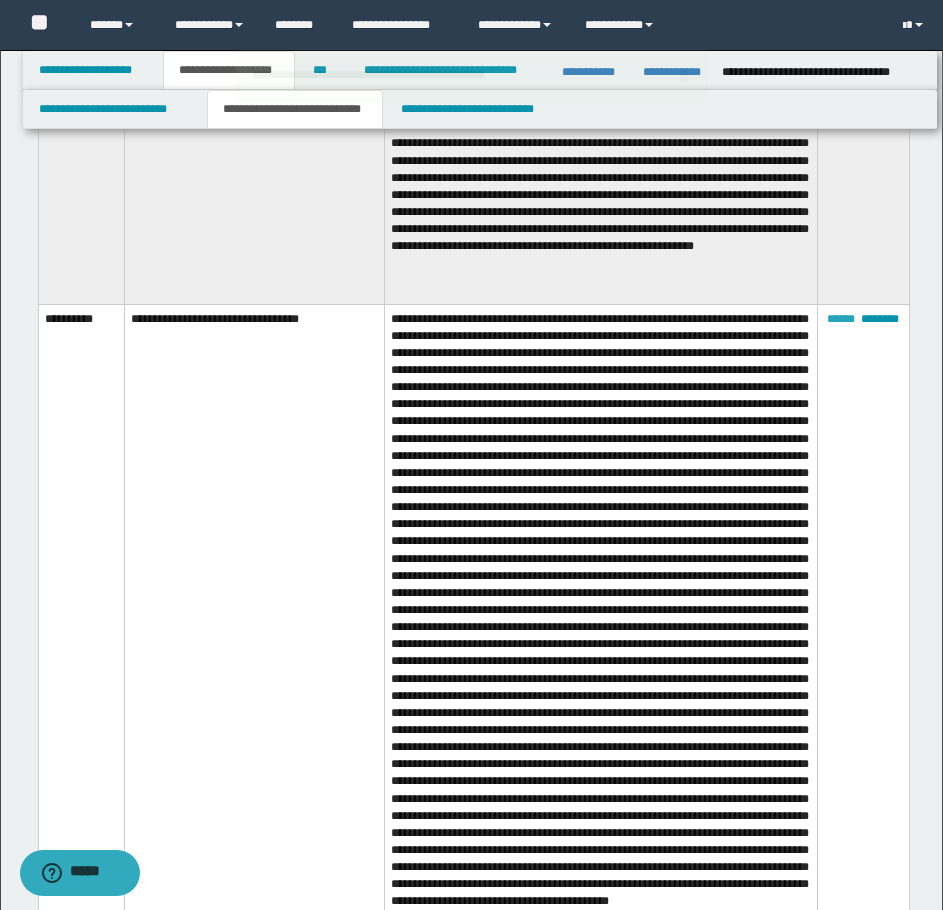 click on "******" at bounding box center (841, 319) 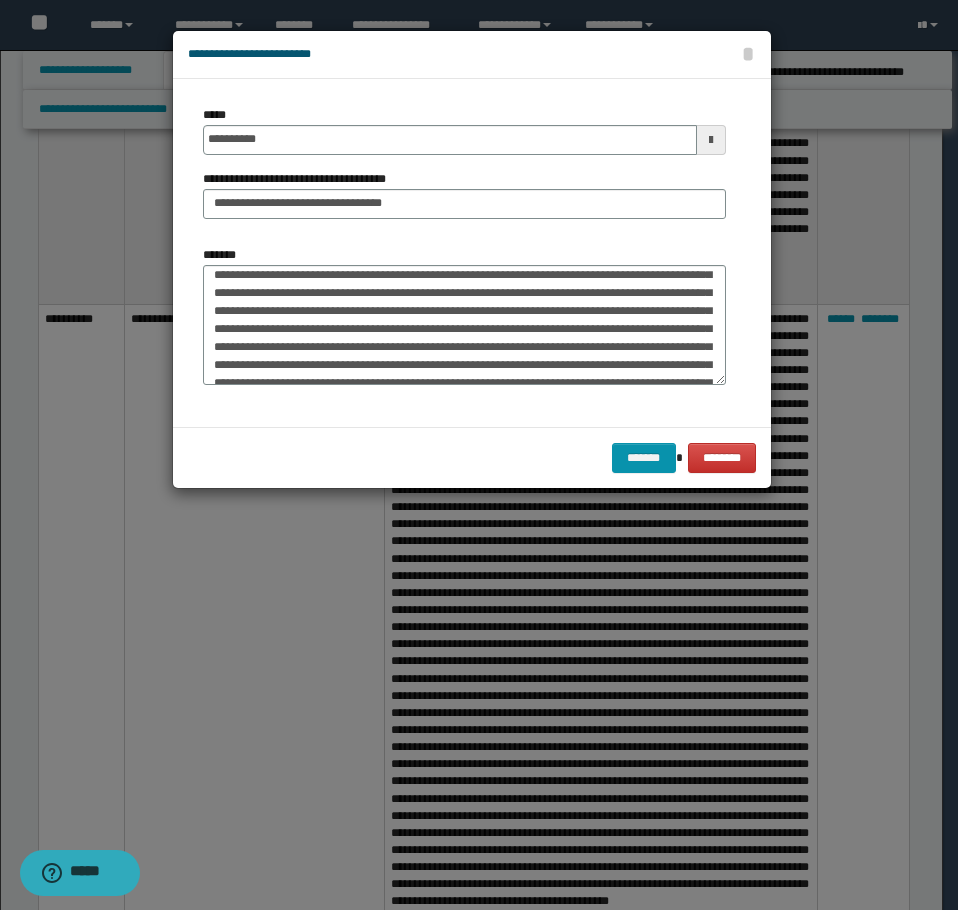scroll, scrollTop: 0, scrollLeft: 0, axis: both 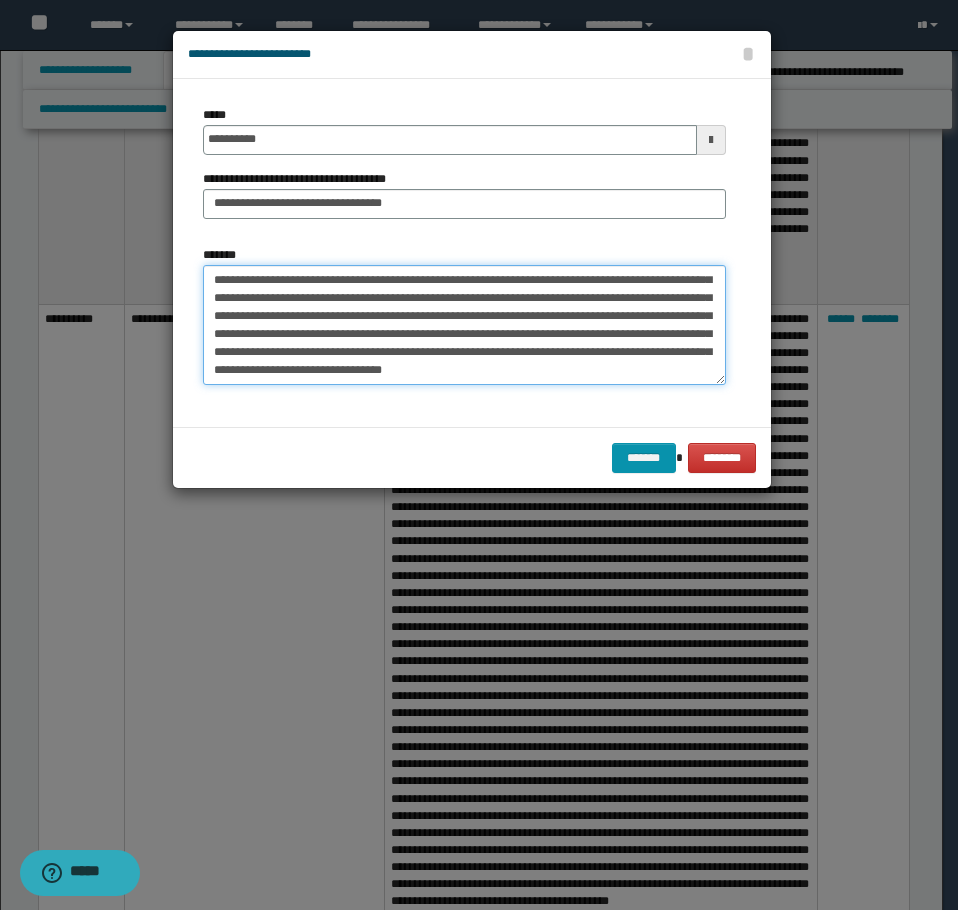 drag, startPoint x: 213, startPoint y: 278, endPoint x: 716, endPoint y: 411, distance: 520.28644 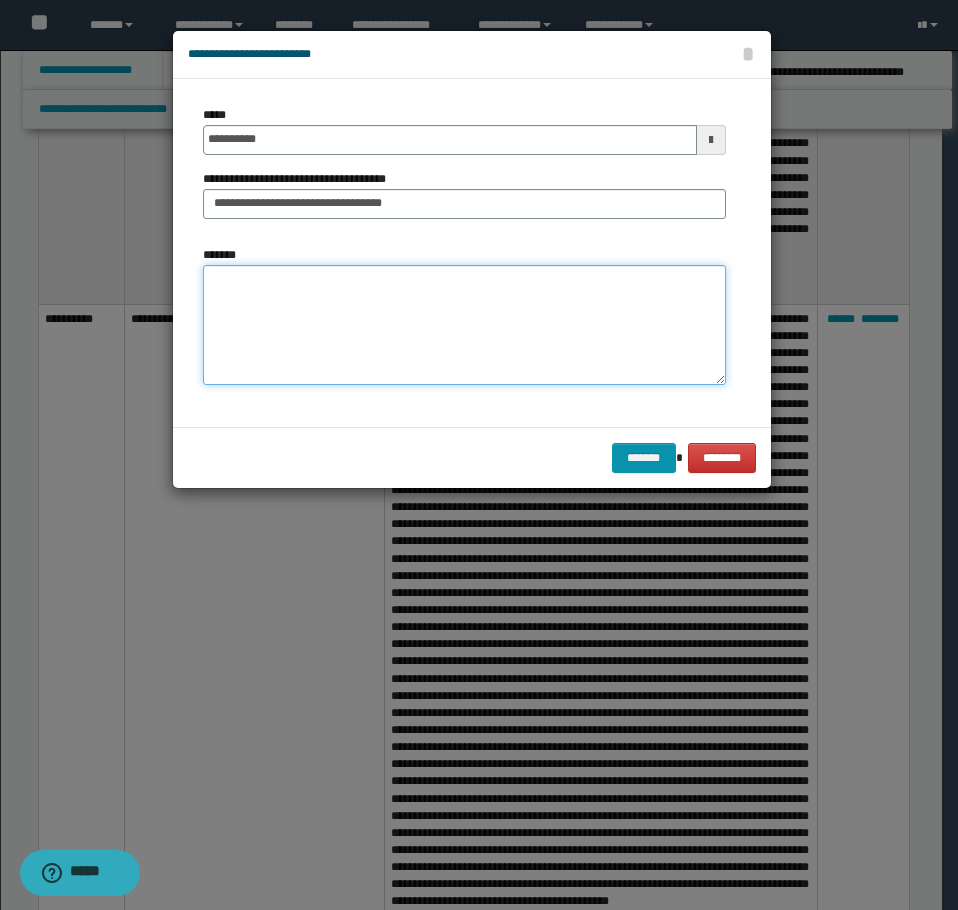 scroll, scrollTop: 0, scrollLeft: 0, axis: both 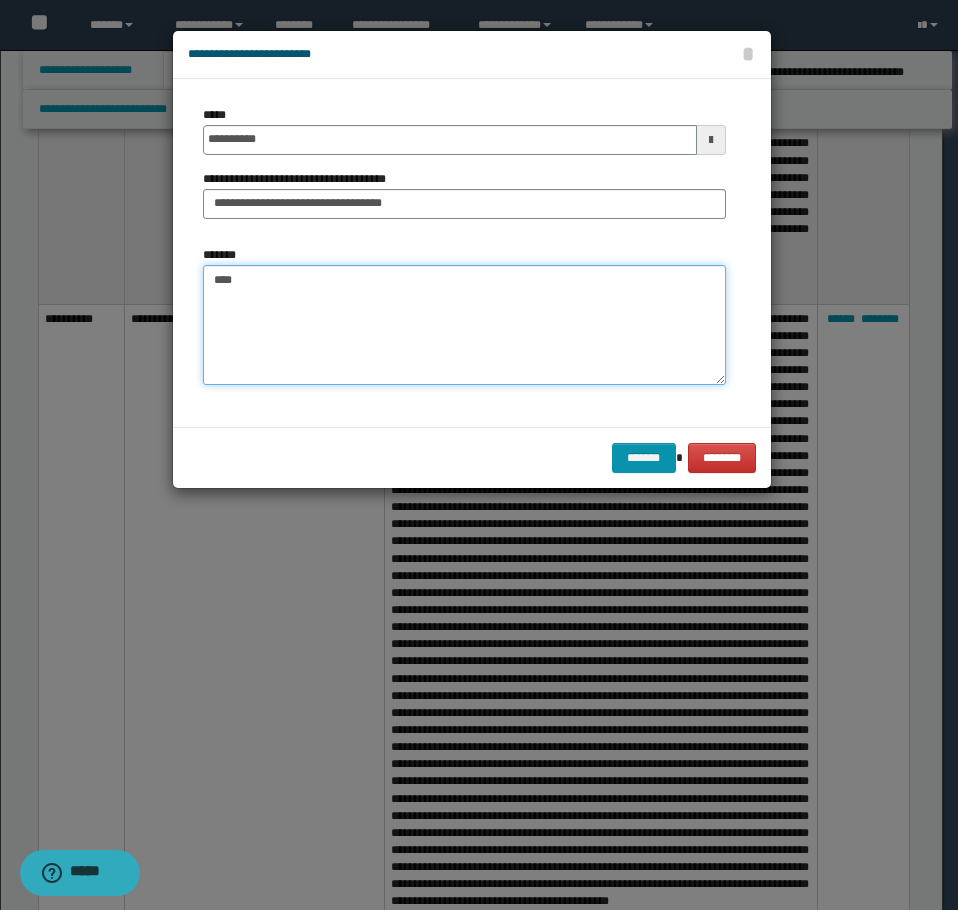 paste on "**********" 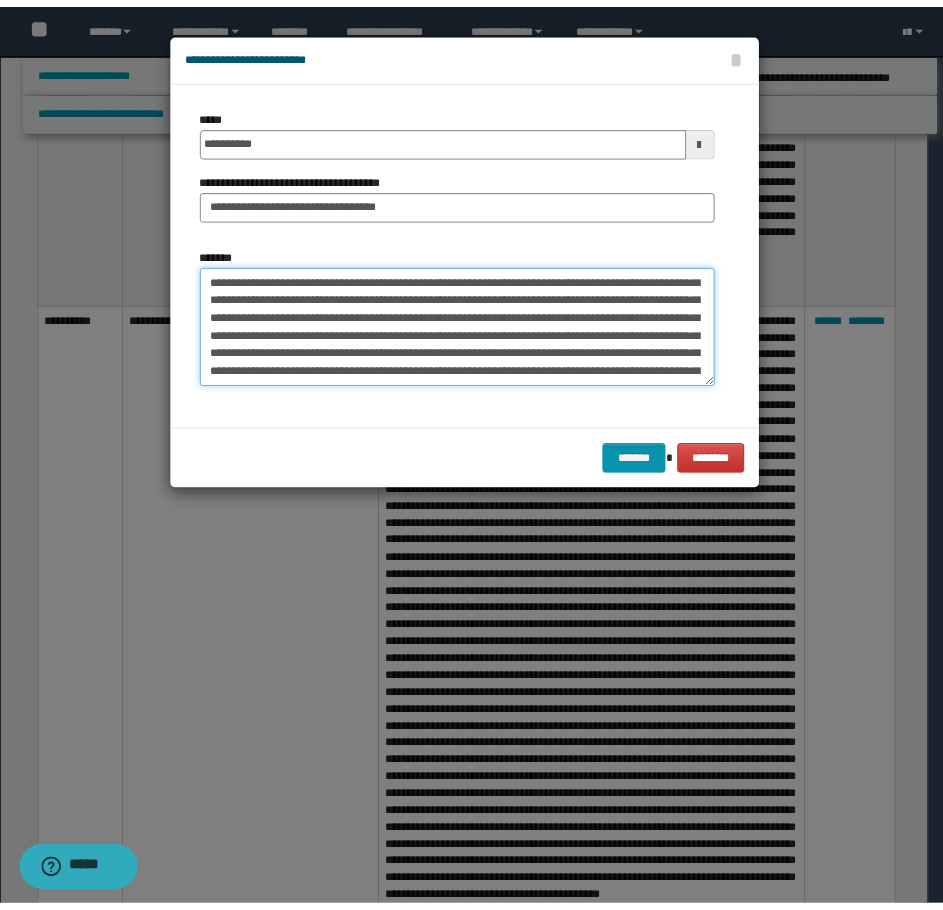 scroll, scrollTop: 400, scrollLeft: 0, axis: vertical 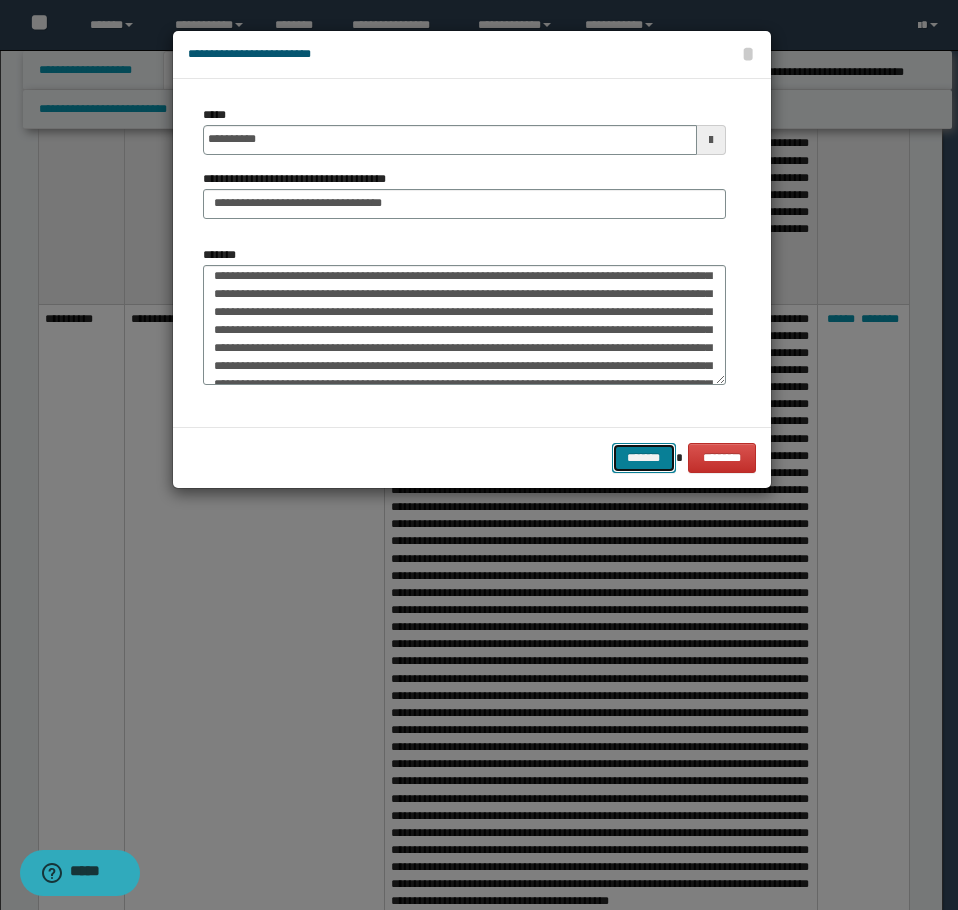 click on "*******" at bounding box center (644, 458) 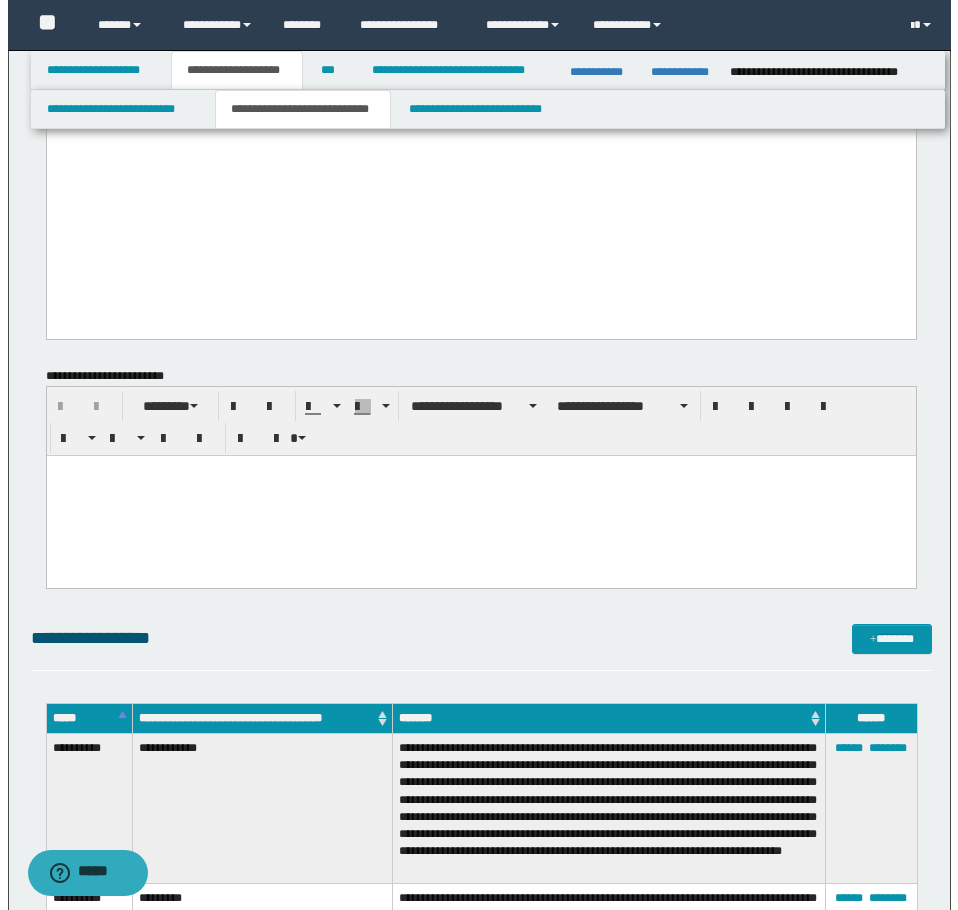 scroll, scrollTop: 3288, scrollLeft: 0, axis: vertical 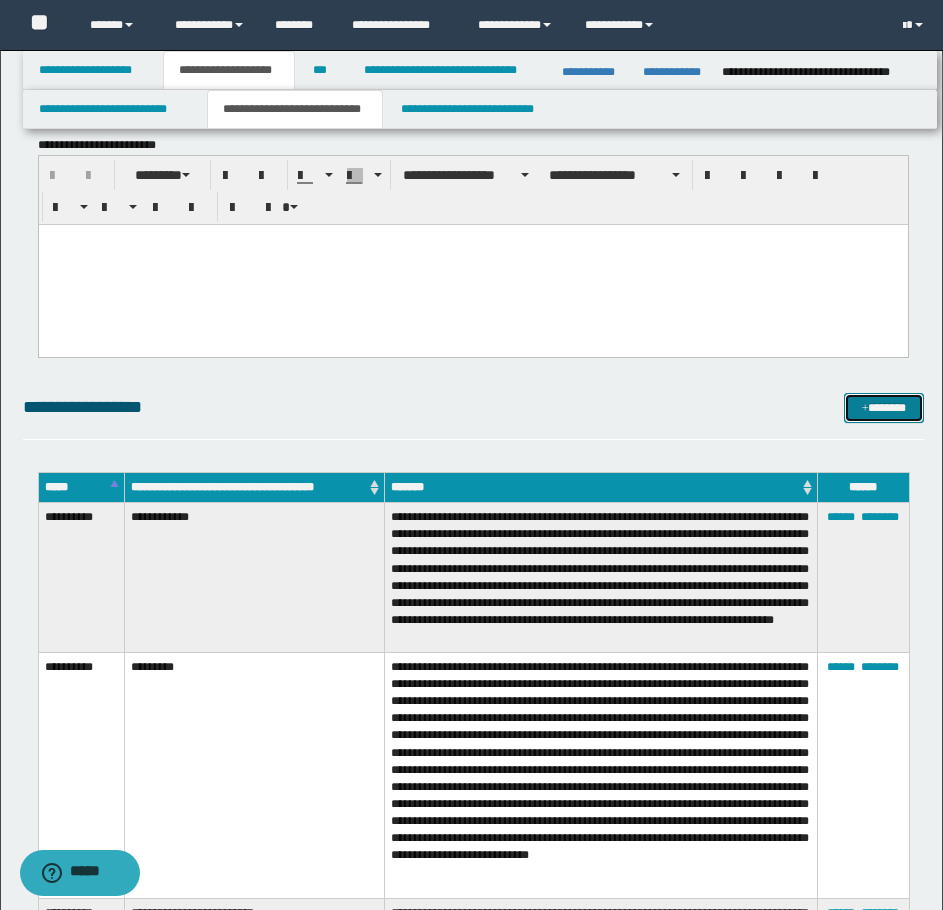 click on "*******" at bounding box center [884, 408] 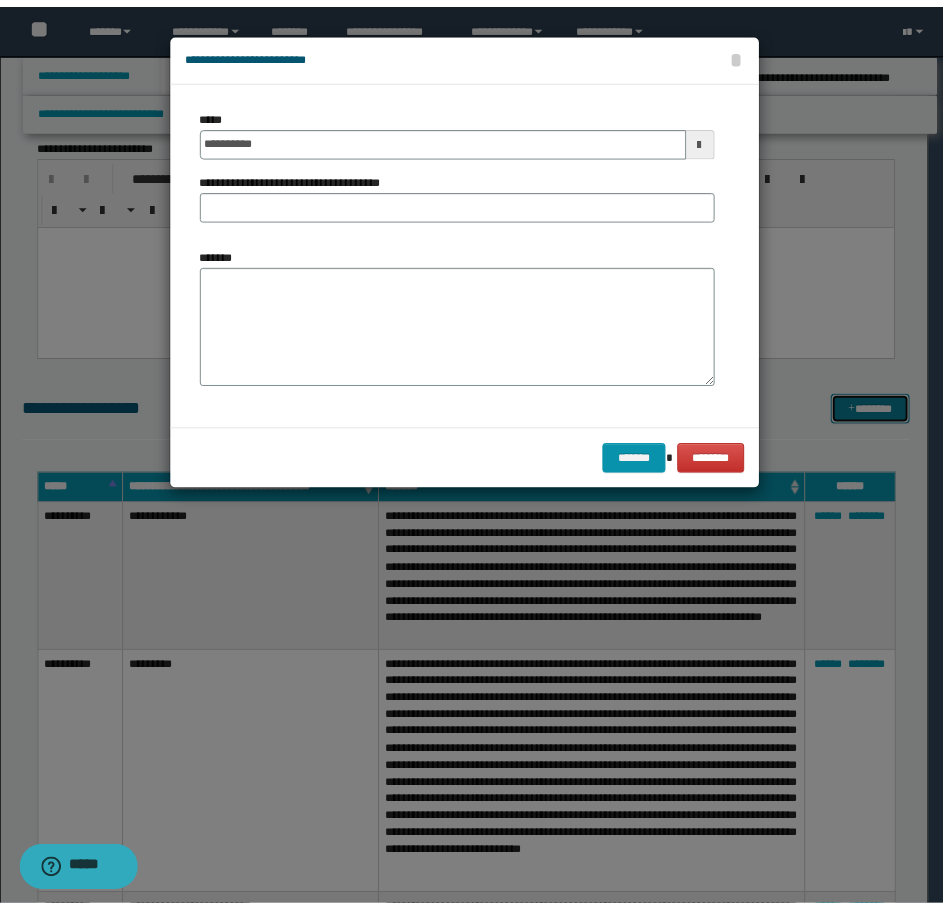 scroll, scrollTop: 0, scrollLeft: 0, axis: both 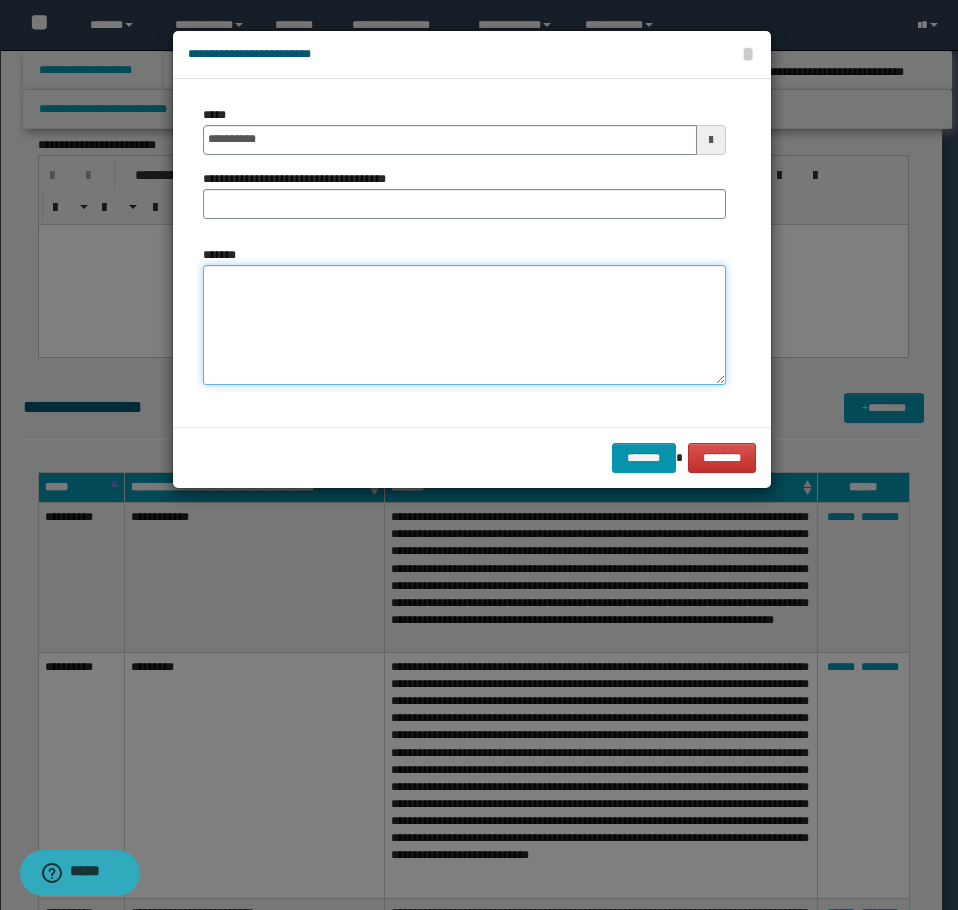 click on "*******" at bounding box center [464, 325] 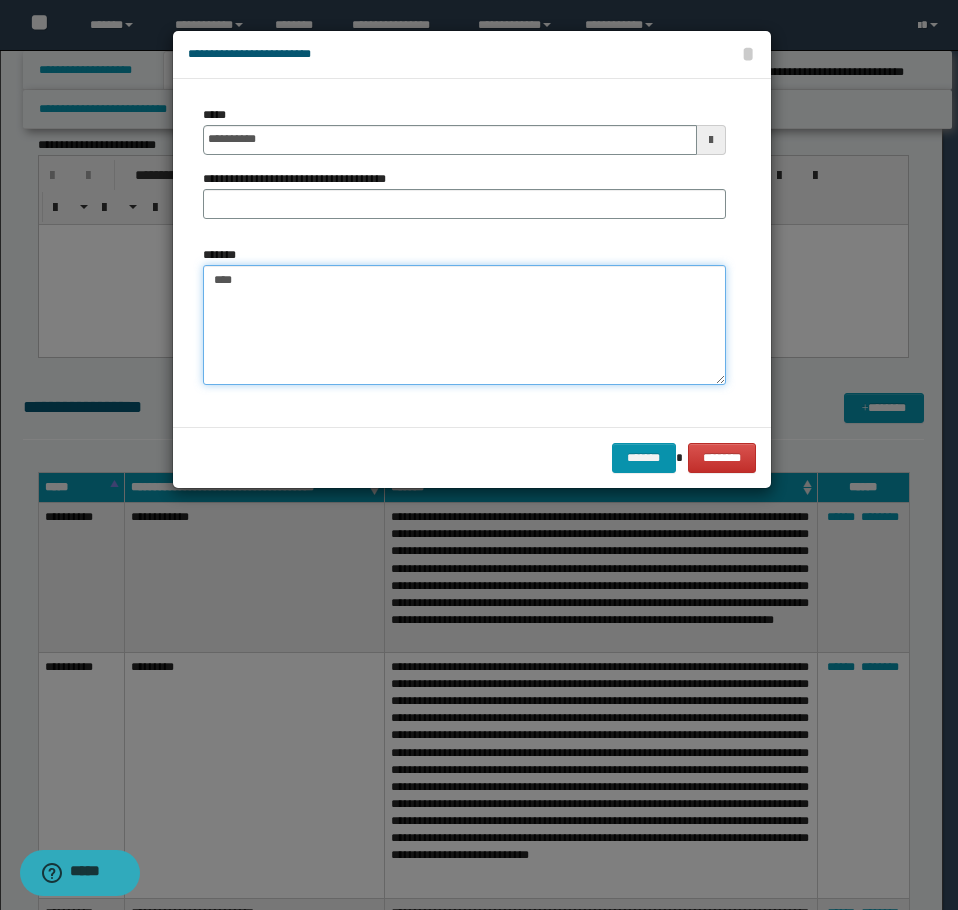 paste on "**********" 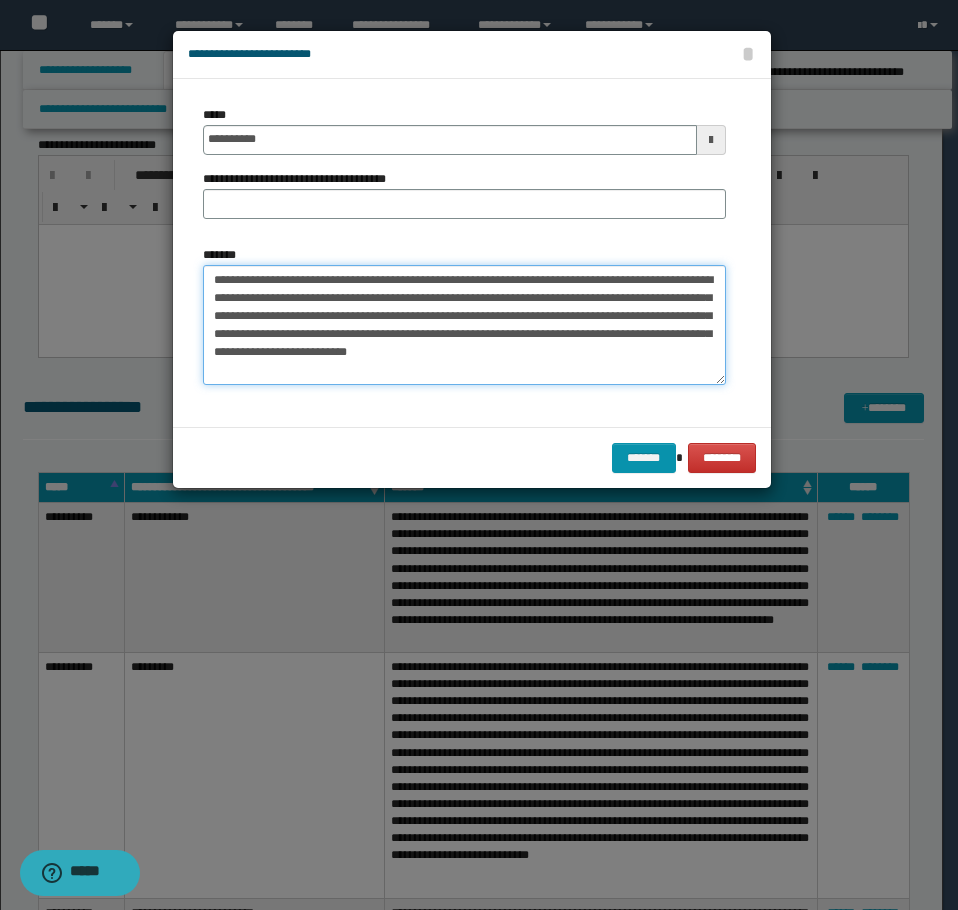 type on "**********" 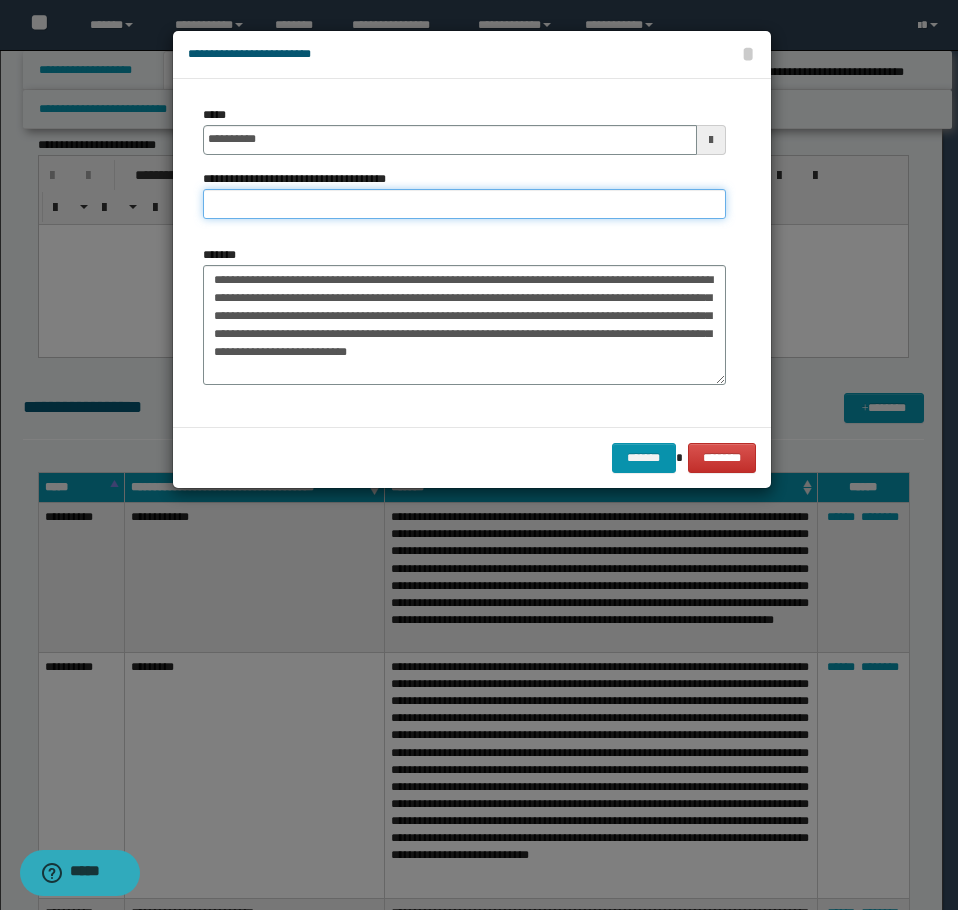 click on "**********" at bounding box center (464, 204) 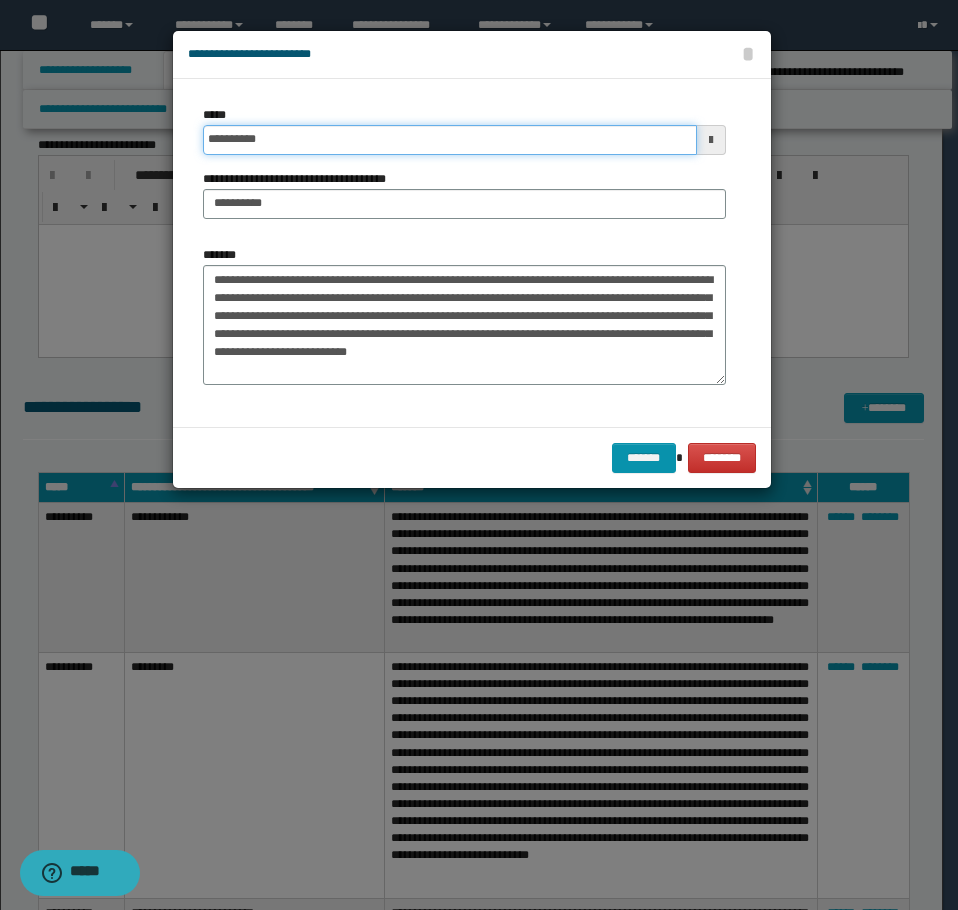 click on "**********" at bounding box center [450, 140] 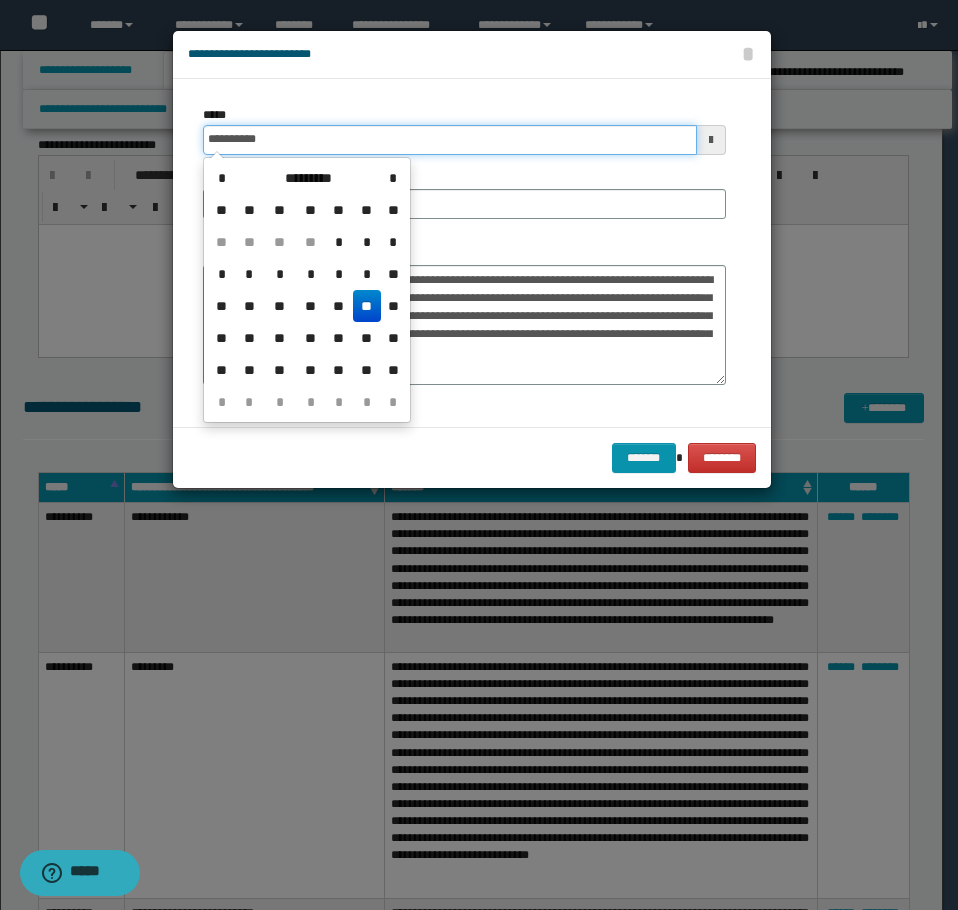 type on "**********" 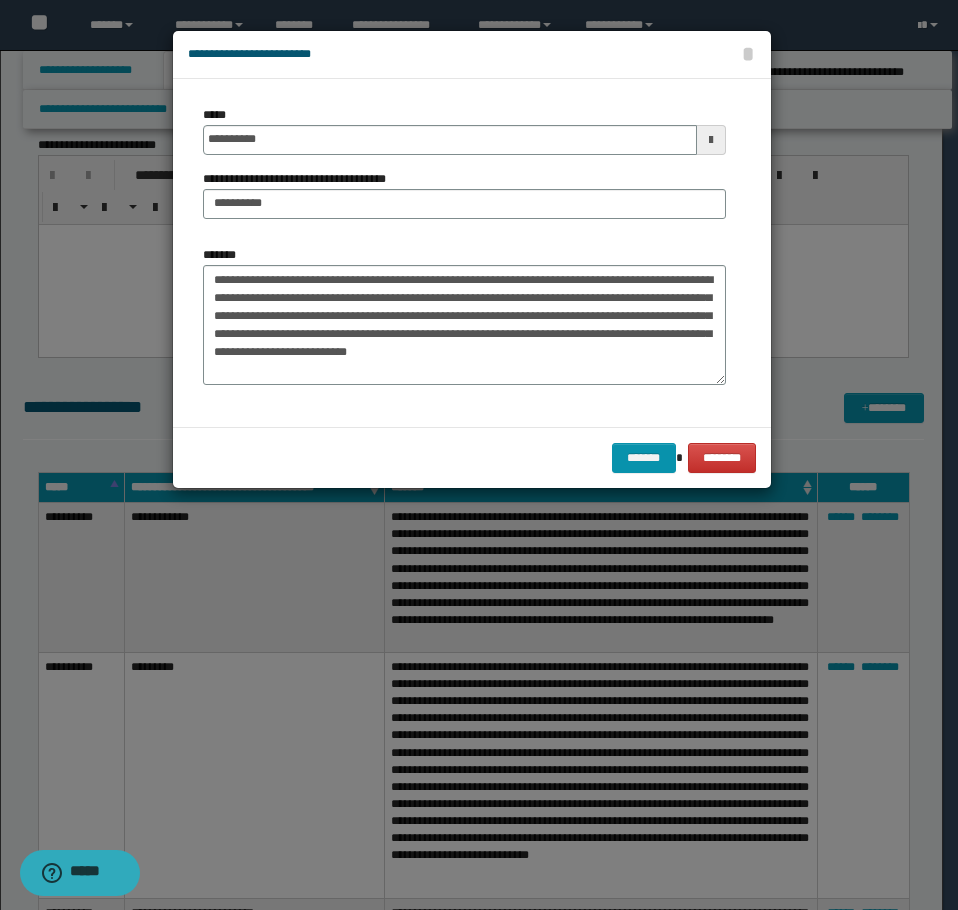 click on "**********" at bounding box center (464, 315) 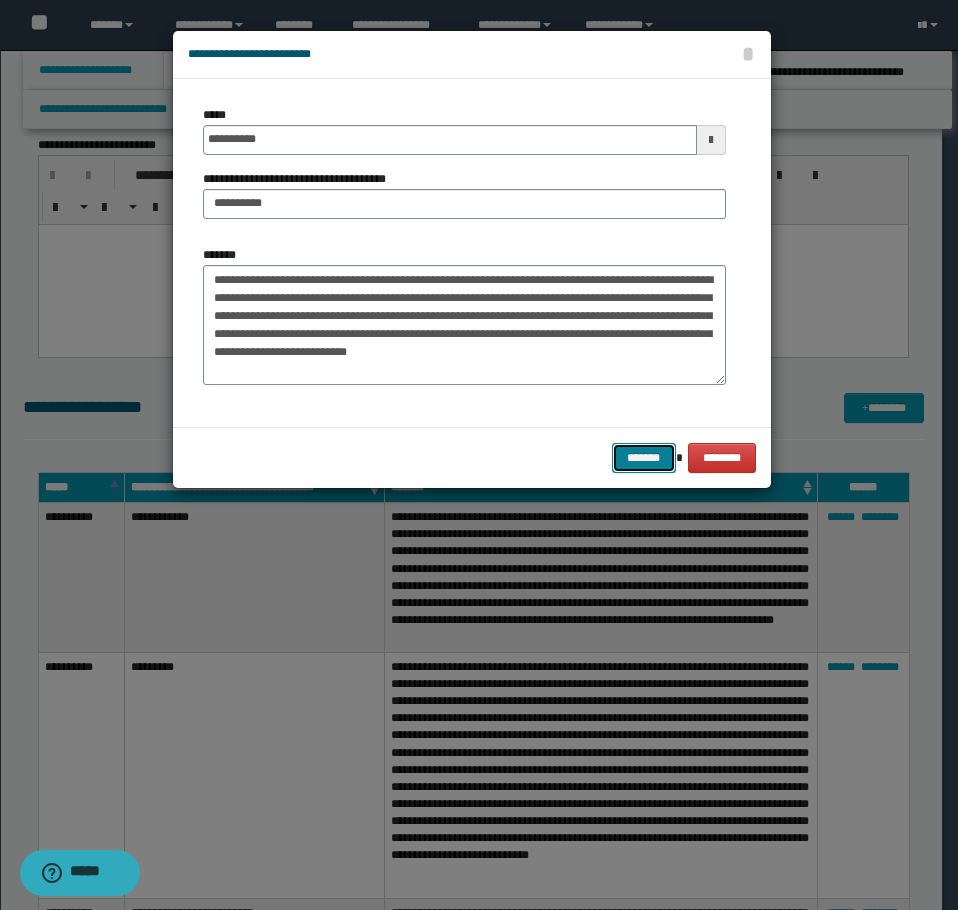 click on "*******" at bounding box center (644, 458) 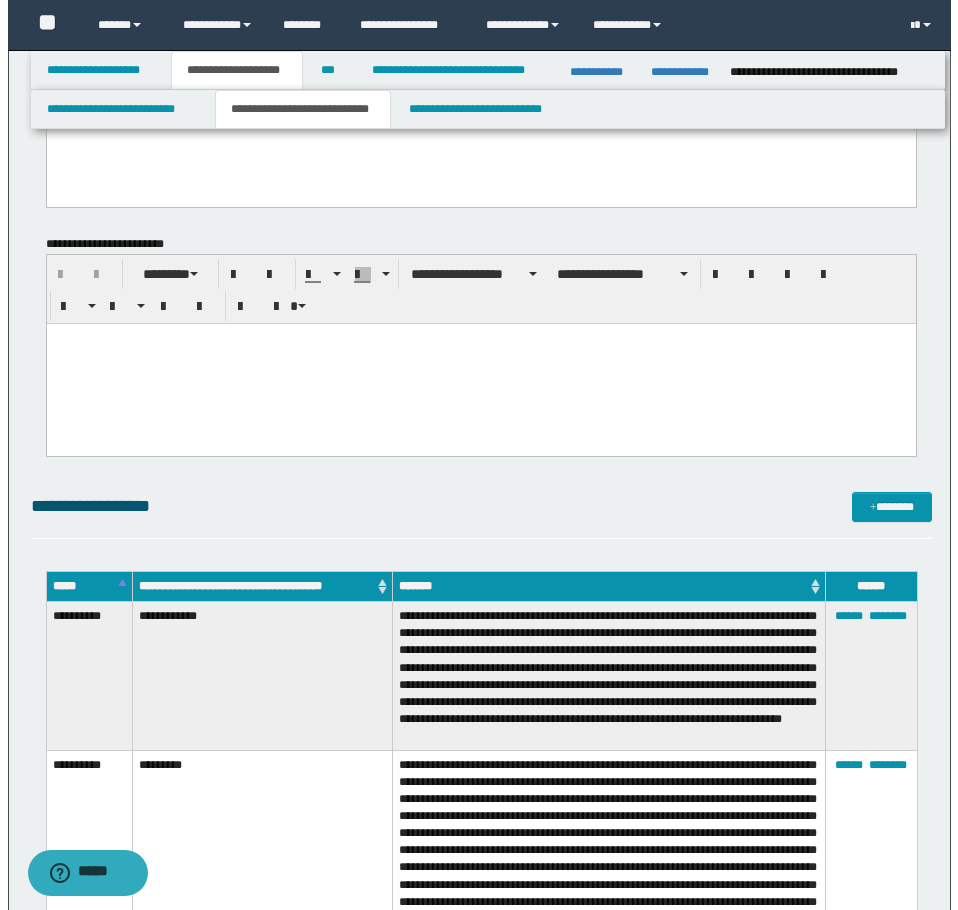 scroll, scrollTop: 3188, scrollLeft: 0, axis: vertical 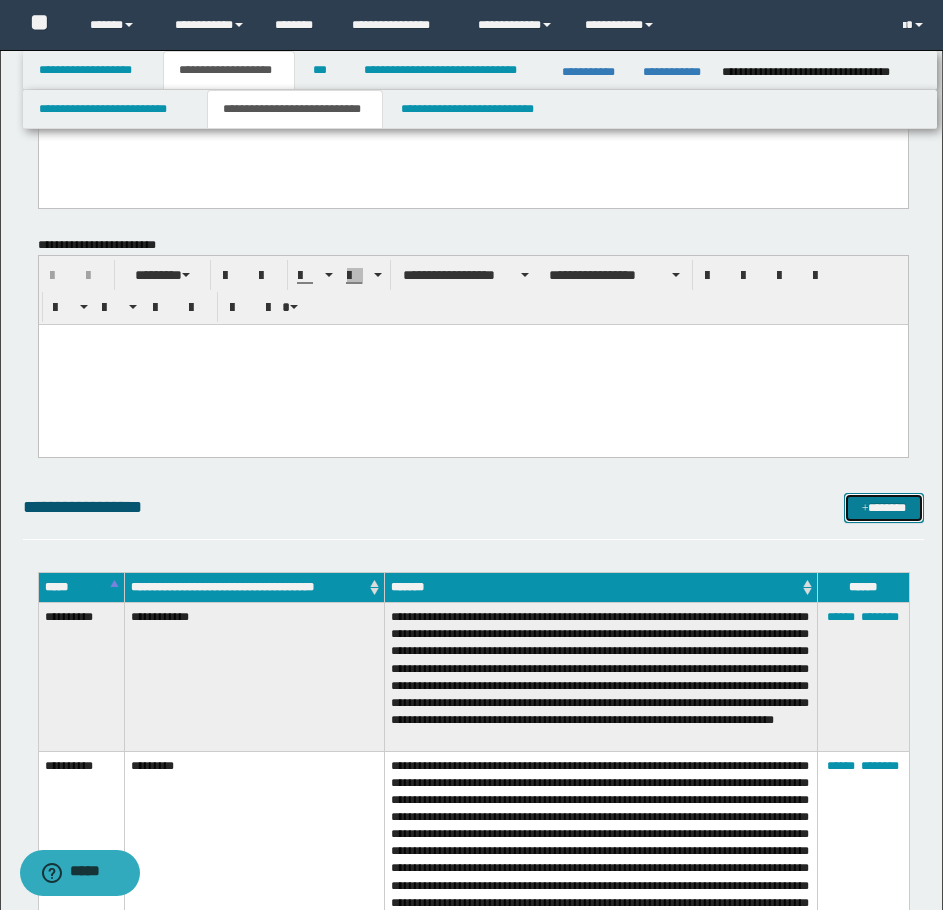 click at bounding box center [865, 509] 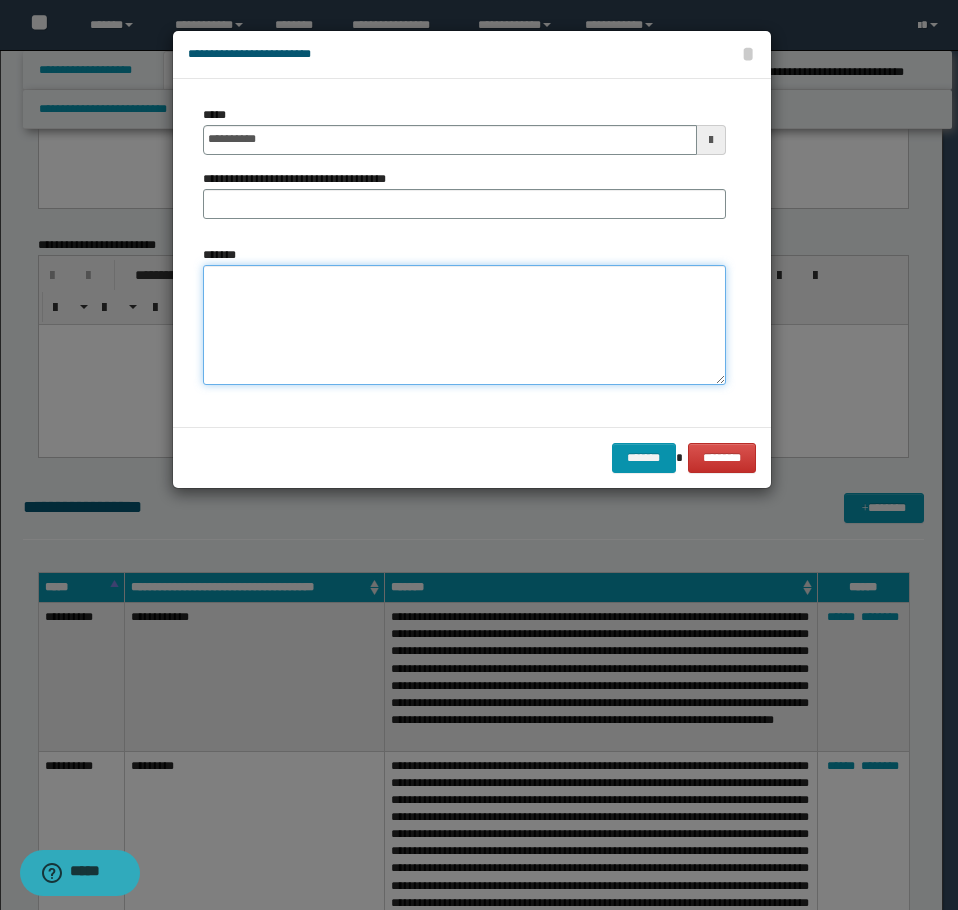click on "*******" at bounding box center (464, 325) 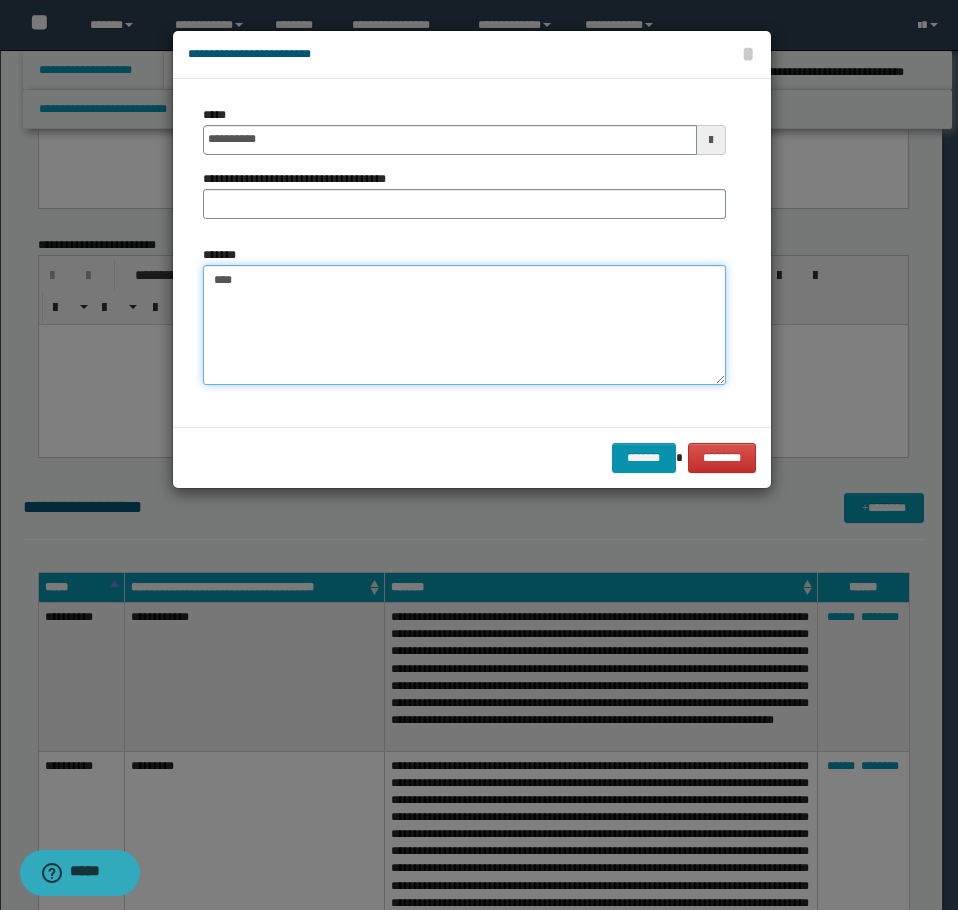 paste on "**********" 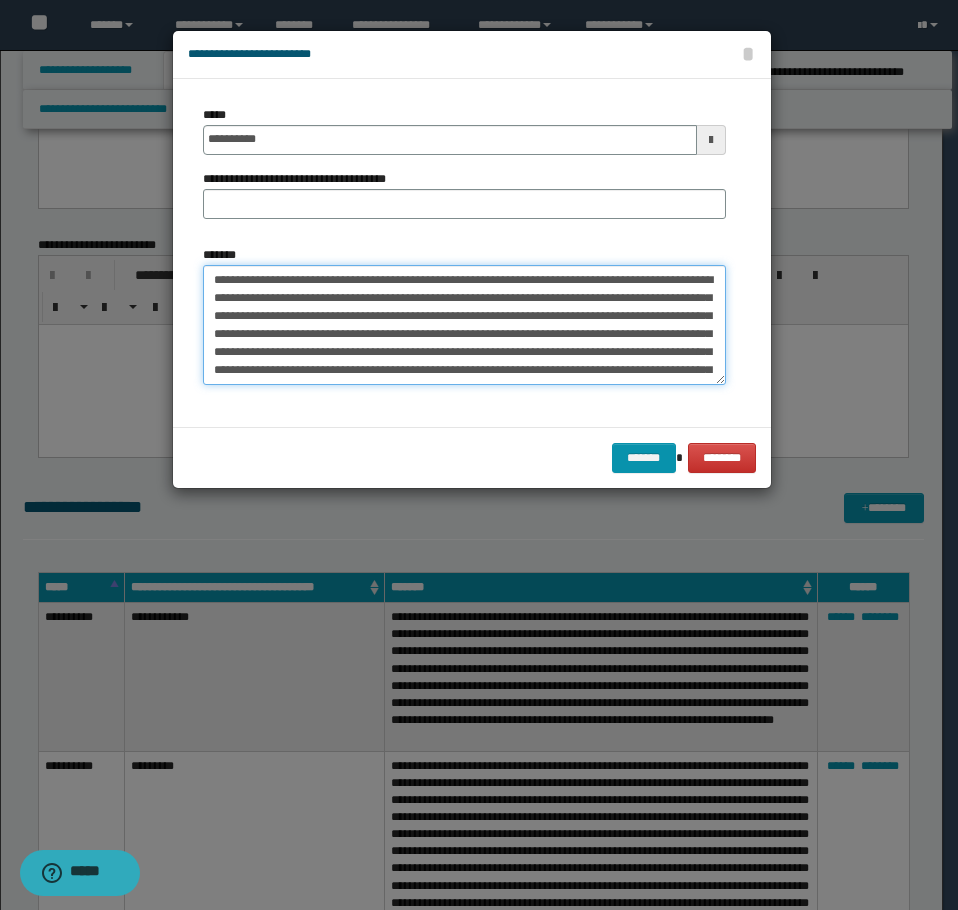 scroll, scrollTop: 48, scrollLeft: 0, axis: vertical 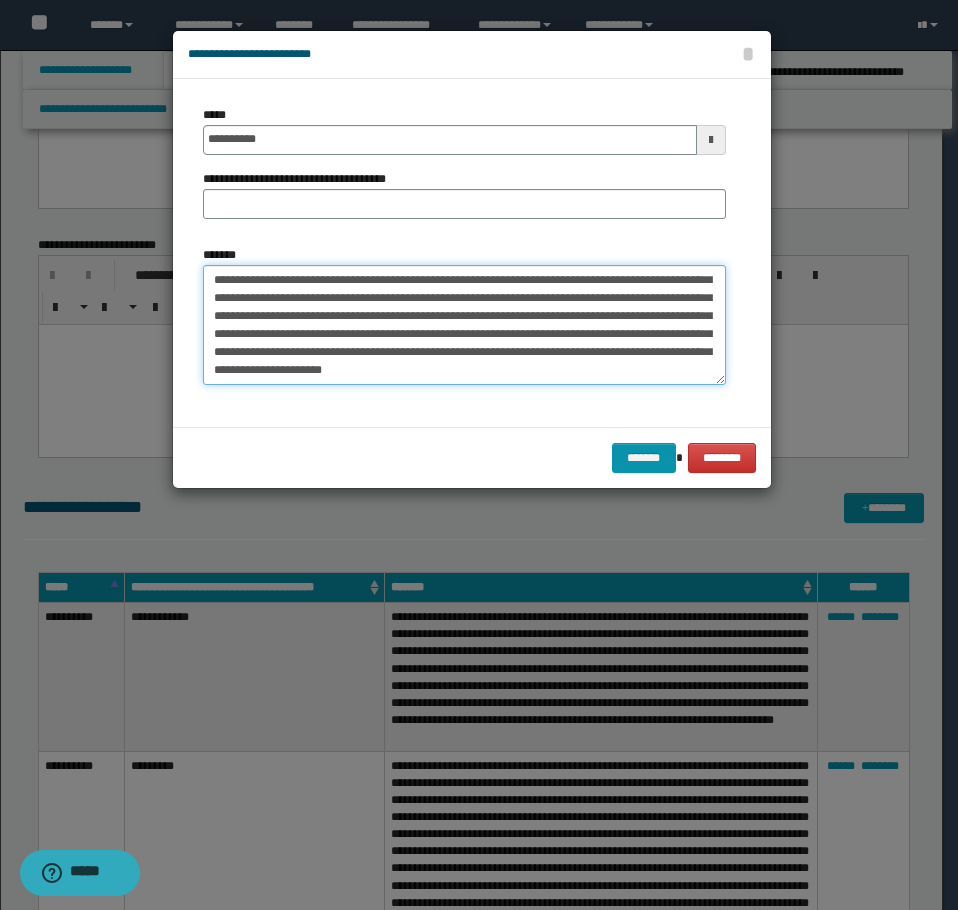 type on "**********" 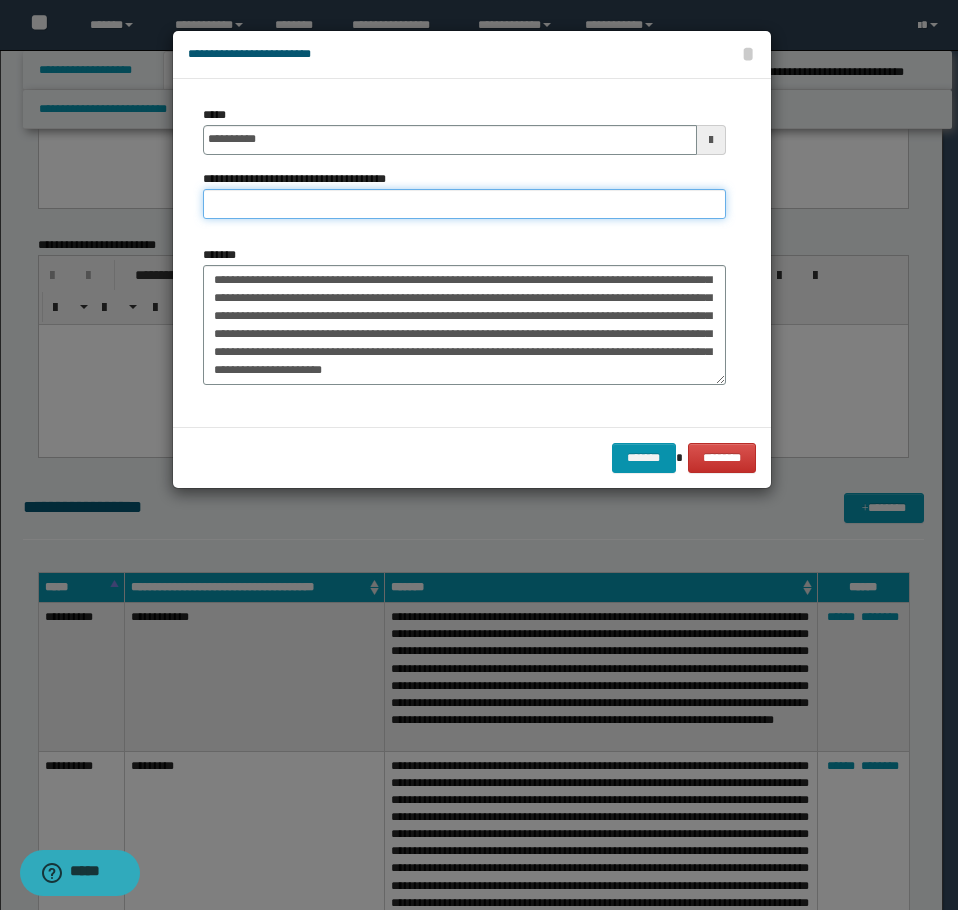 click on "**********" at bounding box center (464, 204) 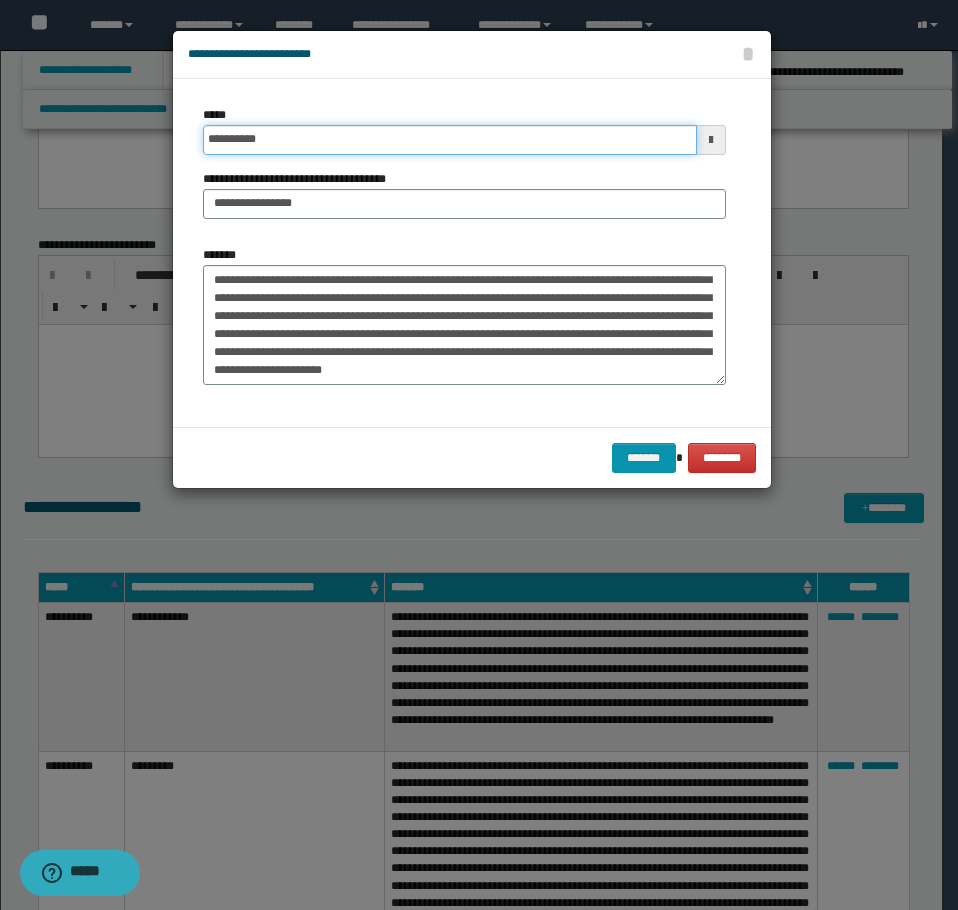 click on "**********" at bounding box center (450, 140) 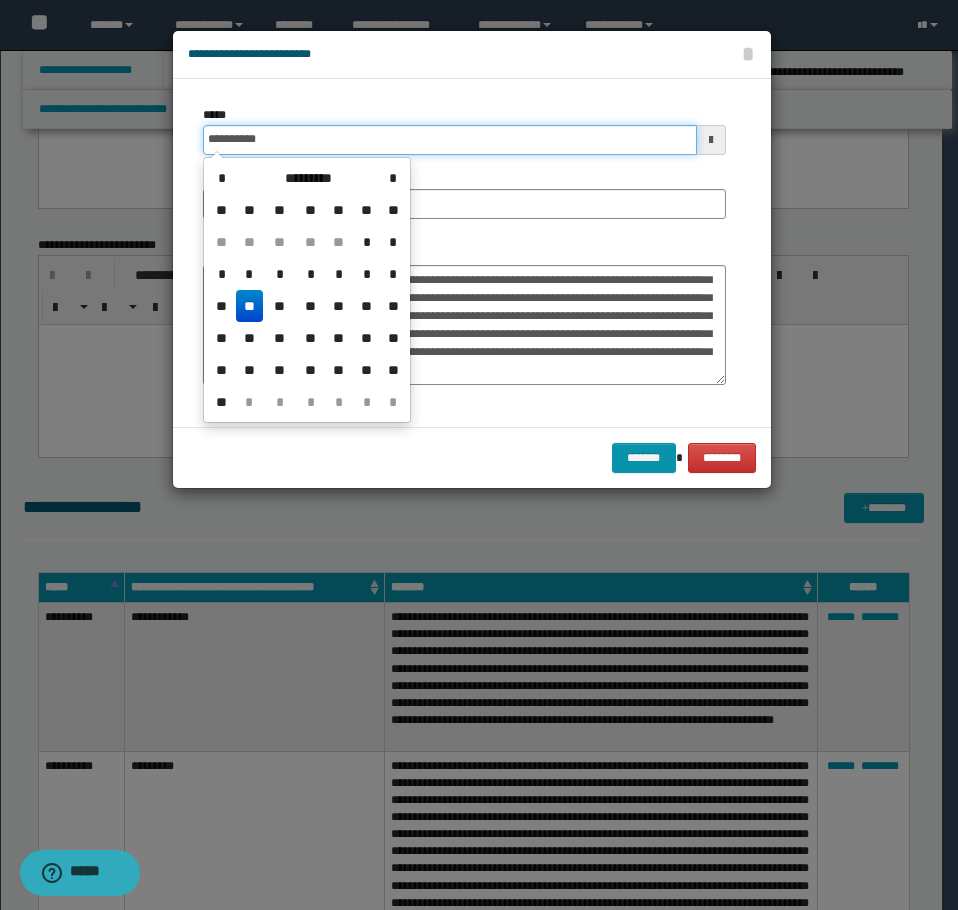 type on "**********" 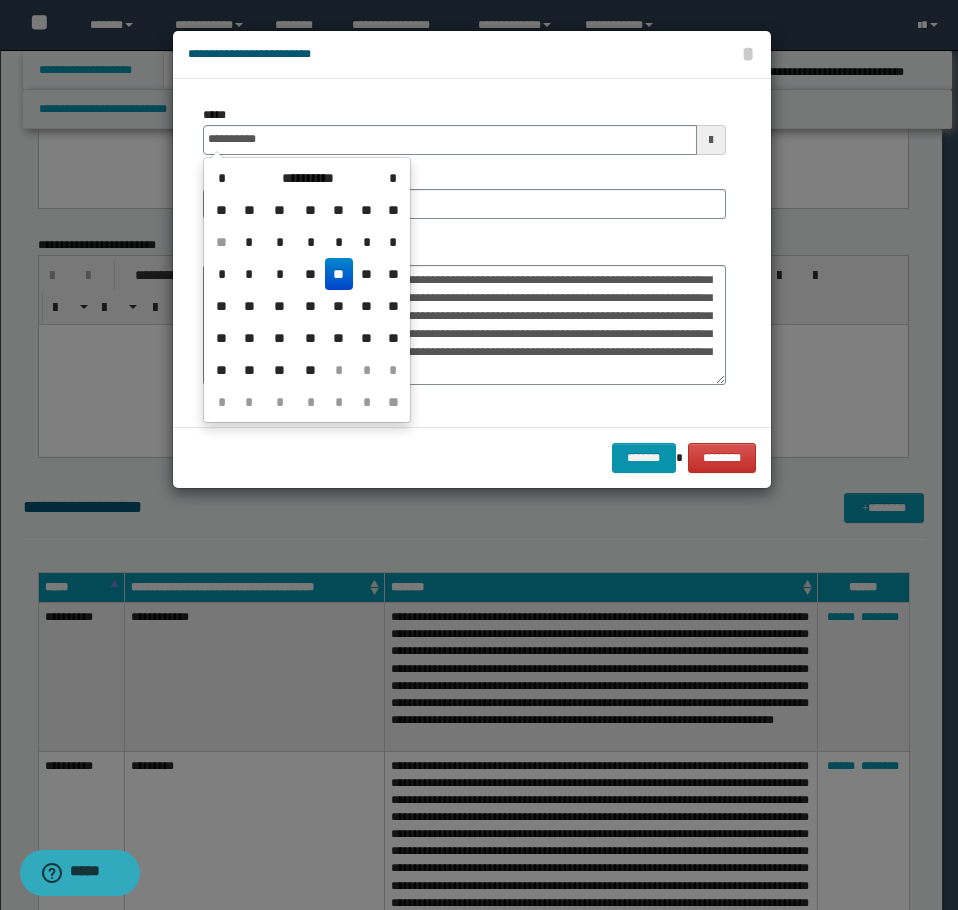 click on "**********" at bounding box center [464, 253] 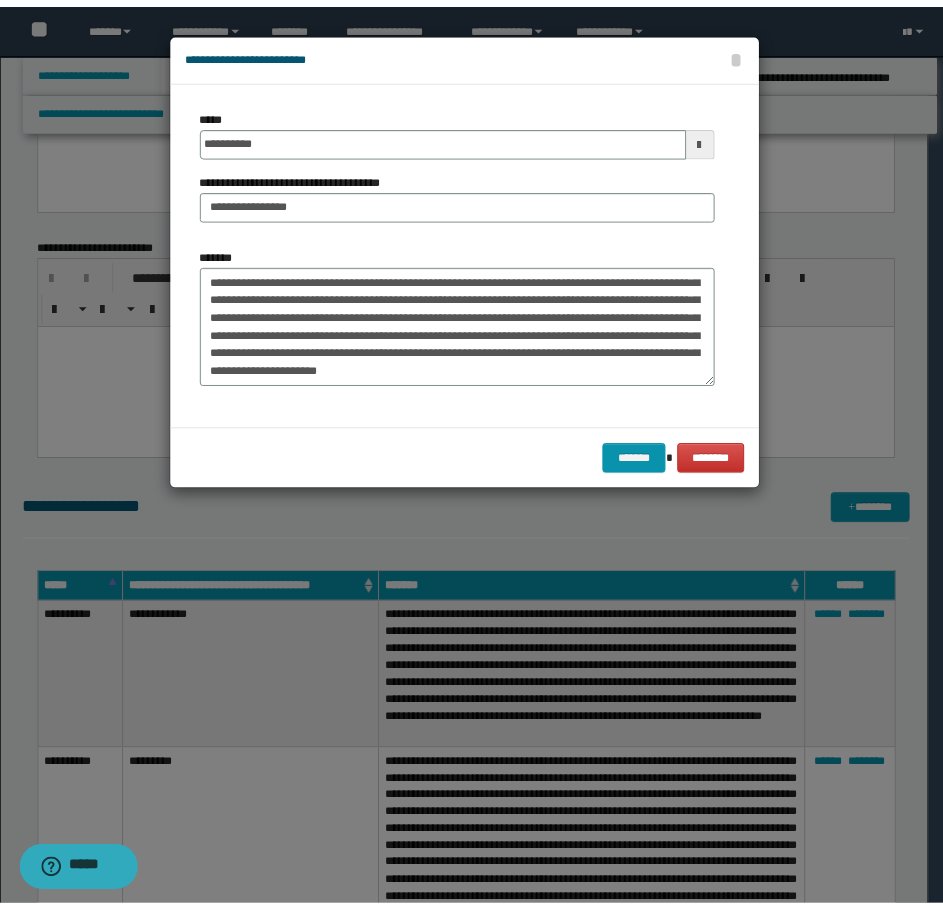 scroll, scrollTop: 54, scrollLeft: 0, axis: vertical 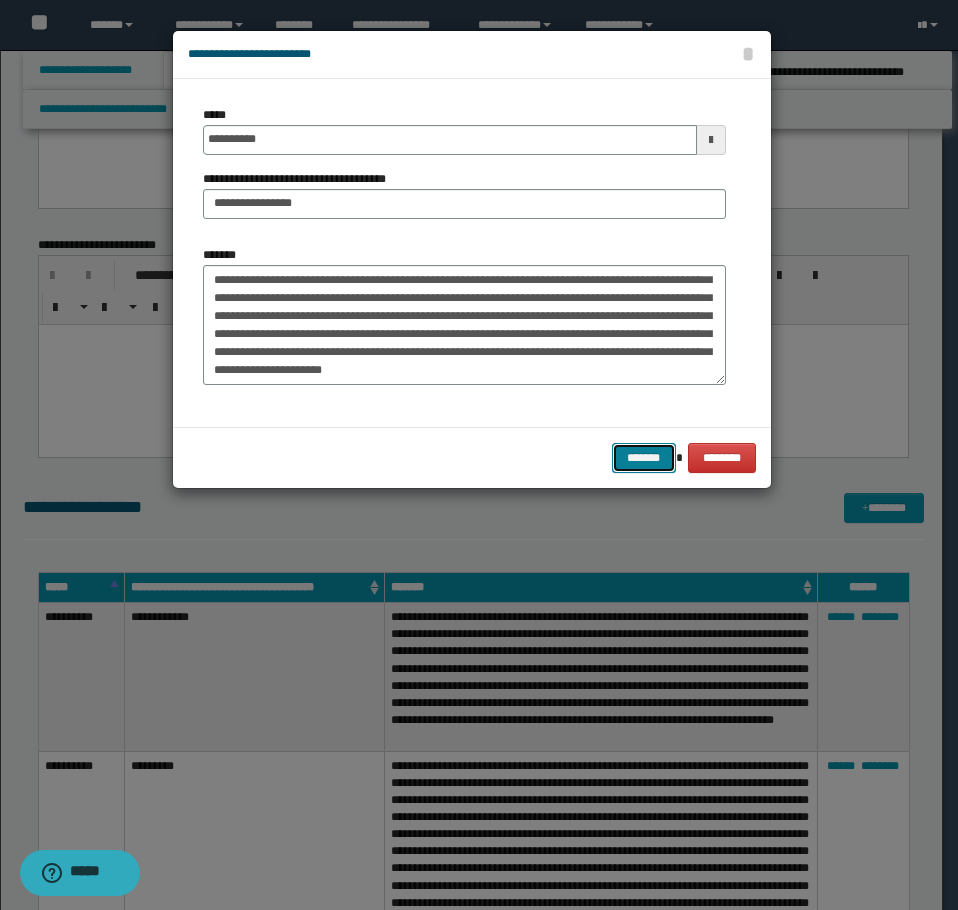 click on "*******" at bounding box center [644, 458] 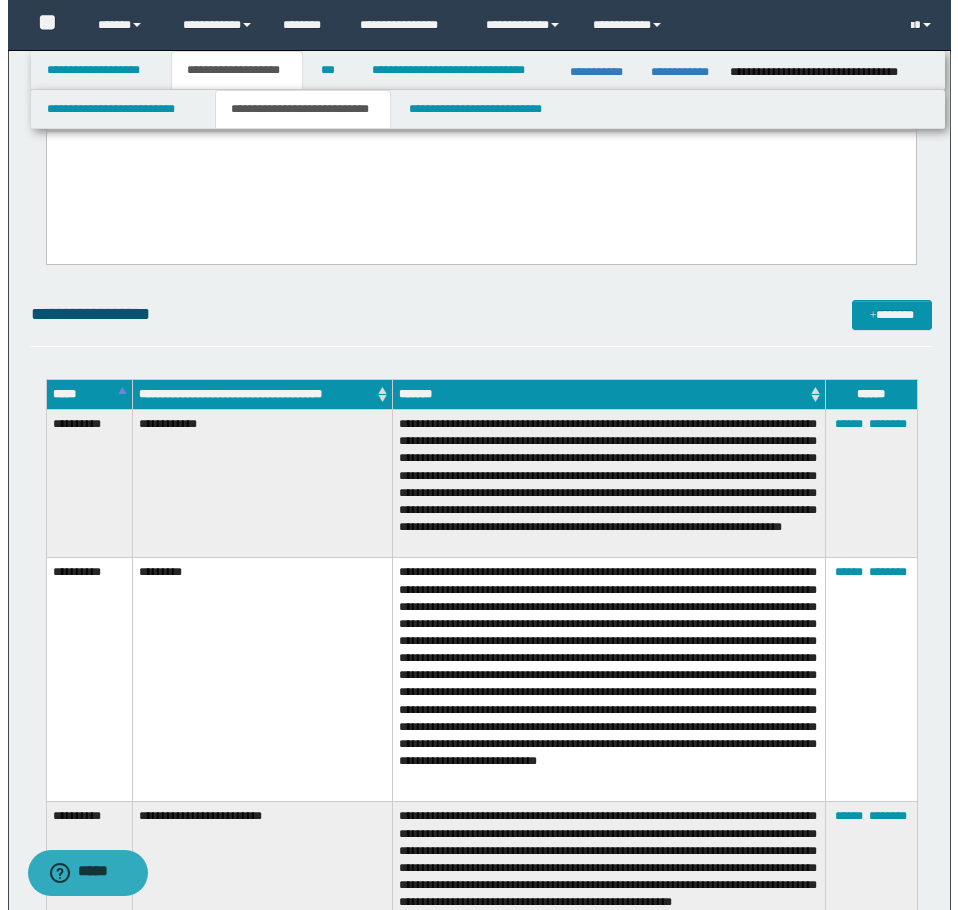 scroll, scrollTop: 3388, scrollLeft: 0, axis: vertical 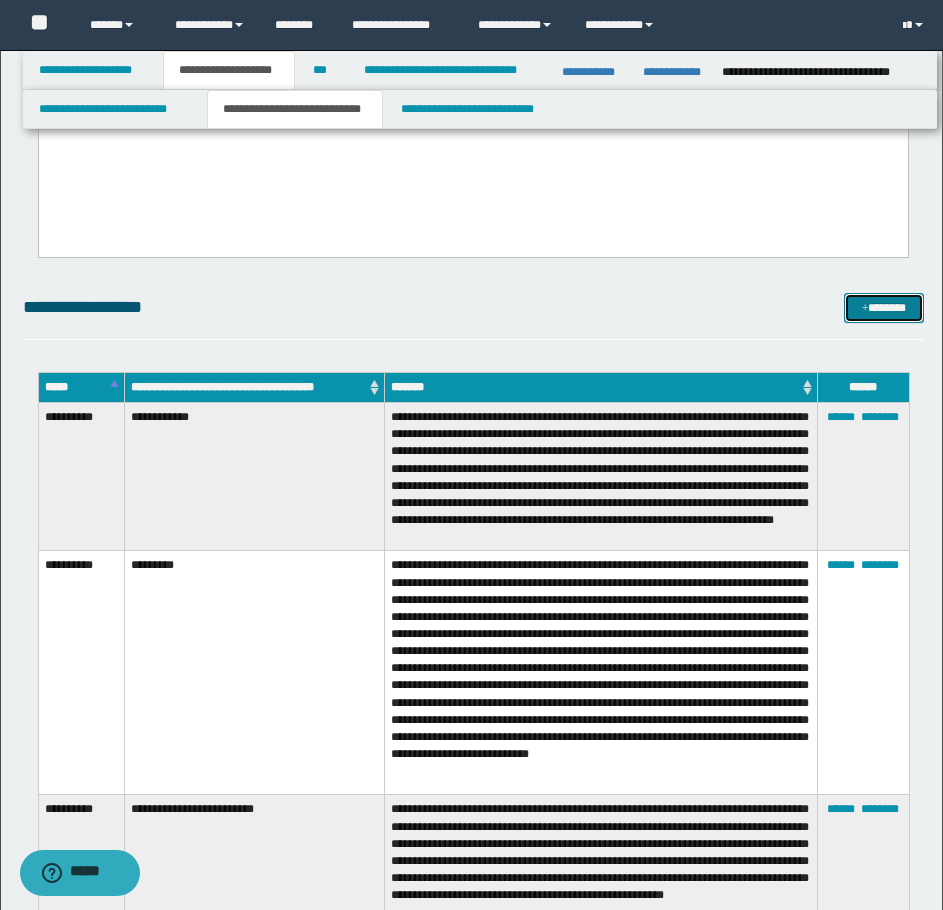 click on "*******" at bounding box center (884, 308) 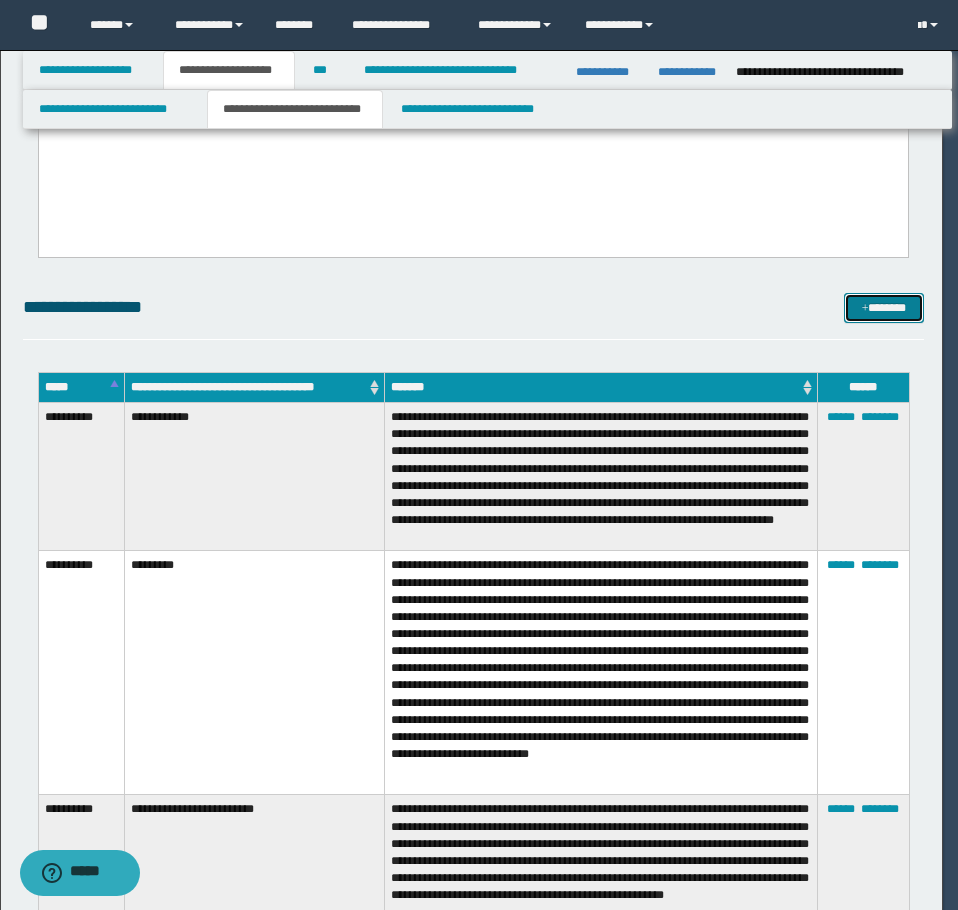 scroll, scrollTop: 0, scrollLeft: 0, axis: both 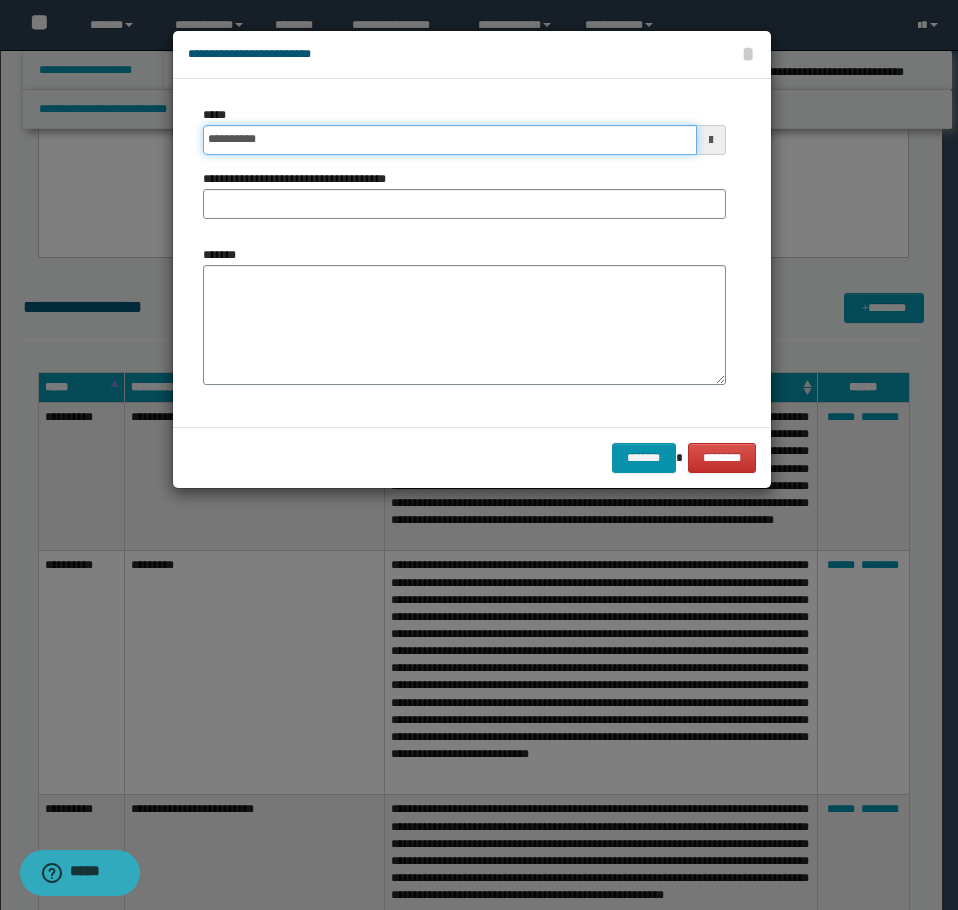 click on "**********" at bounding box center (450, 140) 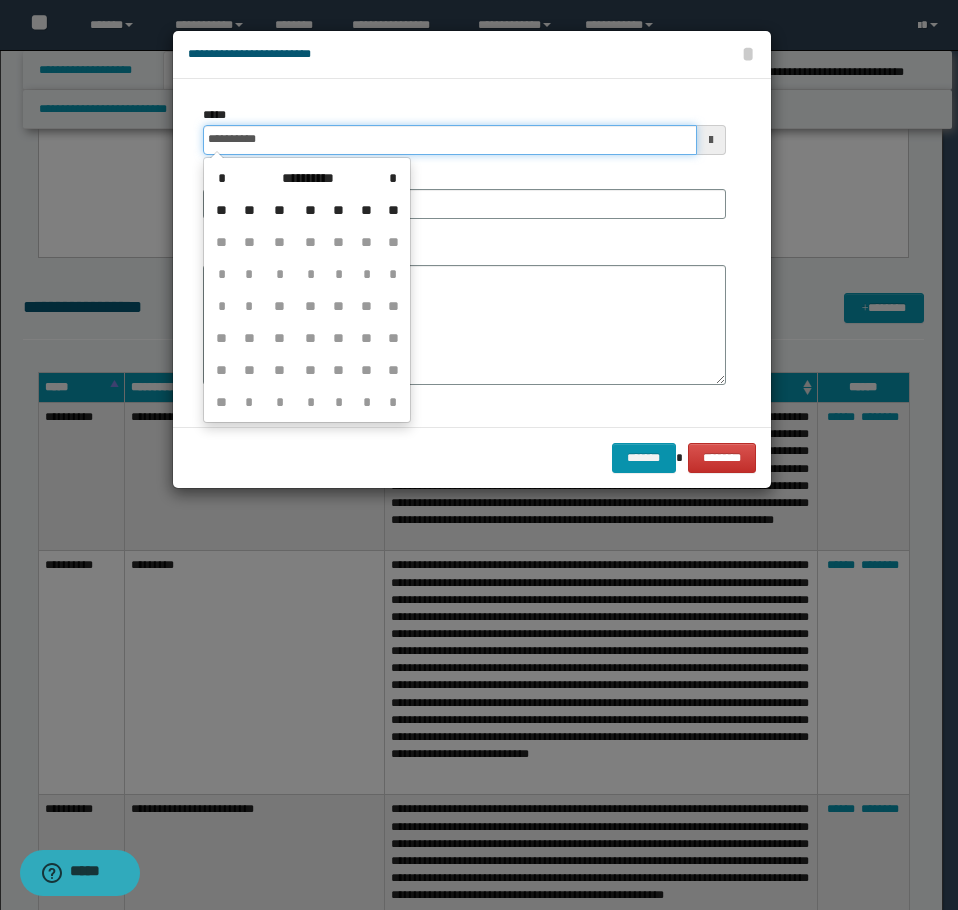 type on "**********" 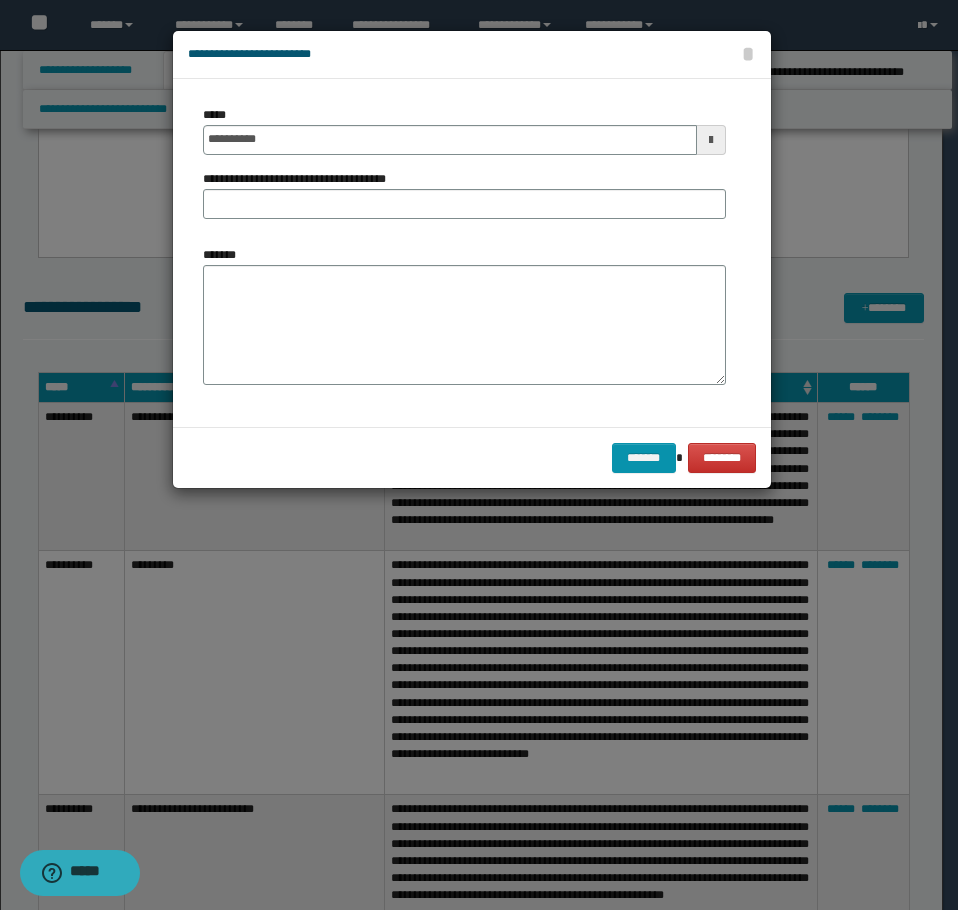 click on "*******" at bounding box center (464, 315) 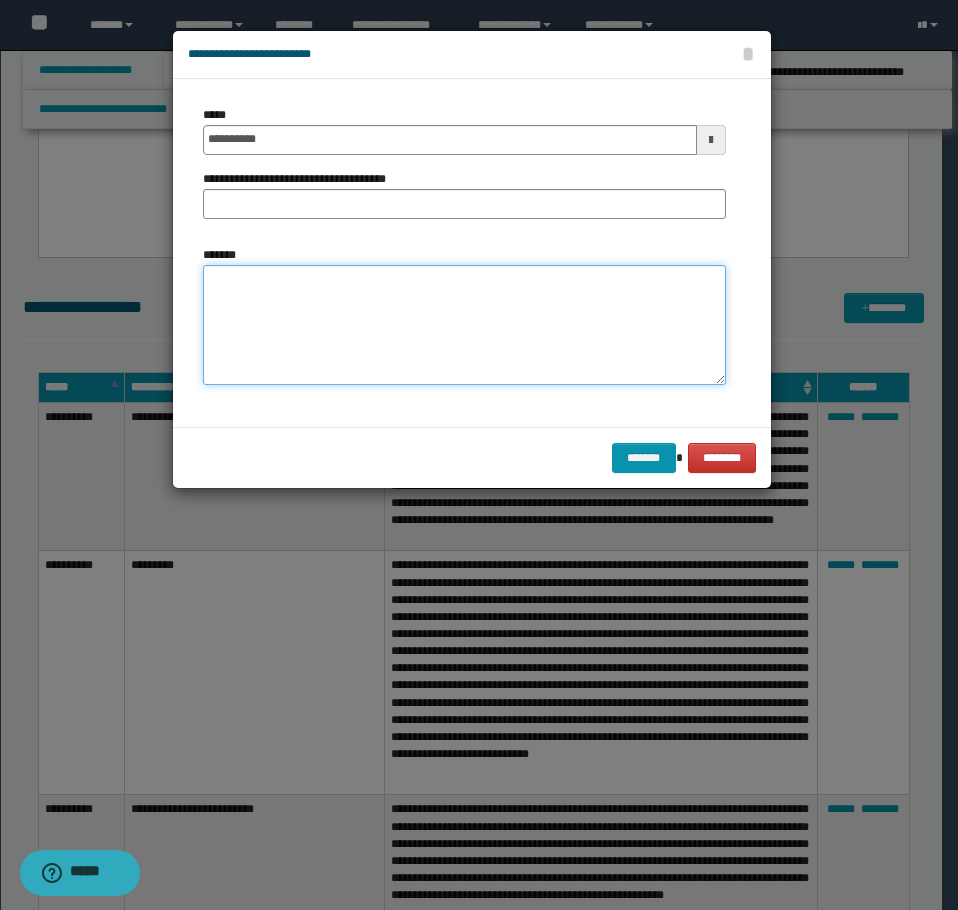 click on "*******" at bounding box center [464, 325] 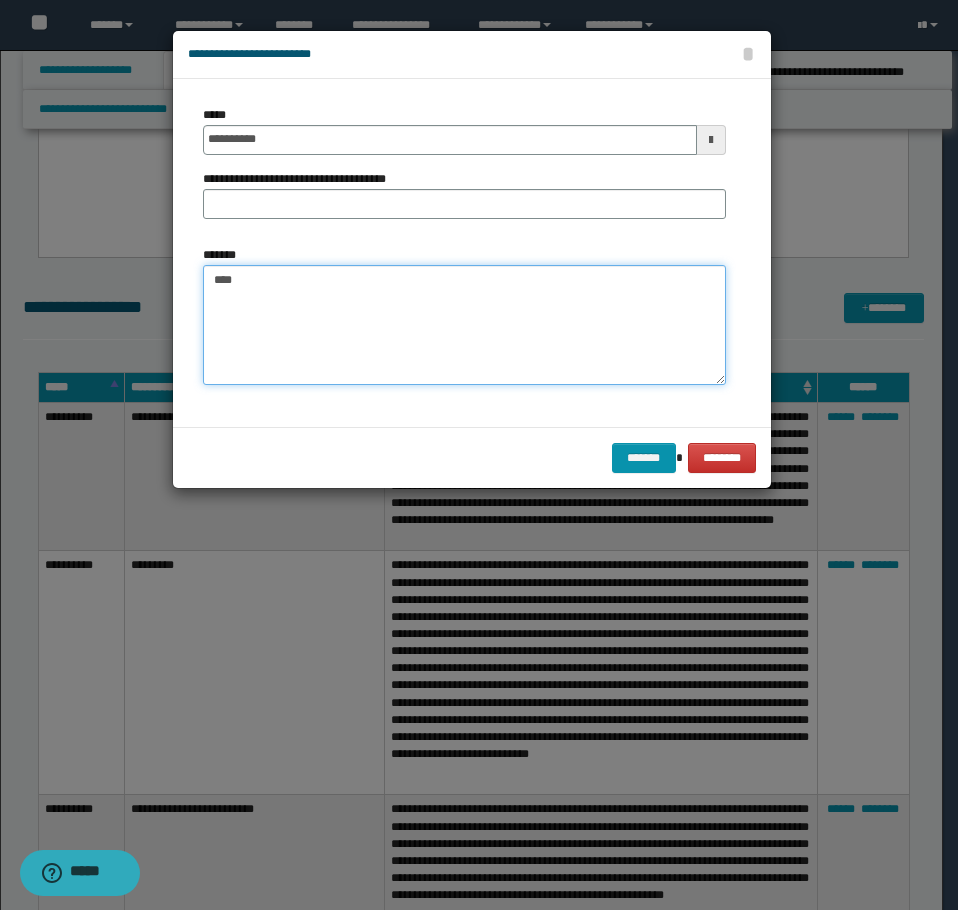 paste on "**********" 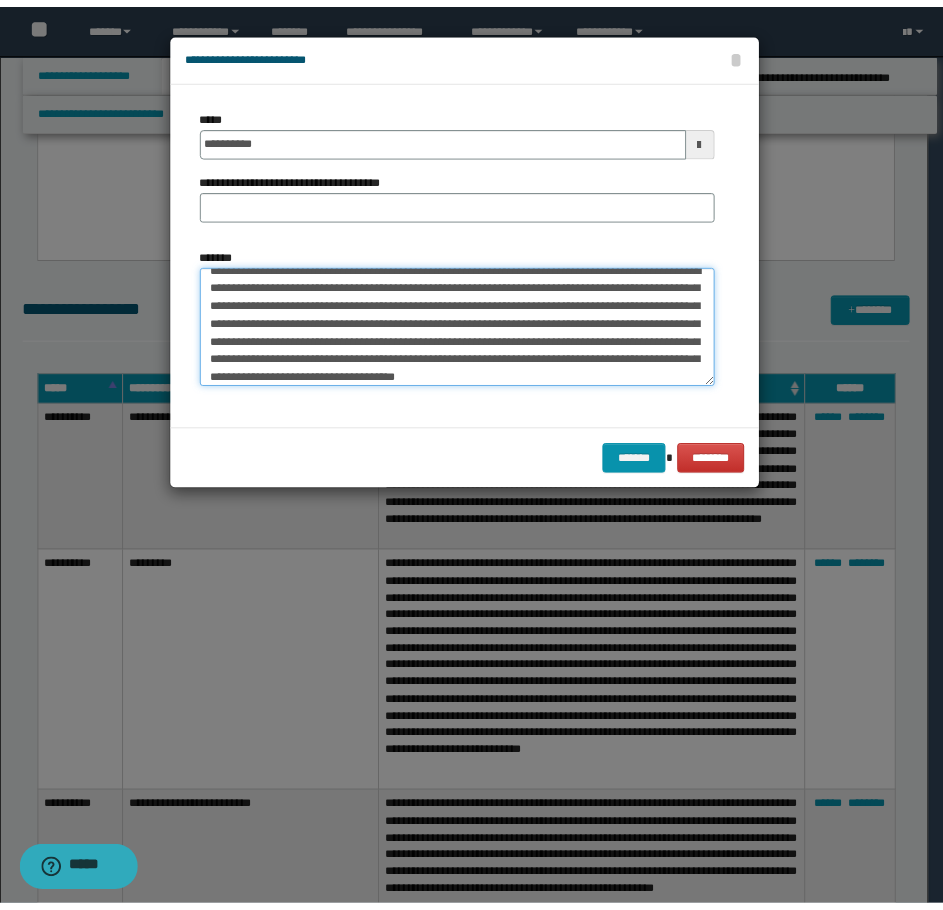 scroll, scrollTop: 30, scrollLeft: 0, axis: vertical 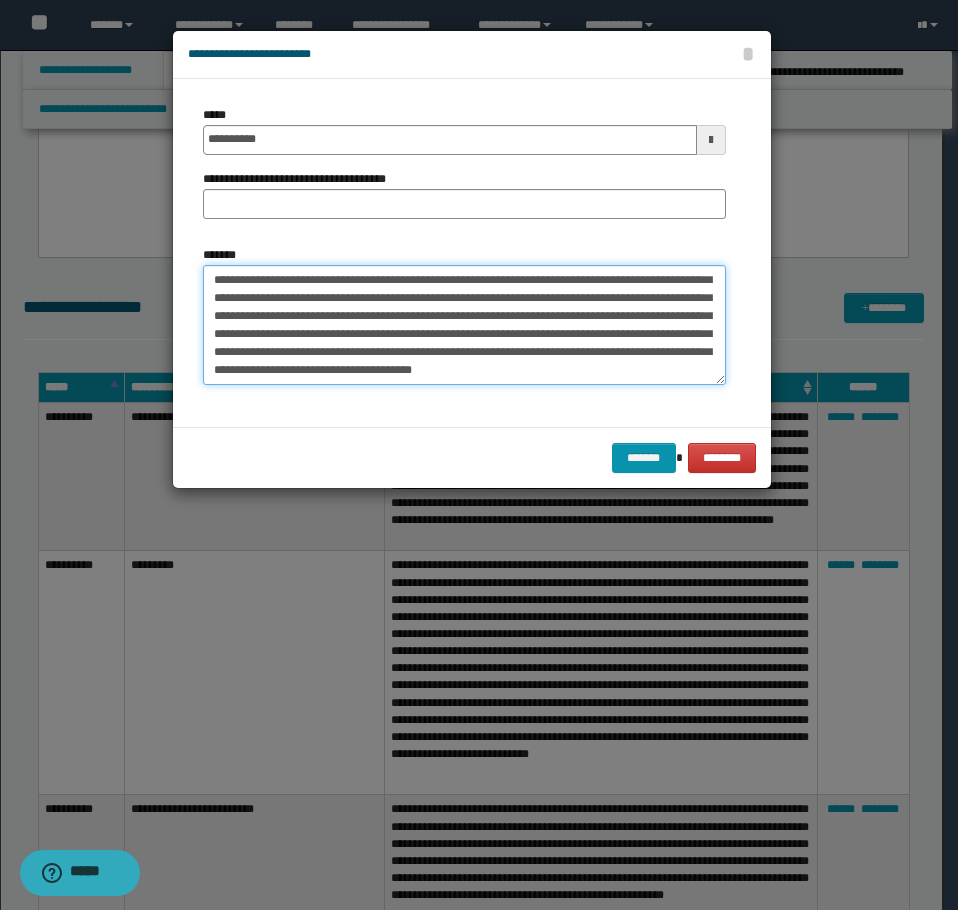 type on "**********" 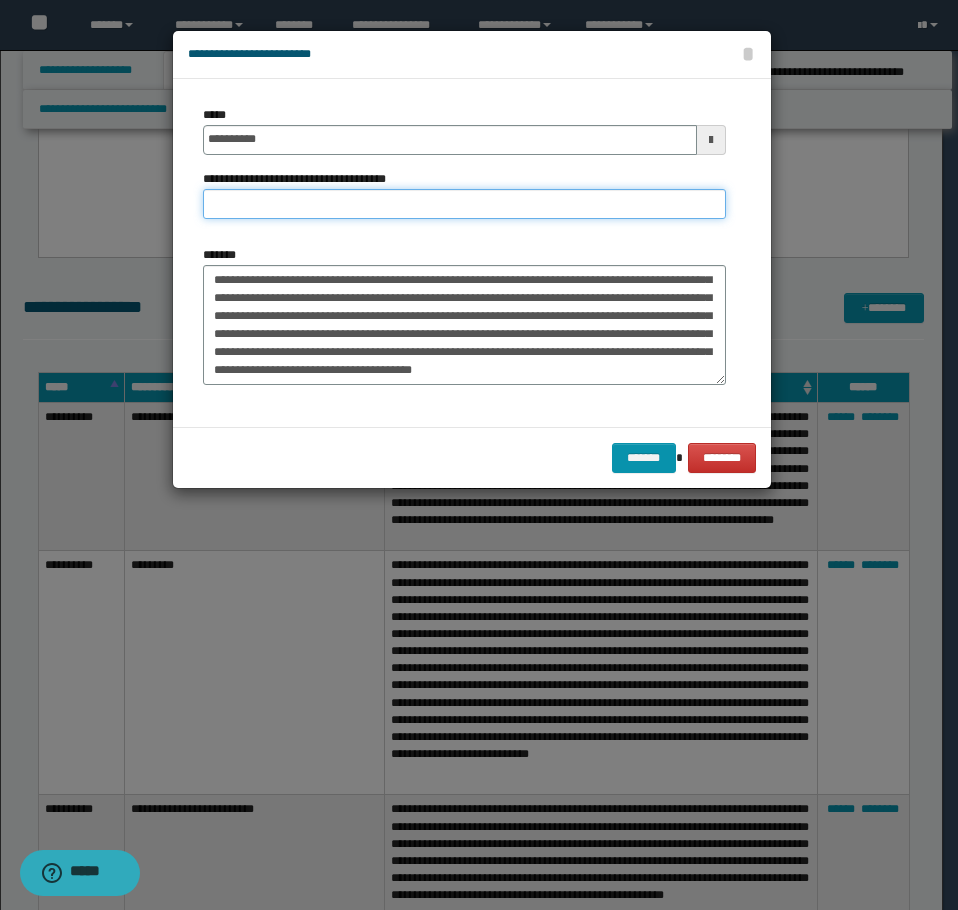 click on "**********" at bounding box center [464, 204] 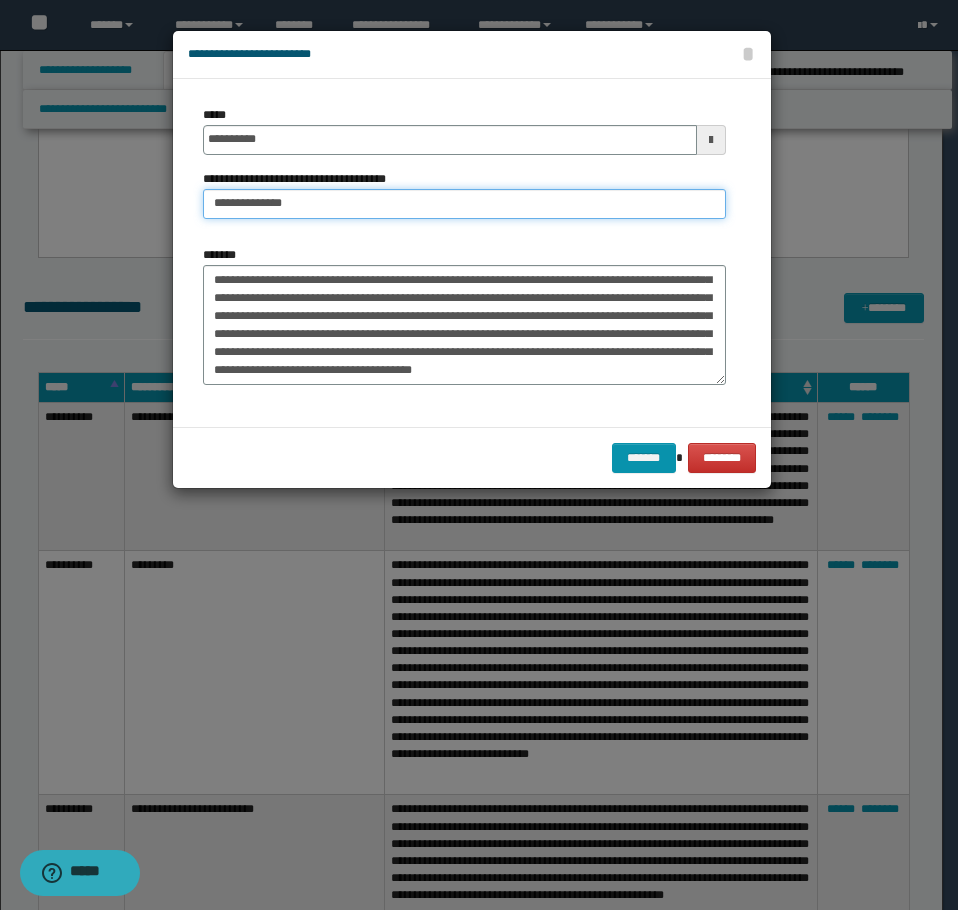 type on "**********" 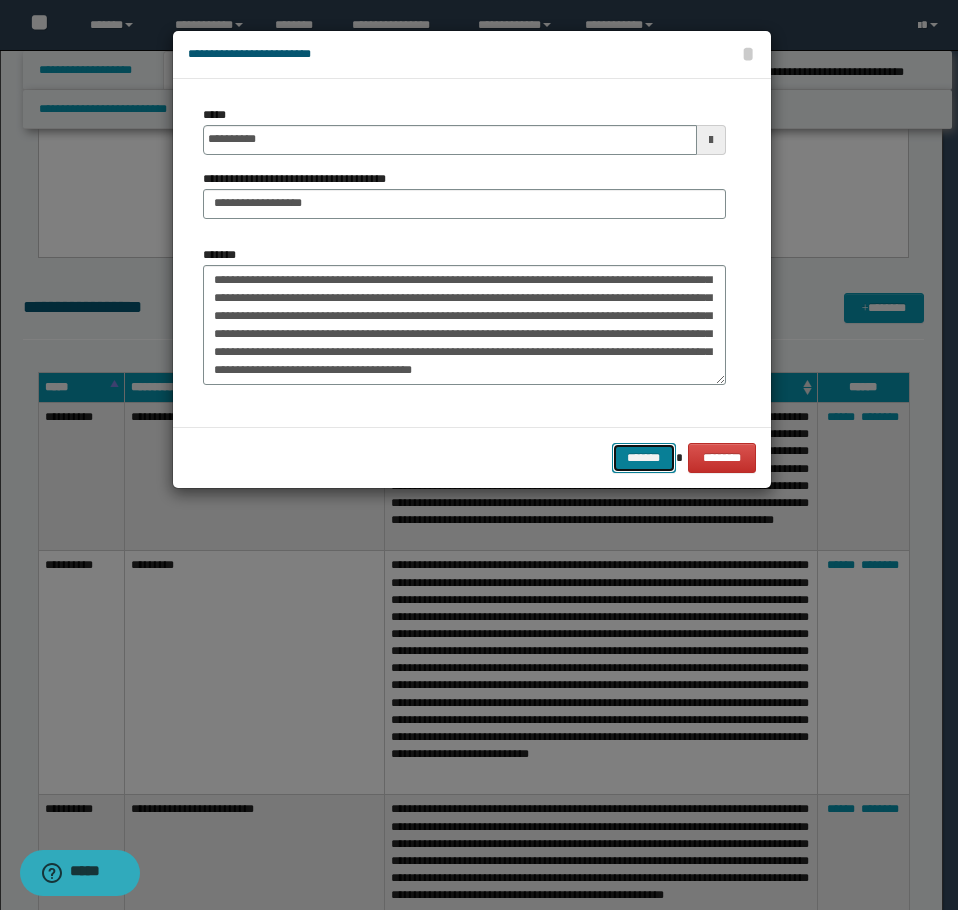 click on "*******" at bounding box center [644, 458] 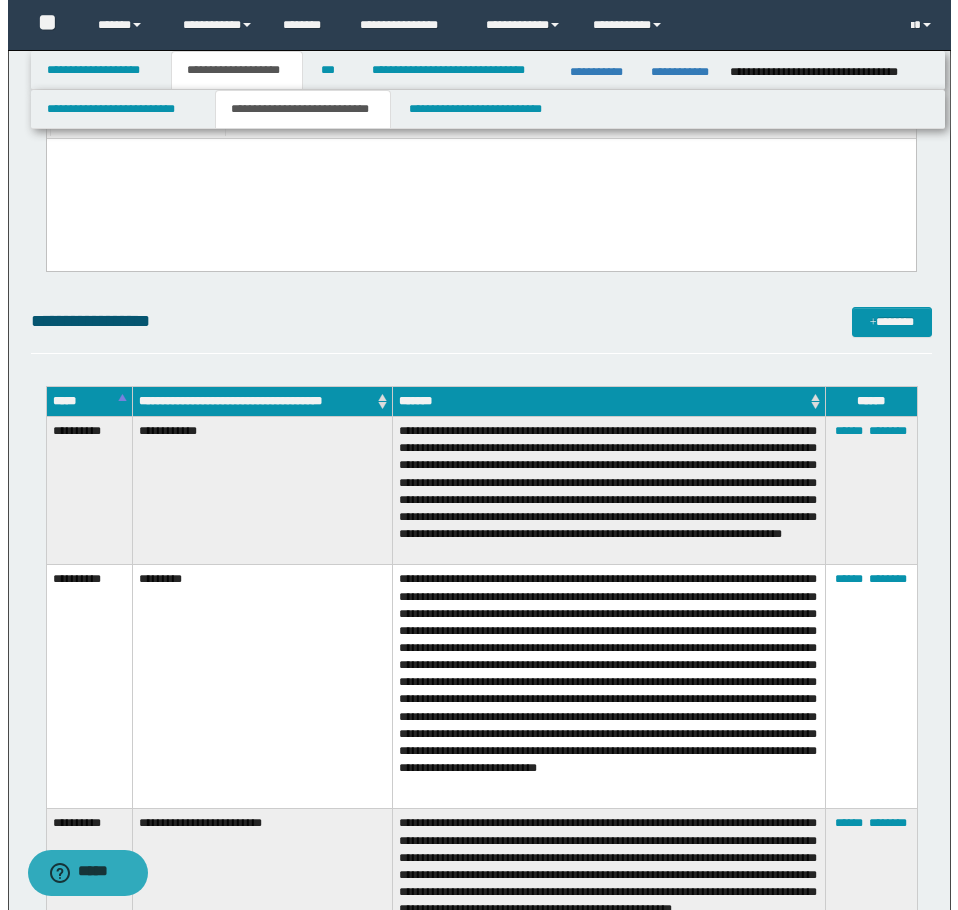 scroll, scrollTop: 3321, scrollLeft: 0, axis: vertical 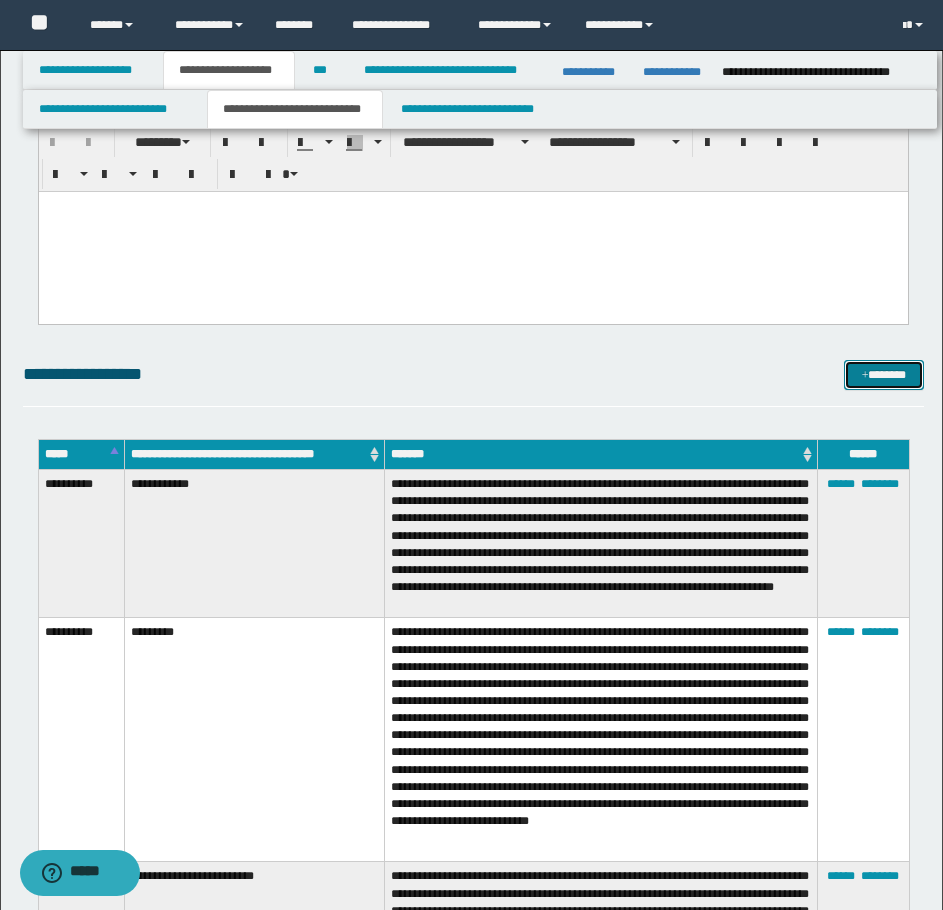 click on "*******" at bounding box center [884, 375] 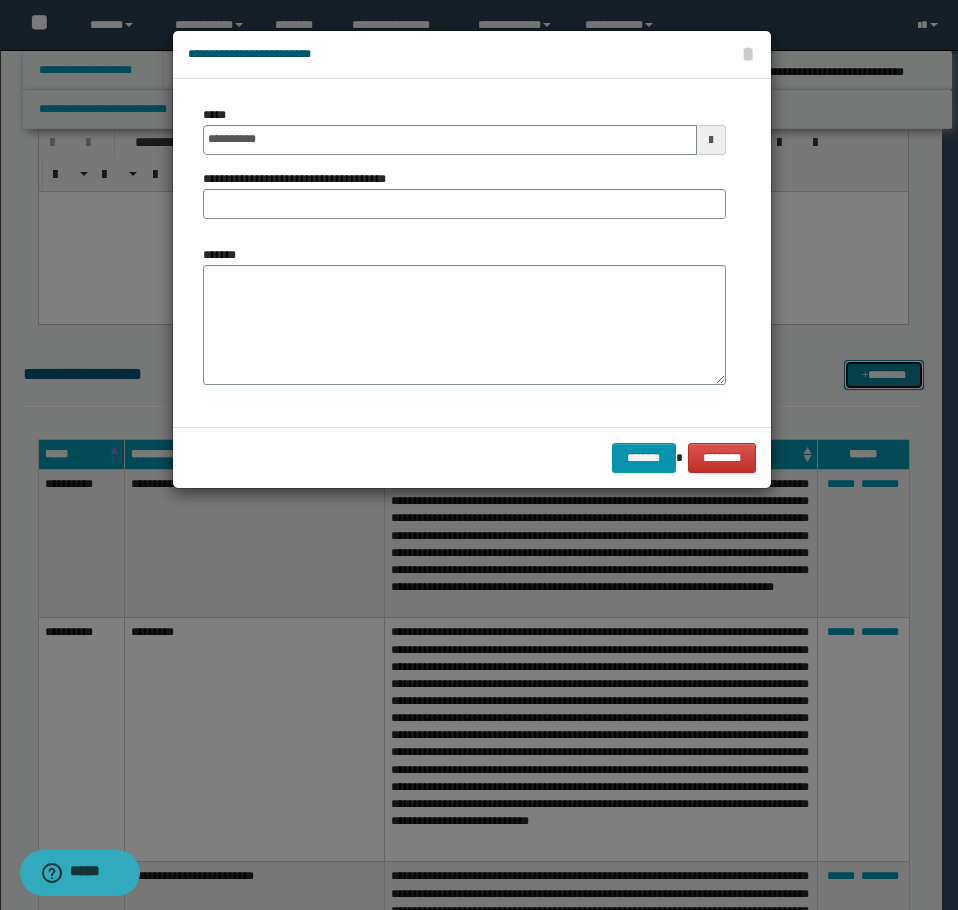 scroll, scrollTop: 0, scrollLeft: 0, axis: both 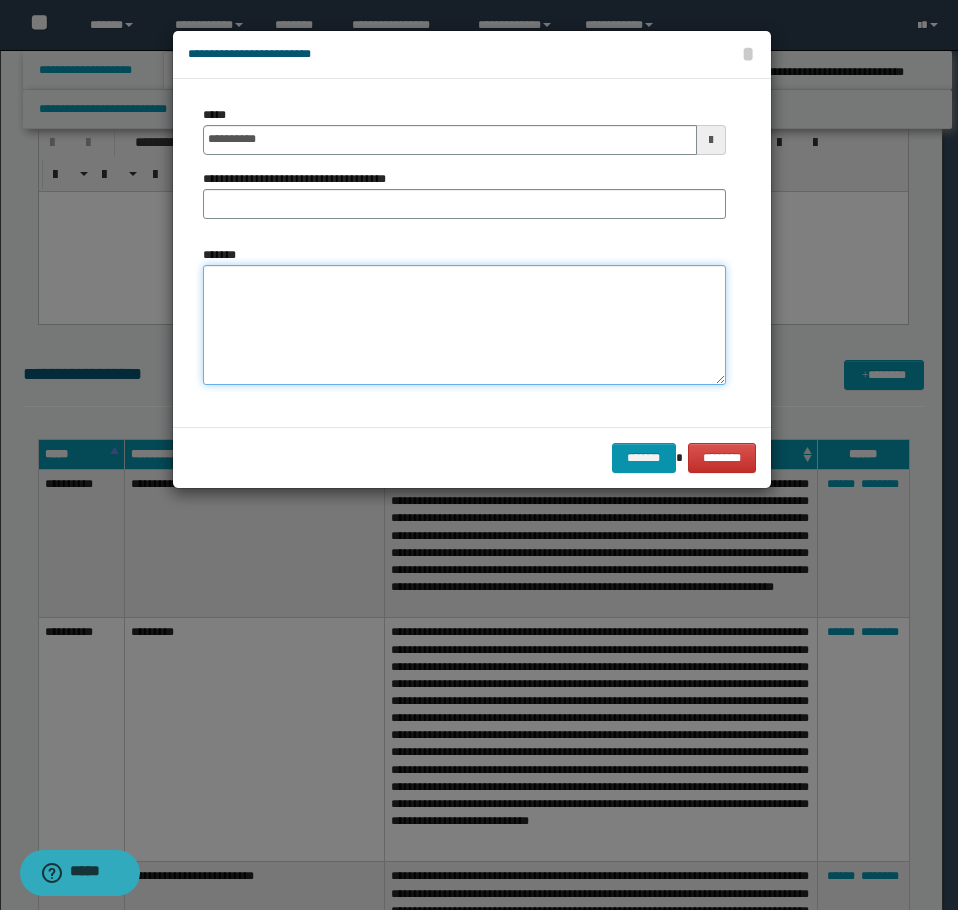 click on "*******" at bounding box center (464, 325) 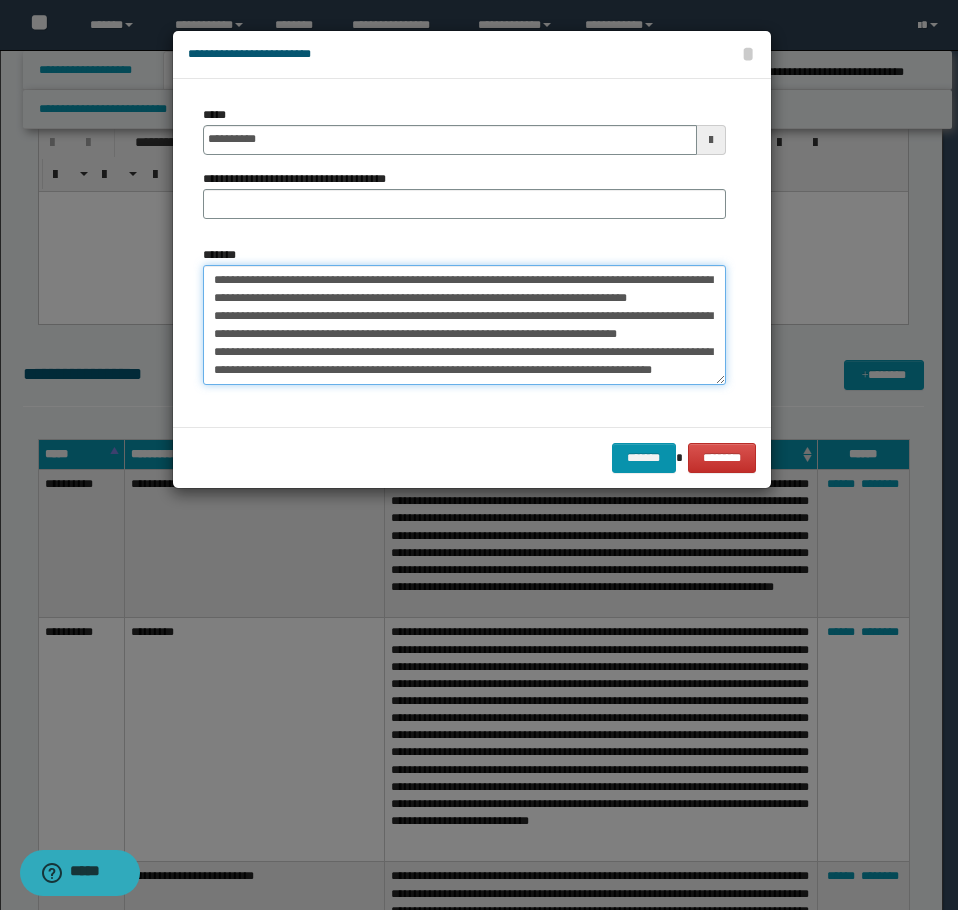 scroll, scrollTop: 174, scrollLeft: 0, axis: vertical 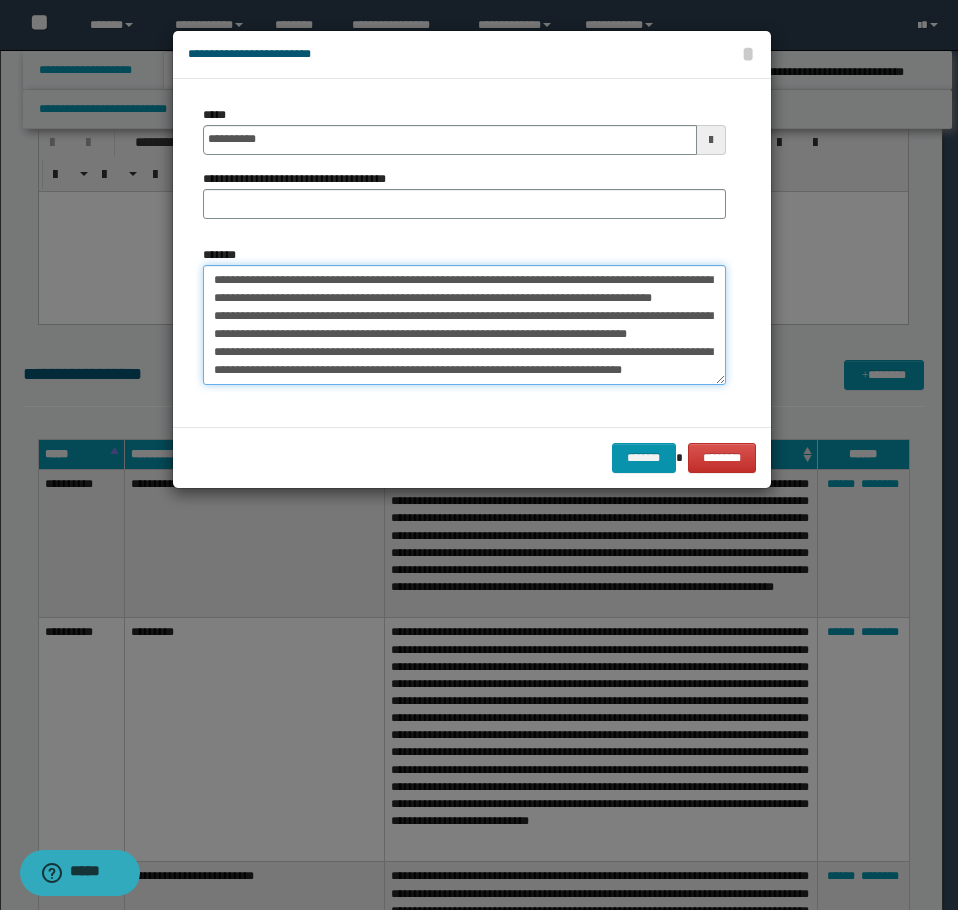 click on "**********" at bounding box center (464, 325) 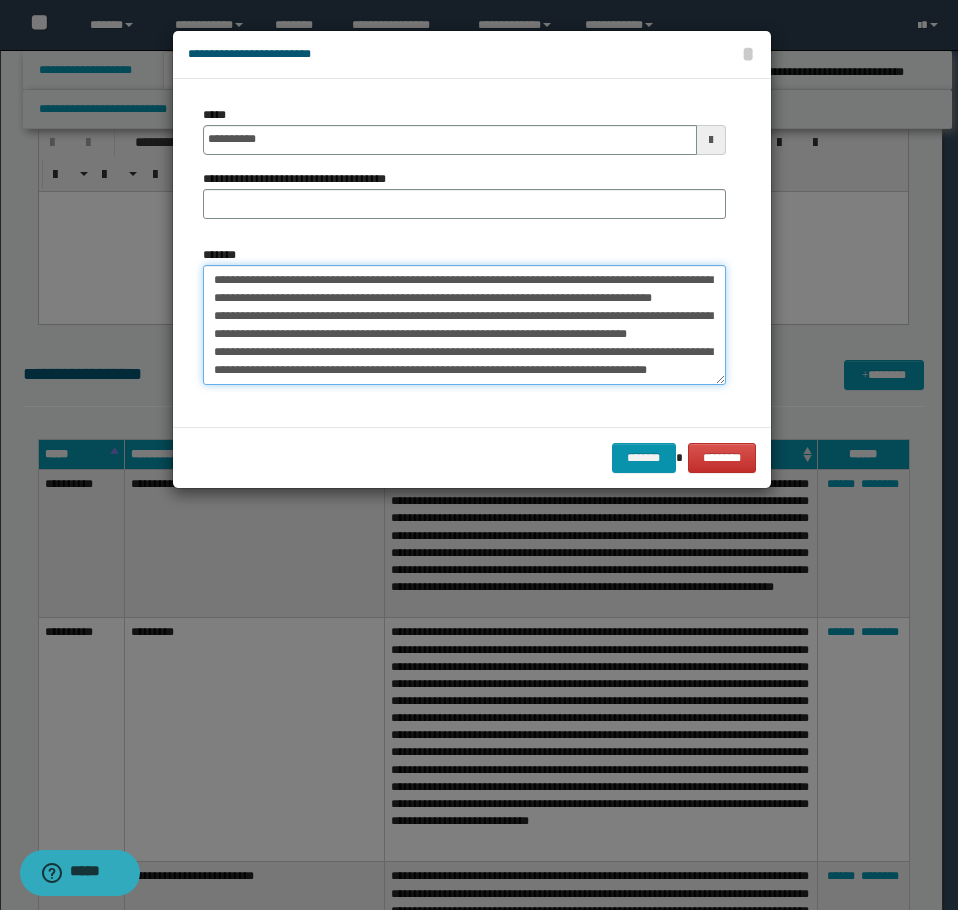 paste on "**********" 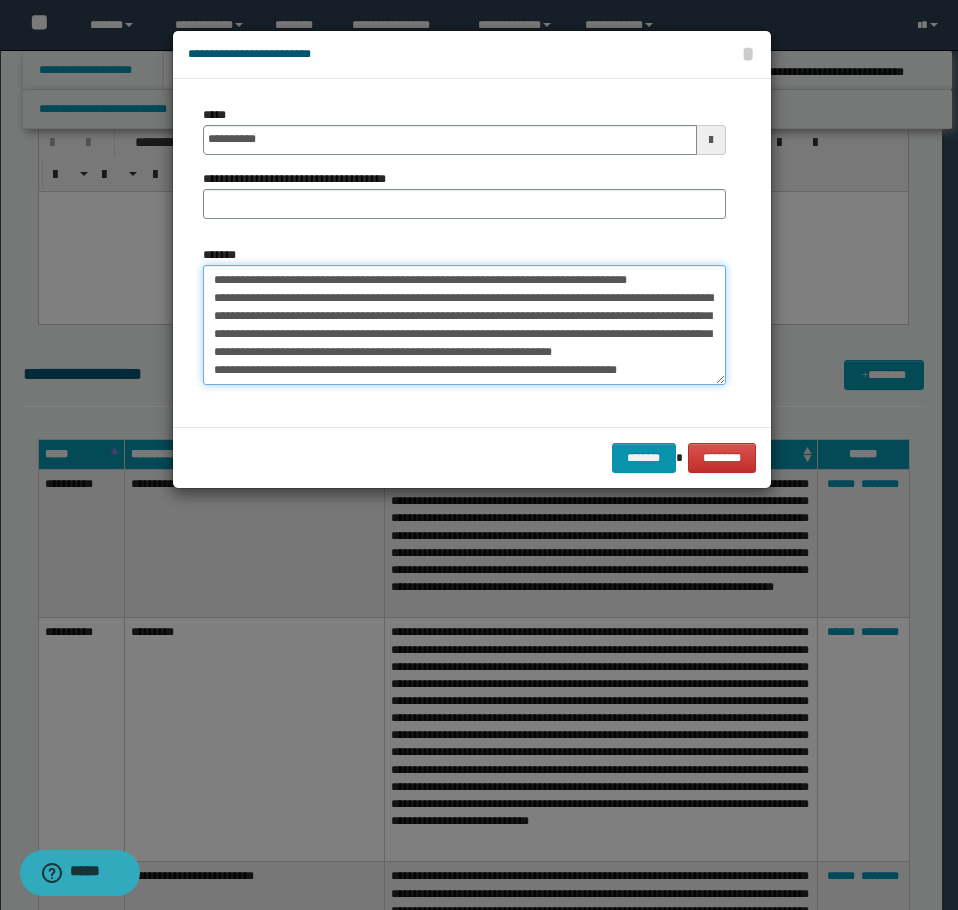 scroll, scrollTop: 246, scrollLeft: 0, axis: vertical 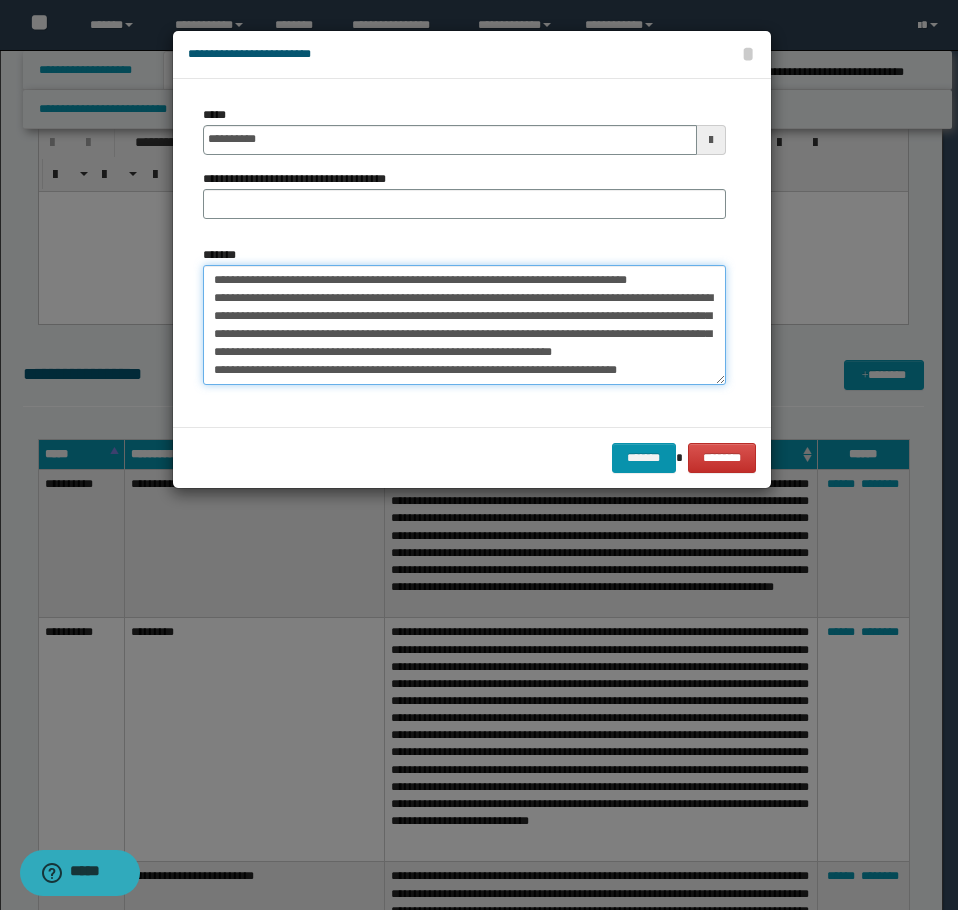 type on "**********" 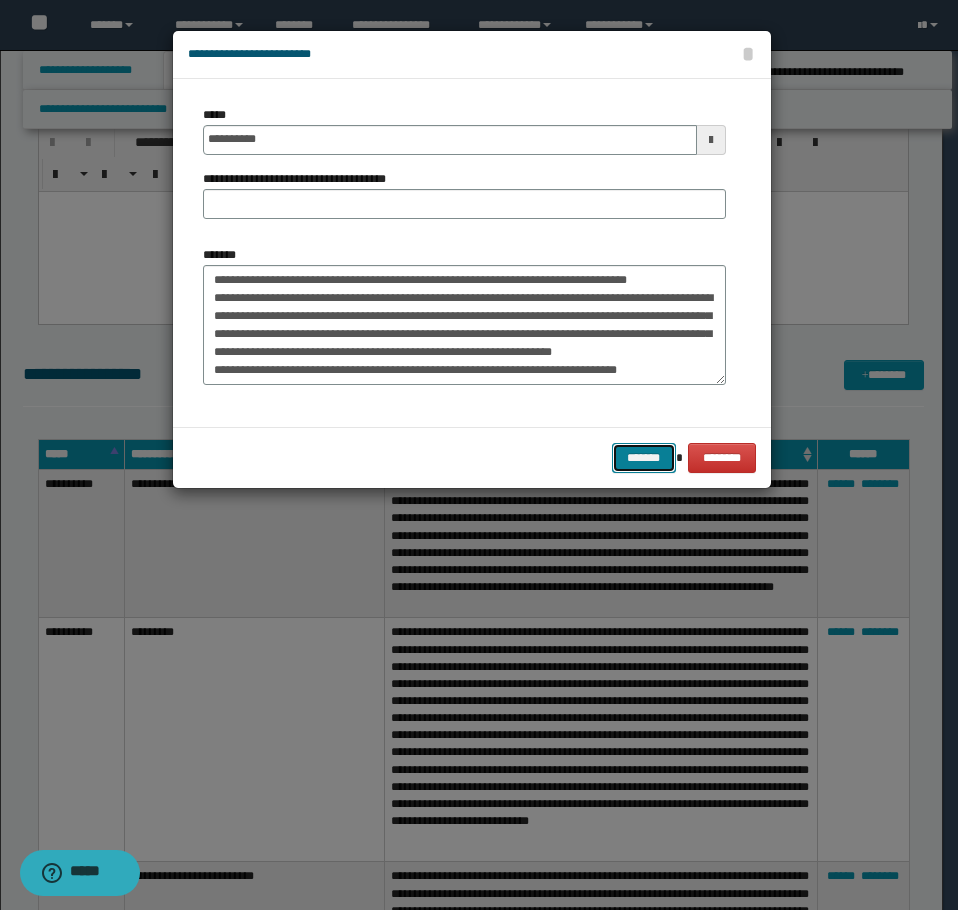 click on "*******" at bounding box center [644, 458] 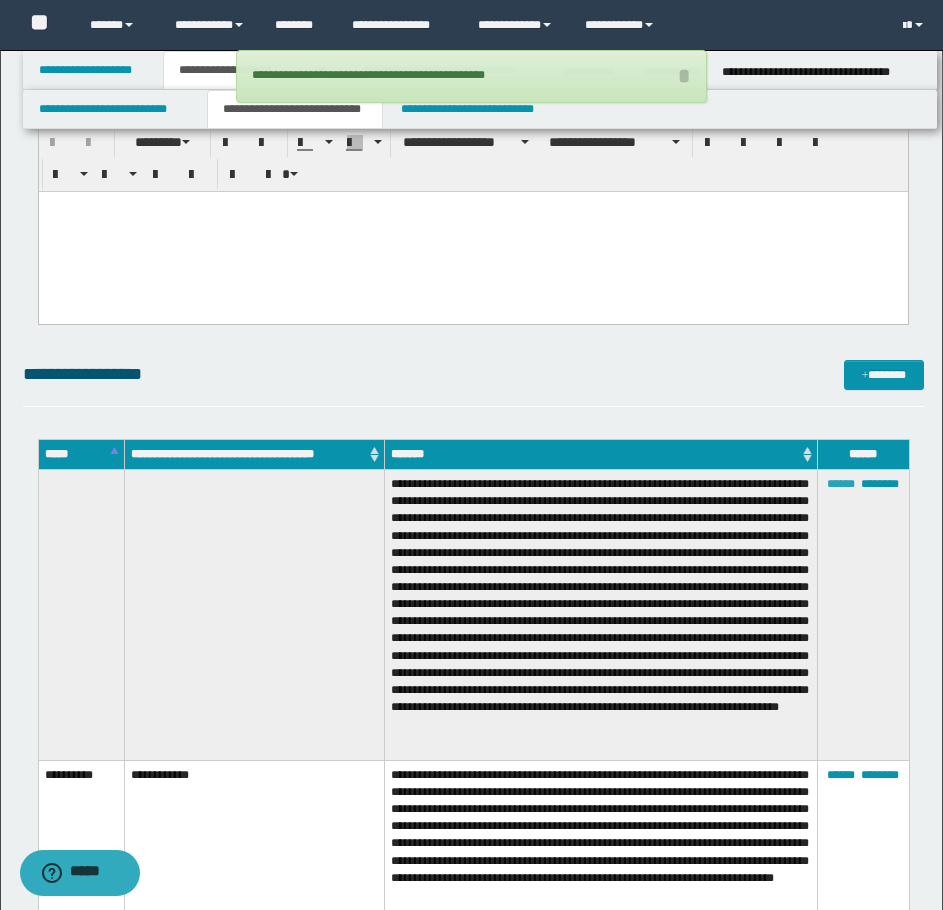 click on "******" at bounding box center [841, 484] 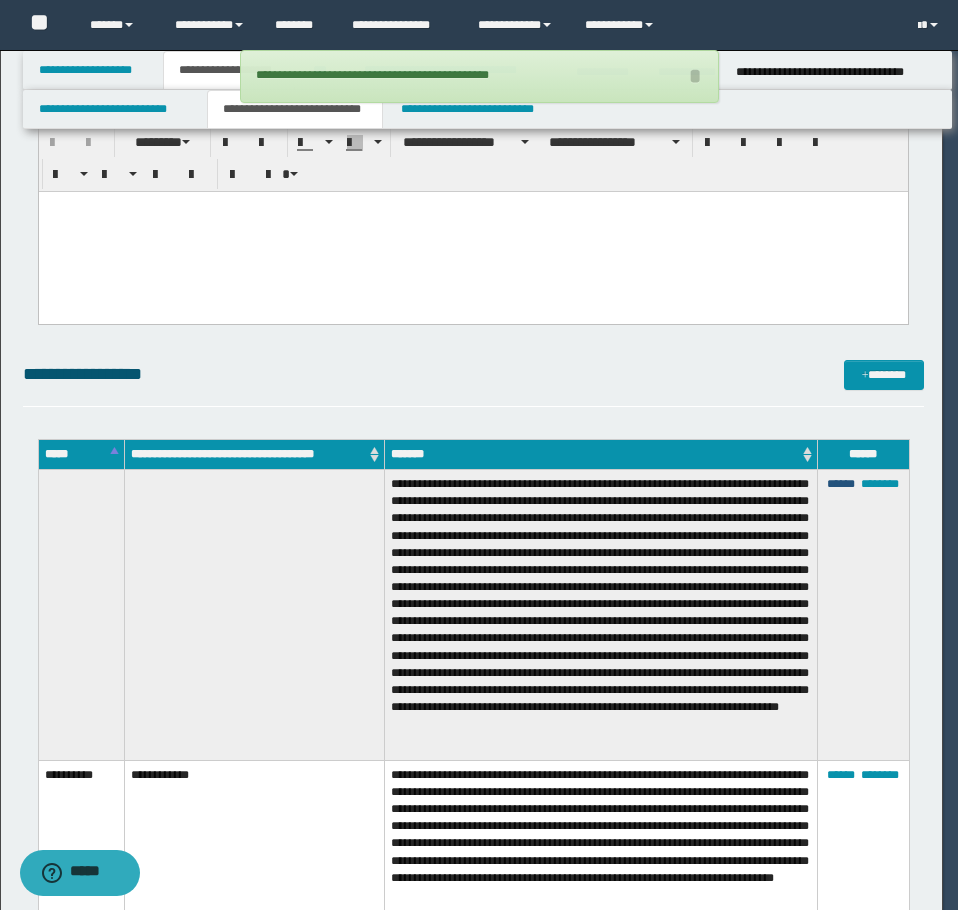 scroll, scrollTop: 198, scrollLeft: 0, axis: vertical 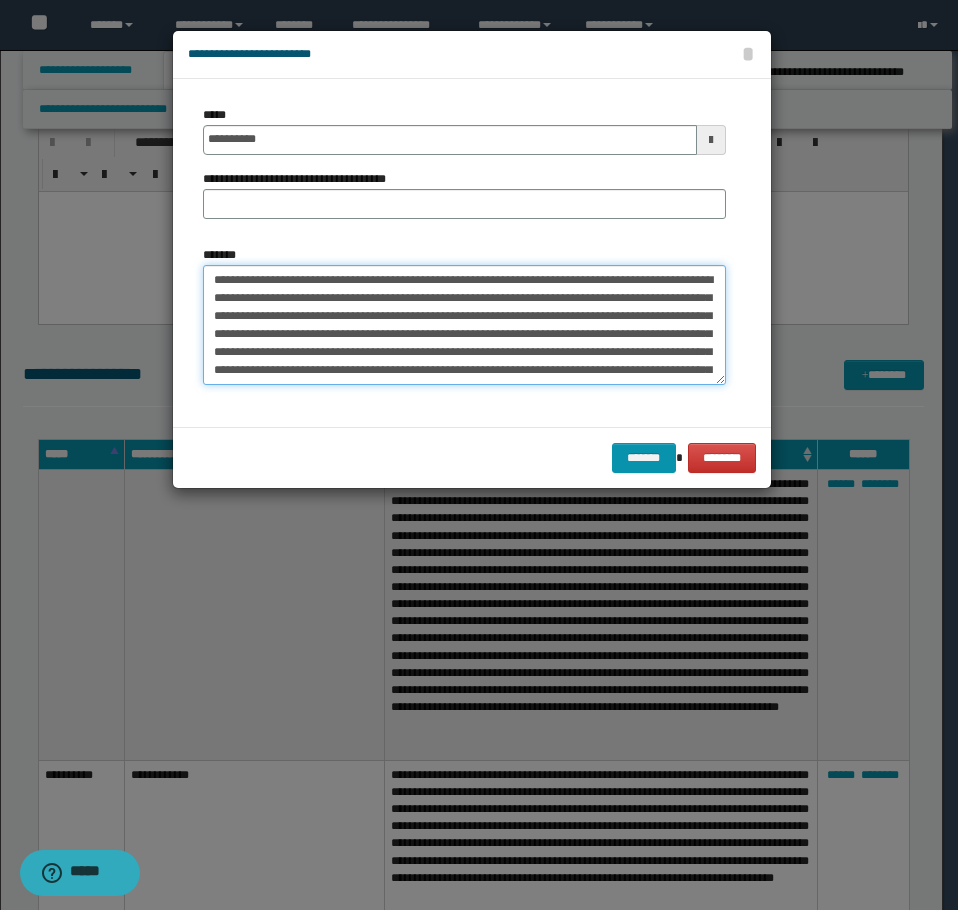 drag, startPoint x: 378, startPoint y: 376, endPoint x: 205, endPoint y: 257, distance: 209.9762 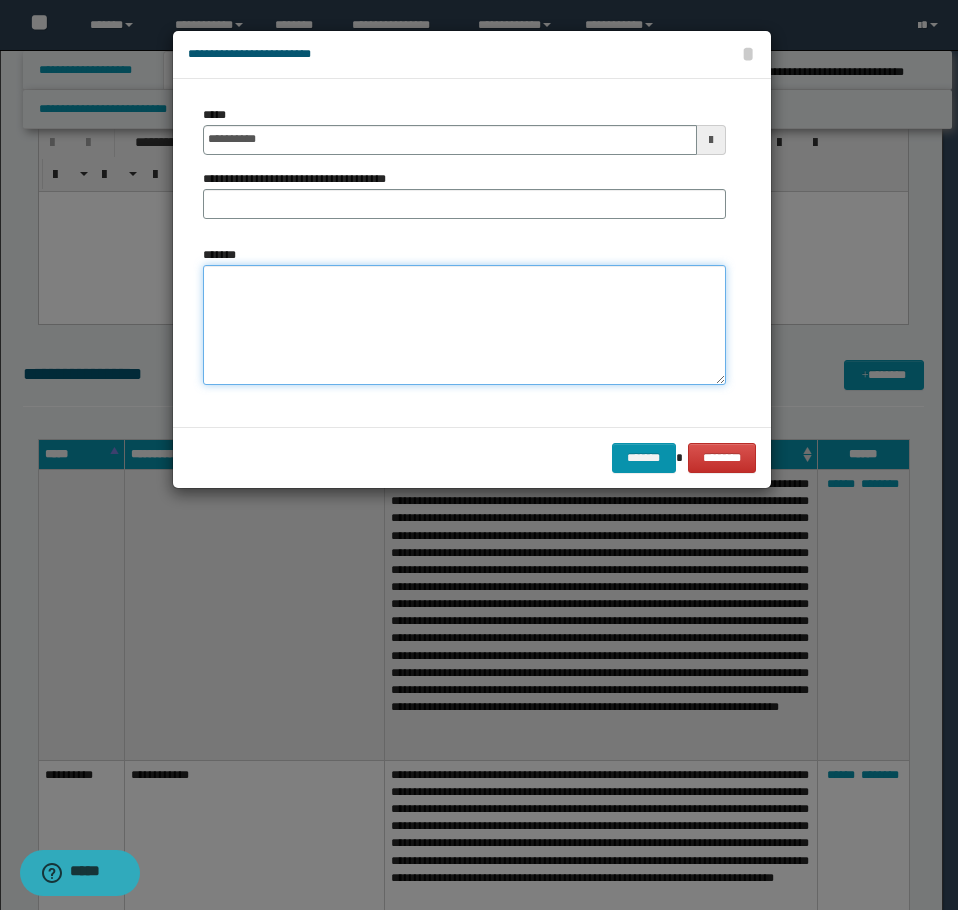 click on "*******" at bounding box center (464, 325) 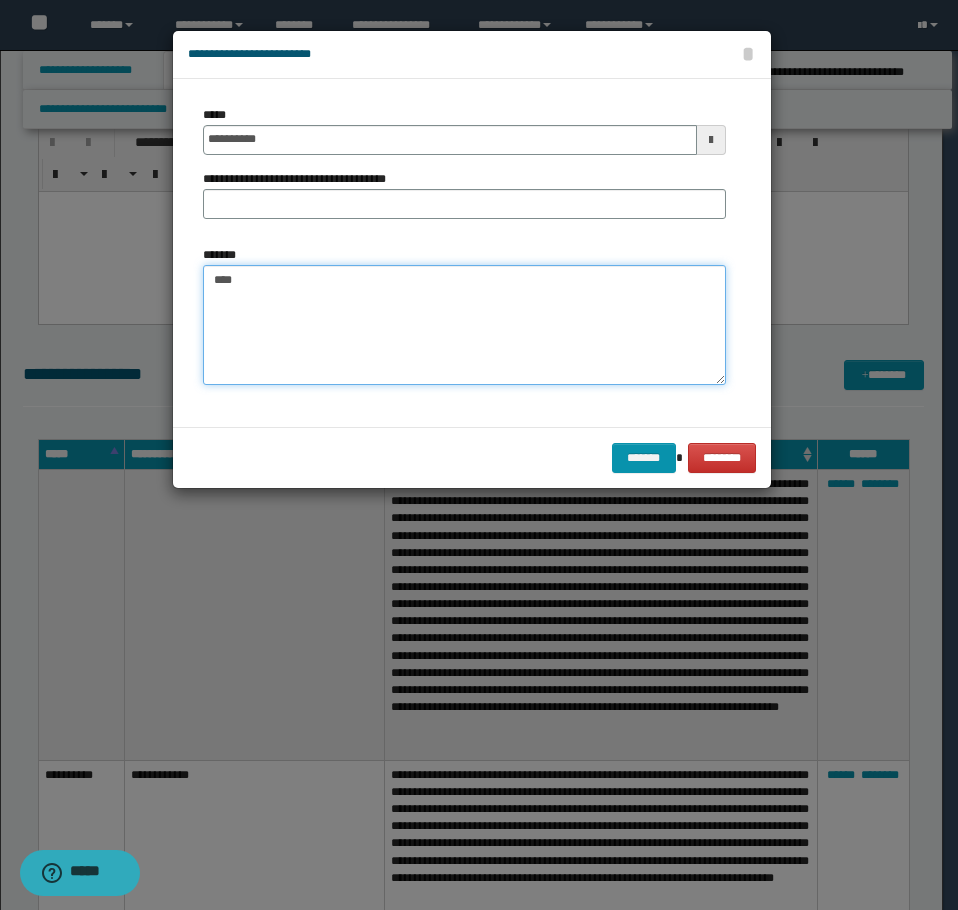 paste on "**********" 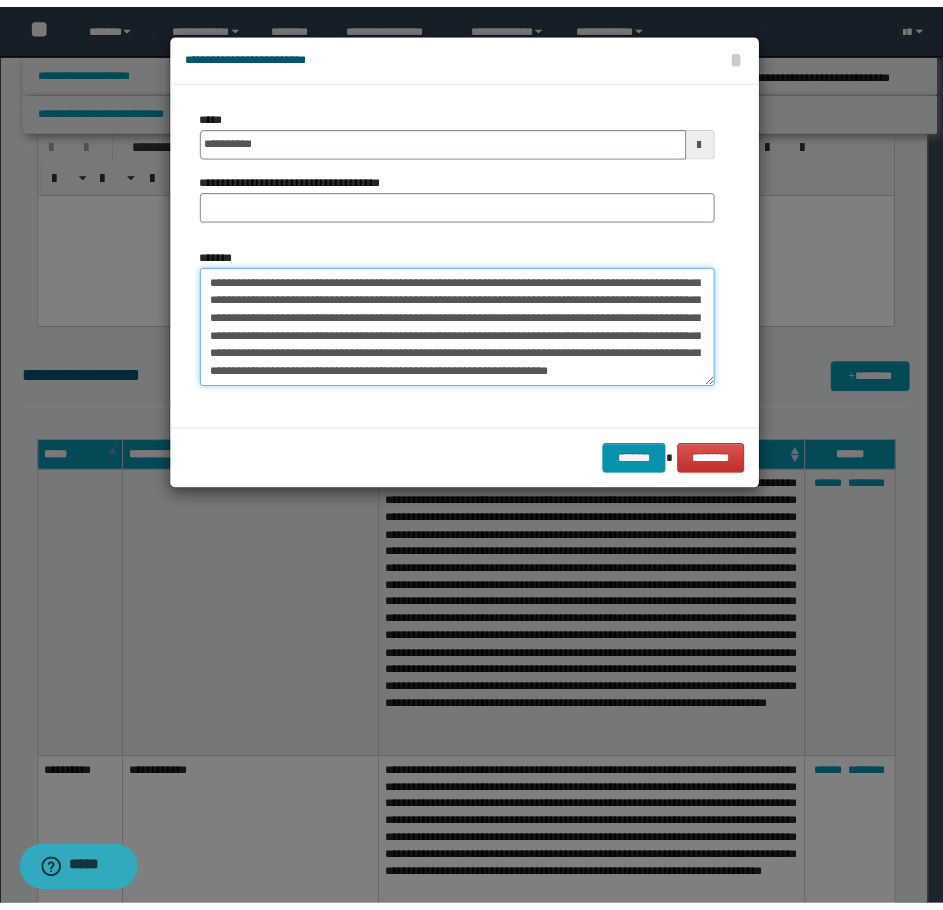 scroll, scrollTop: 360, scrollLeft: 0, axis: vertical 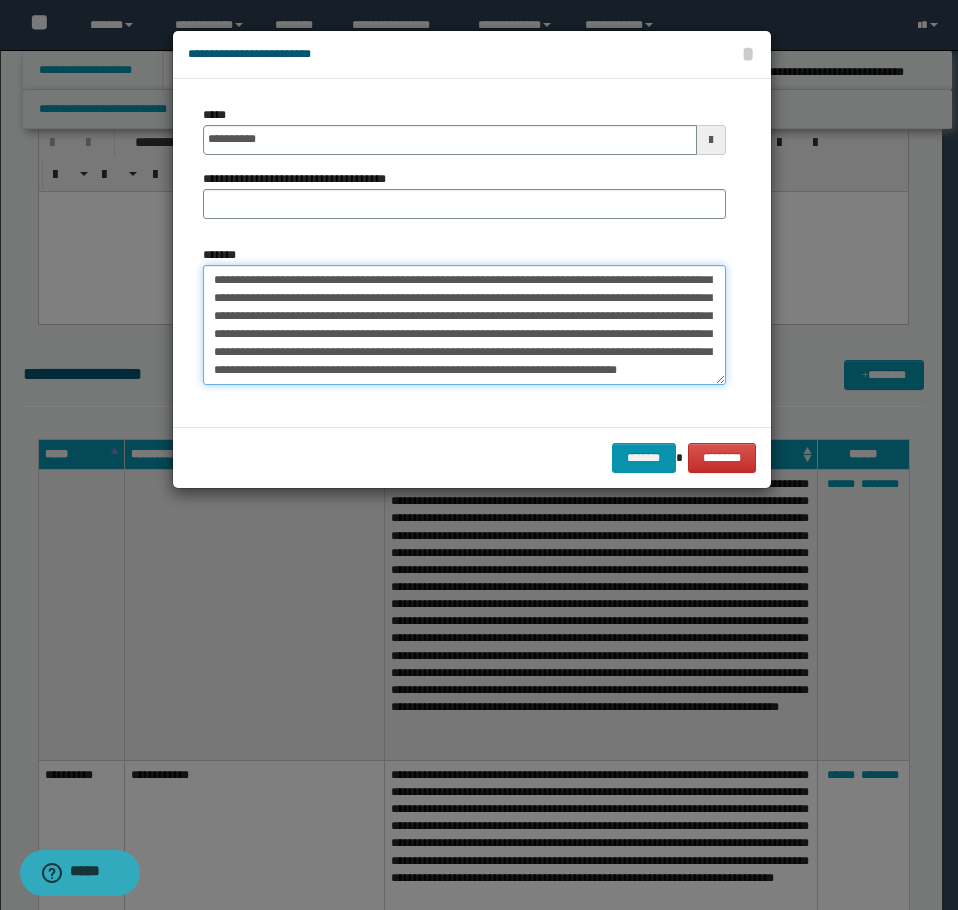 click on "*******" at bounding box center (464, 325) 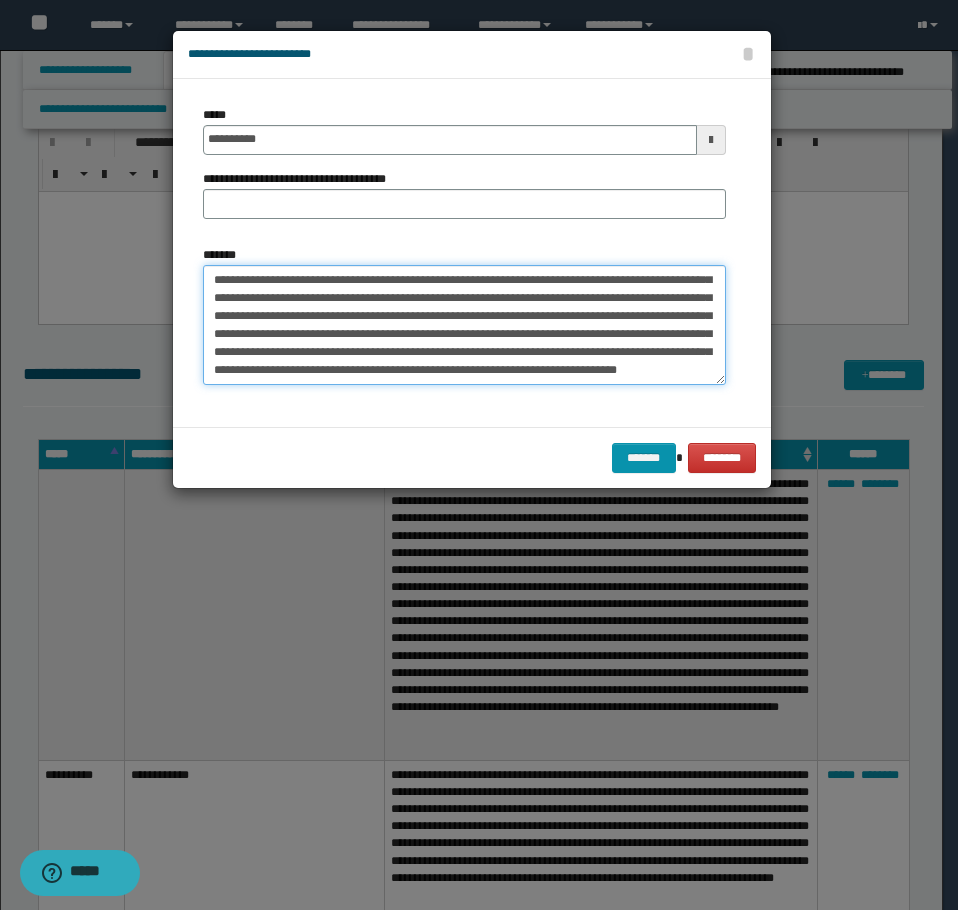 click on "*******" at bounding box center [464, 325] 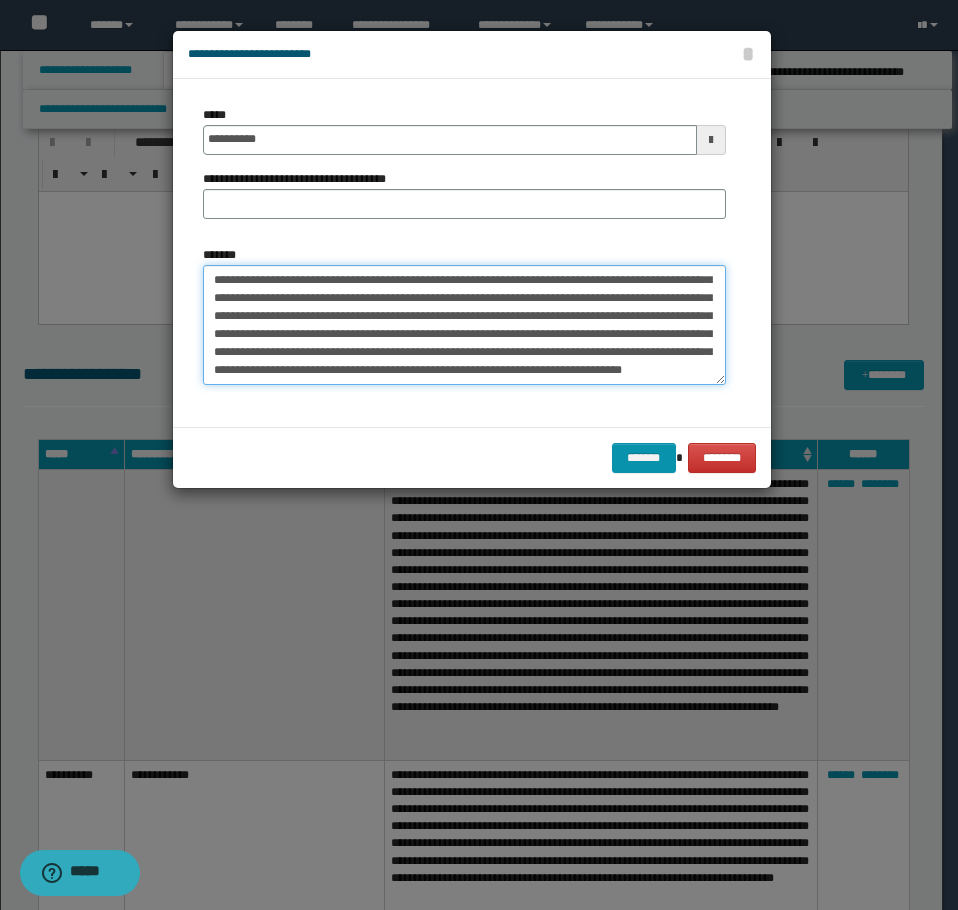 click on "*******" at bounding box center (464, 325) 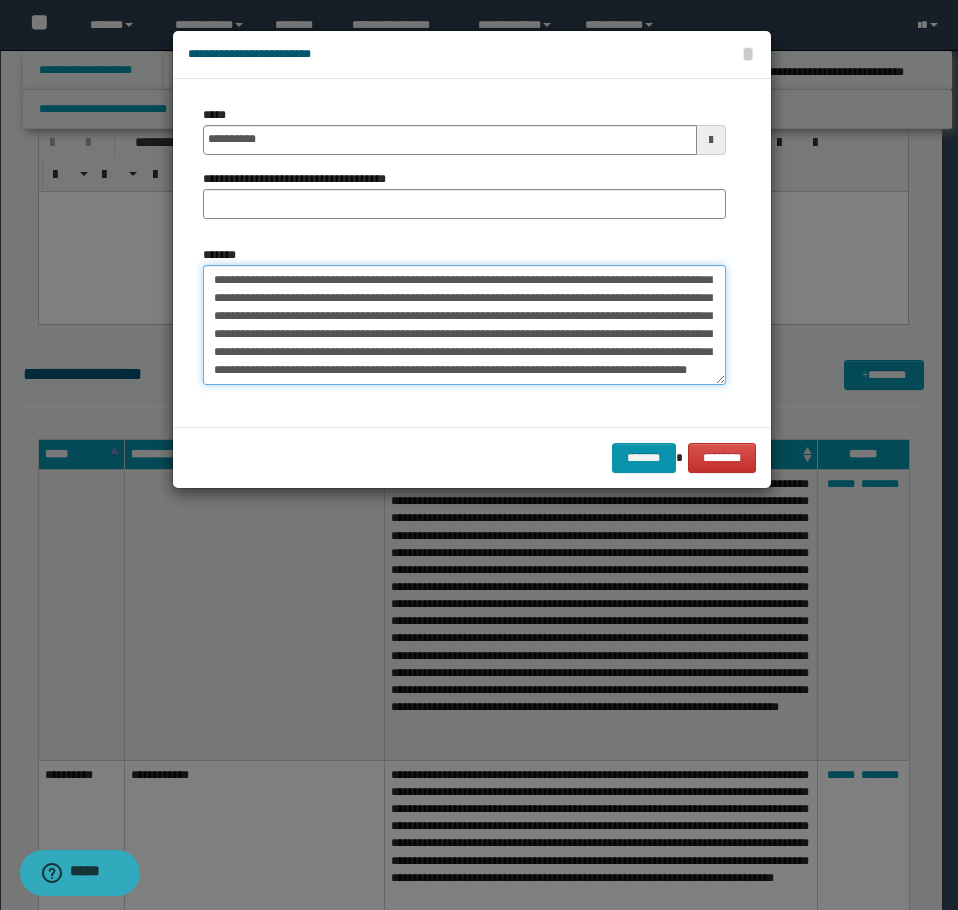 type on "**********" 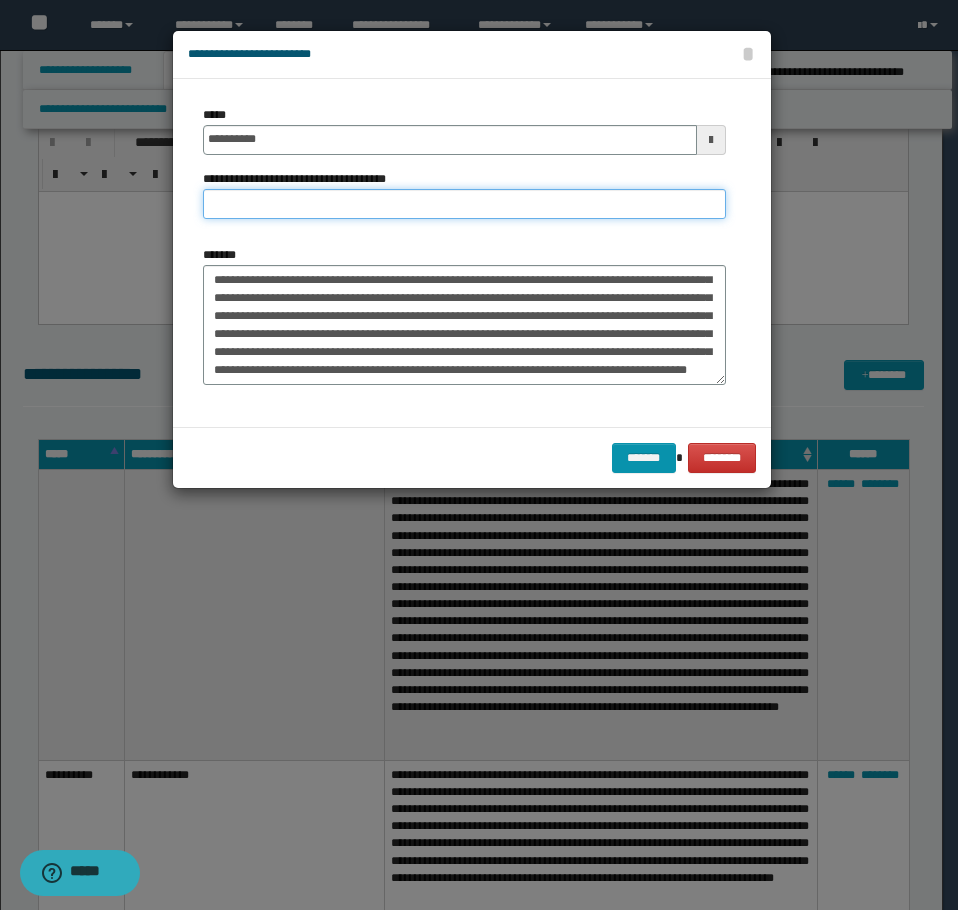 click on "**********" at bounding box center (464, 204) 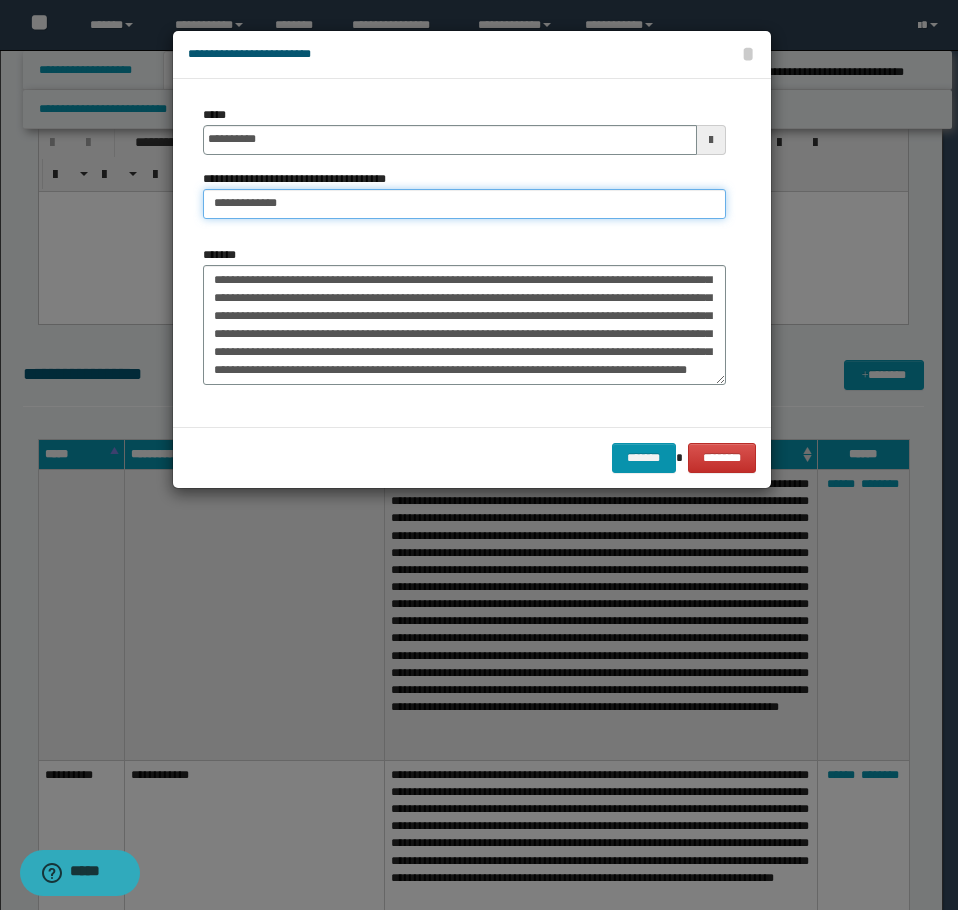 type on "**********" 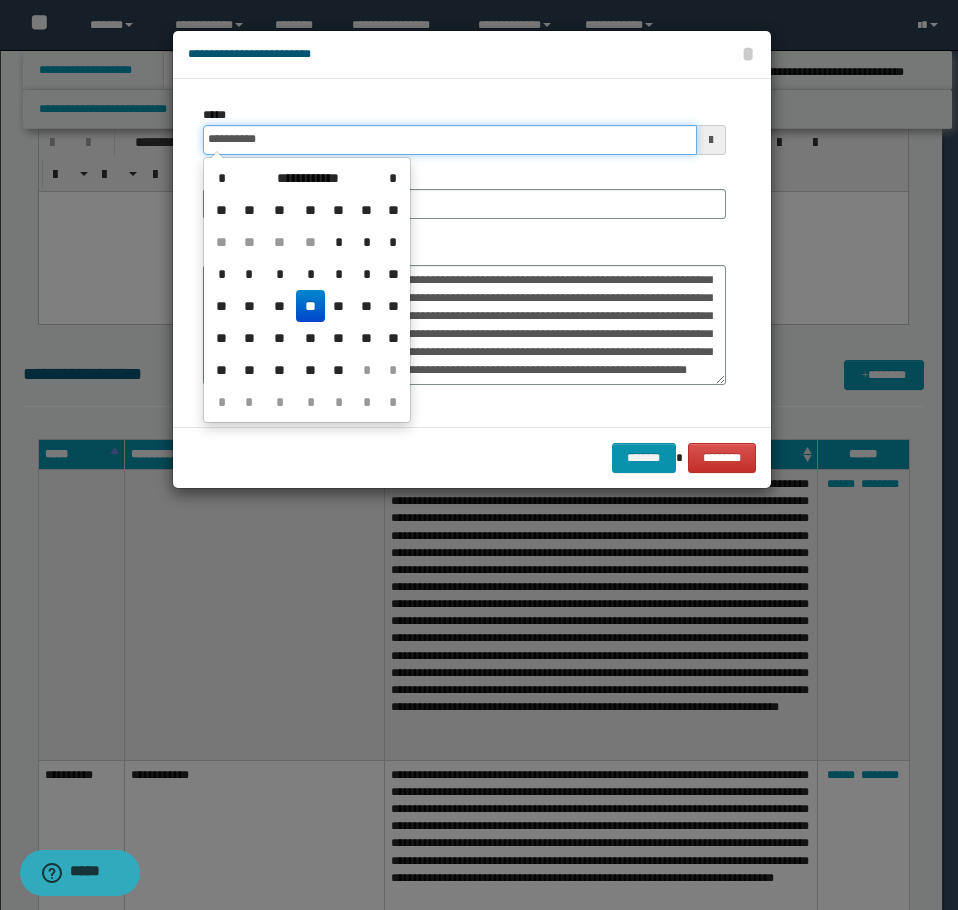 click on "**********" at bounding box center (450, 140) 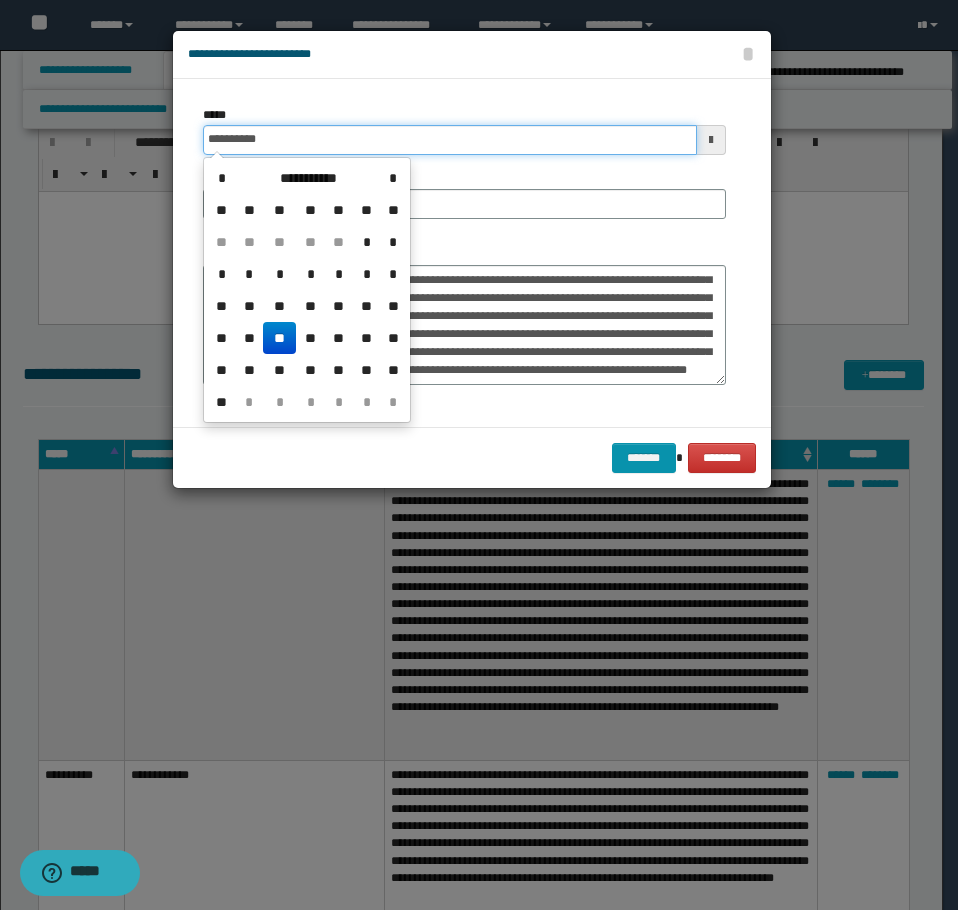 type on "**********" 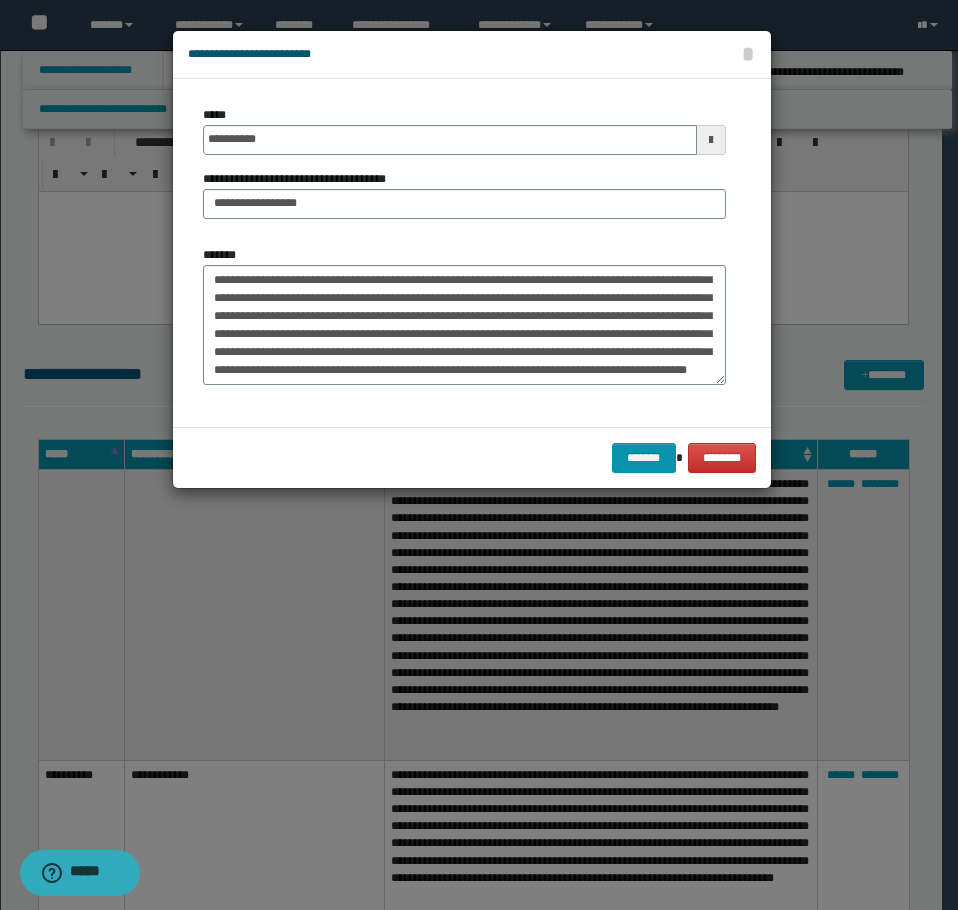 click on "**********" at bounding box center [464, 253] 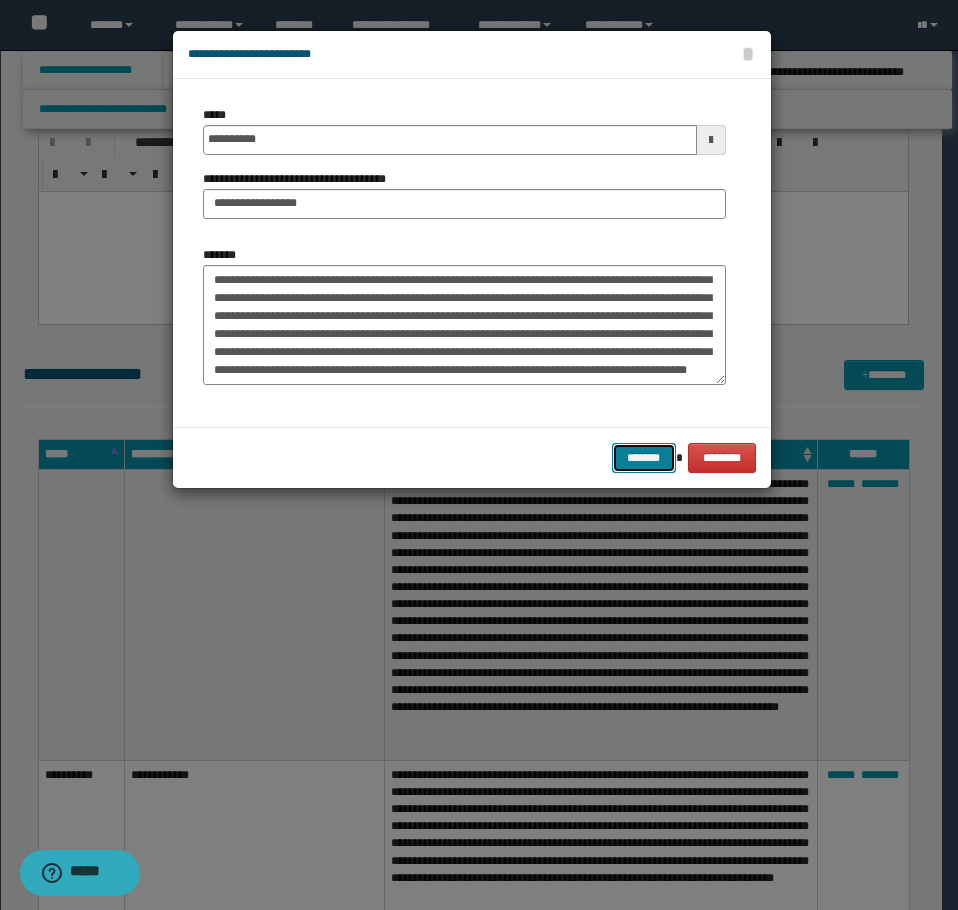 click on "*******" at bounding box center (644, 458) 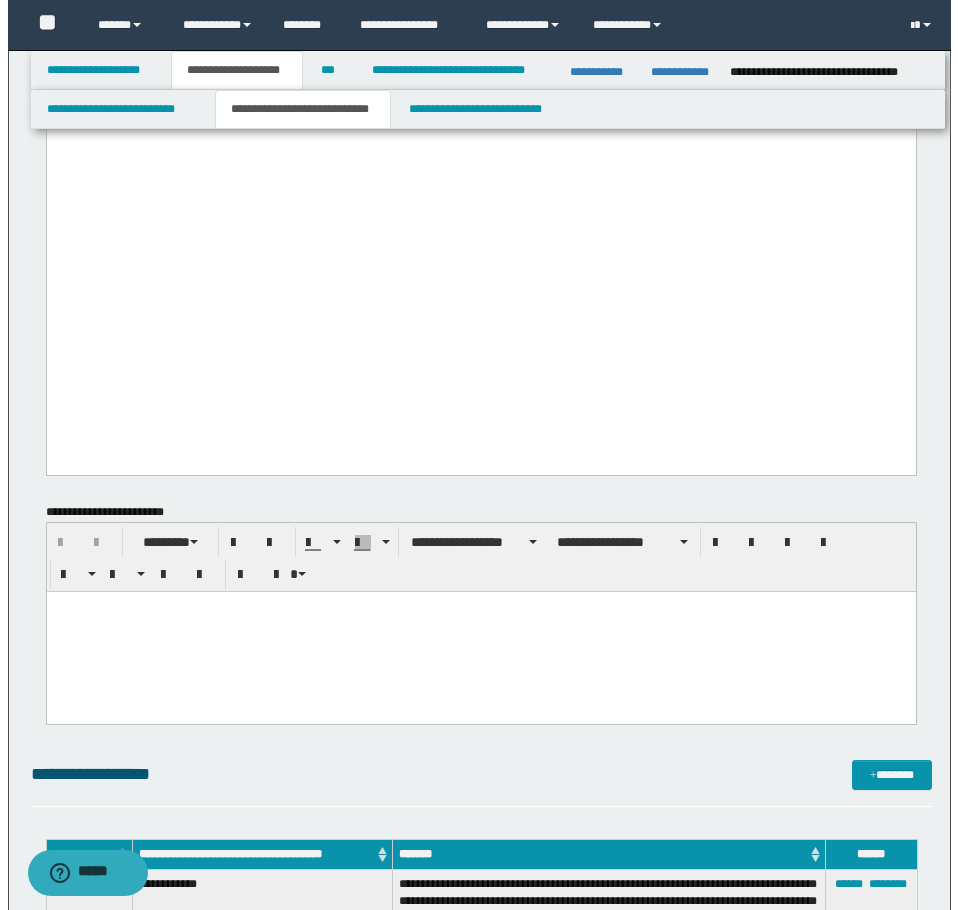 scroll, scrollTop: 3321, scrollLeft: 0, axis: vertical 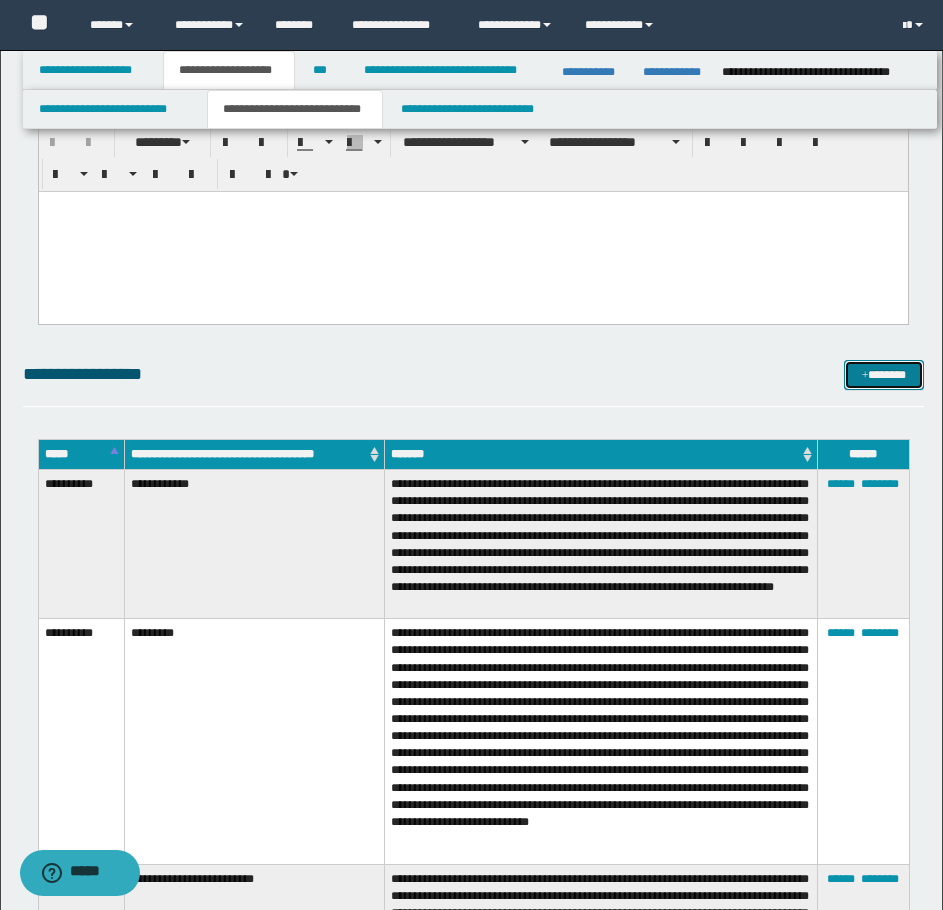 click on "*******" at bounding box center (884, 375) 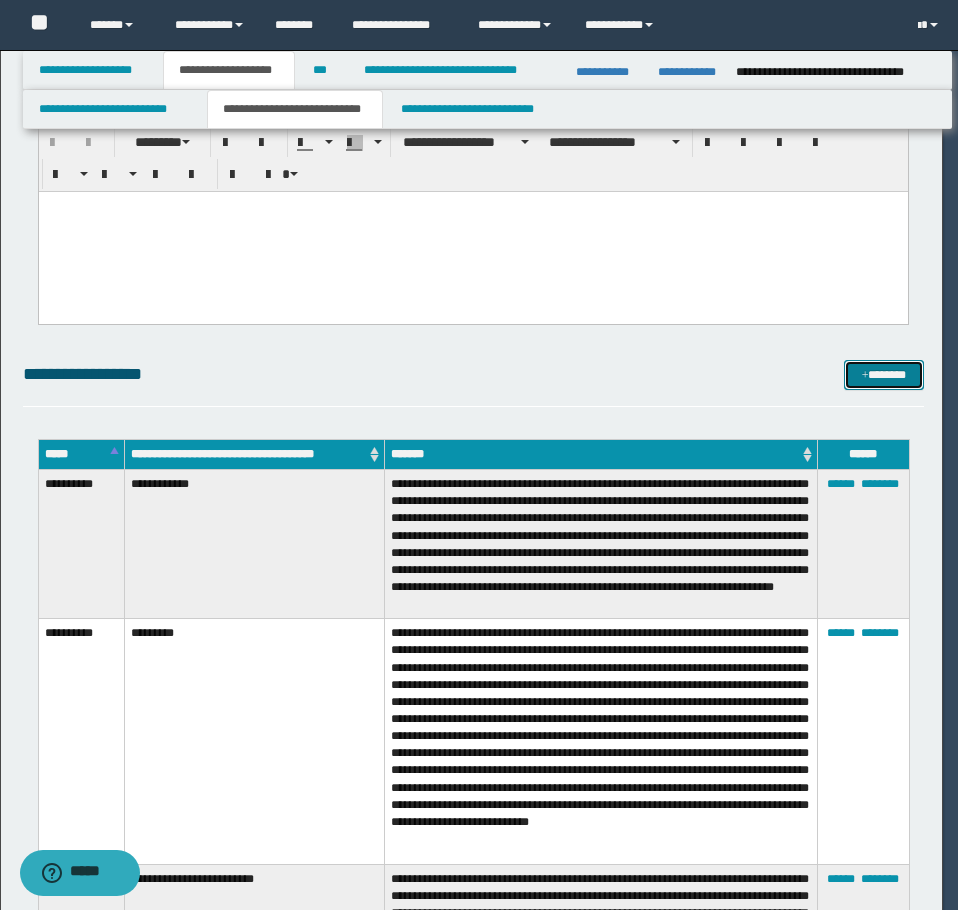 scroll, scrollTop: 0, scrollLeft: 0, axis: both 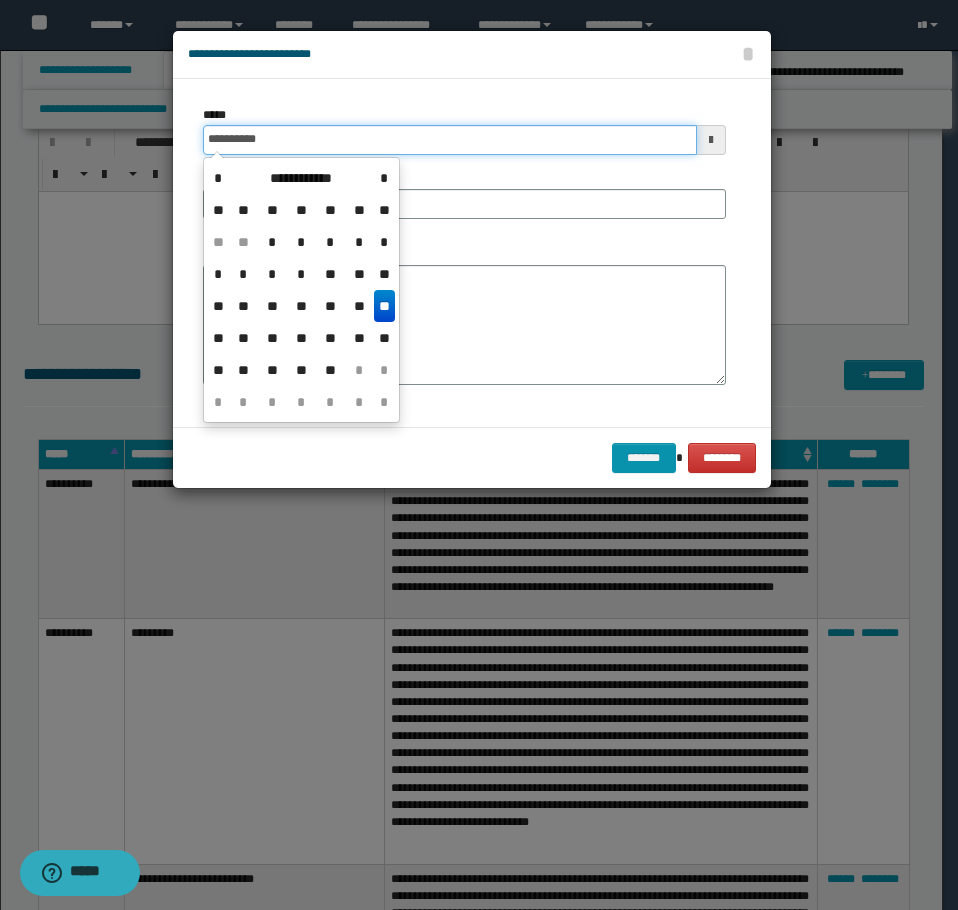 click on "**********" at bounding box center [450, 140] 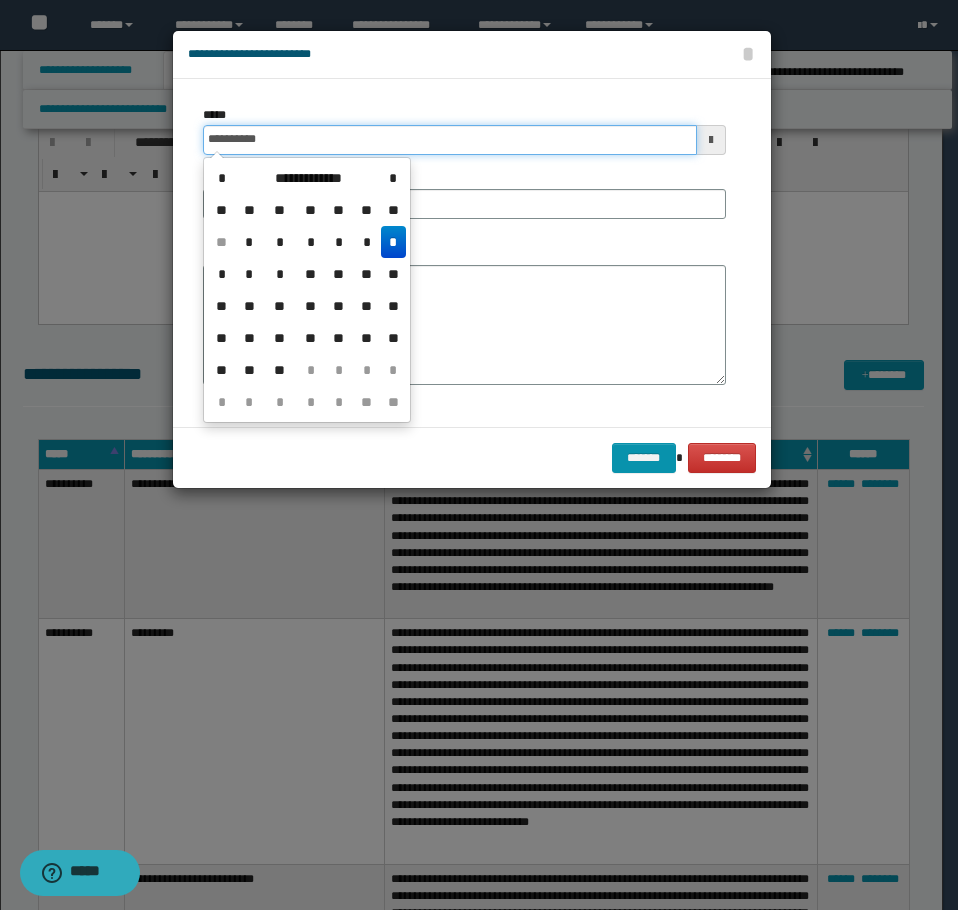type on "**********" 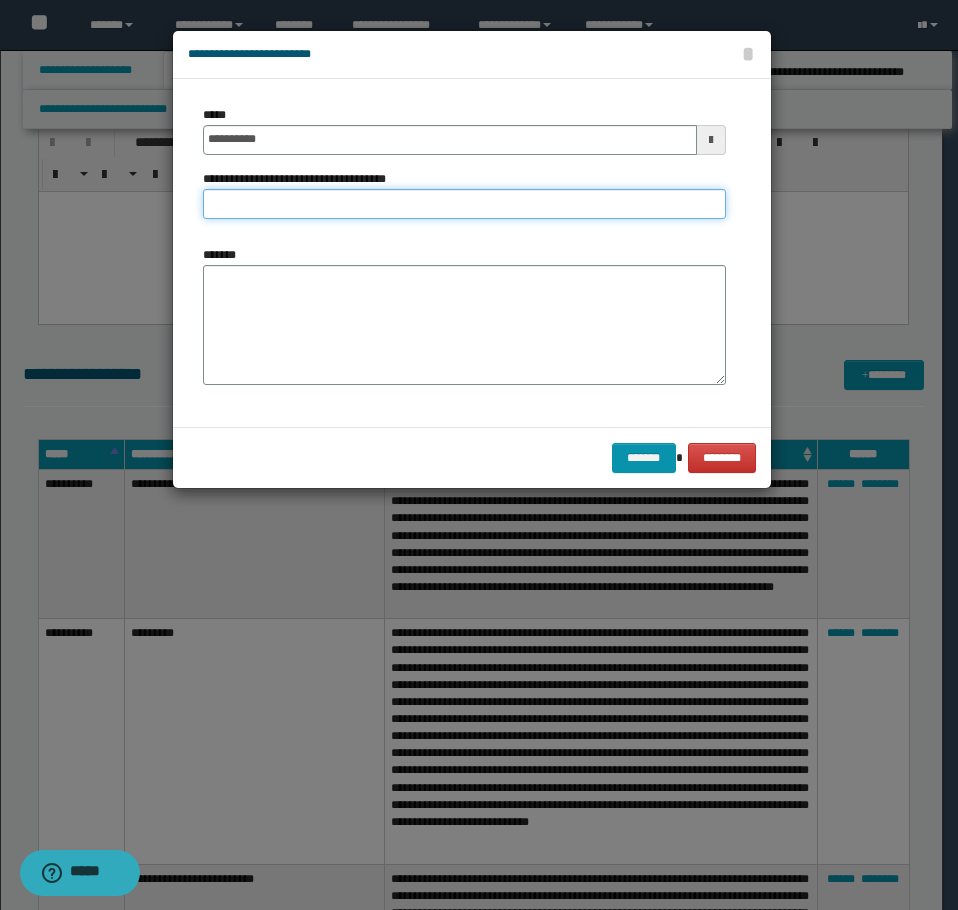 click on "**********" at bounding box center [464, 204] 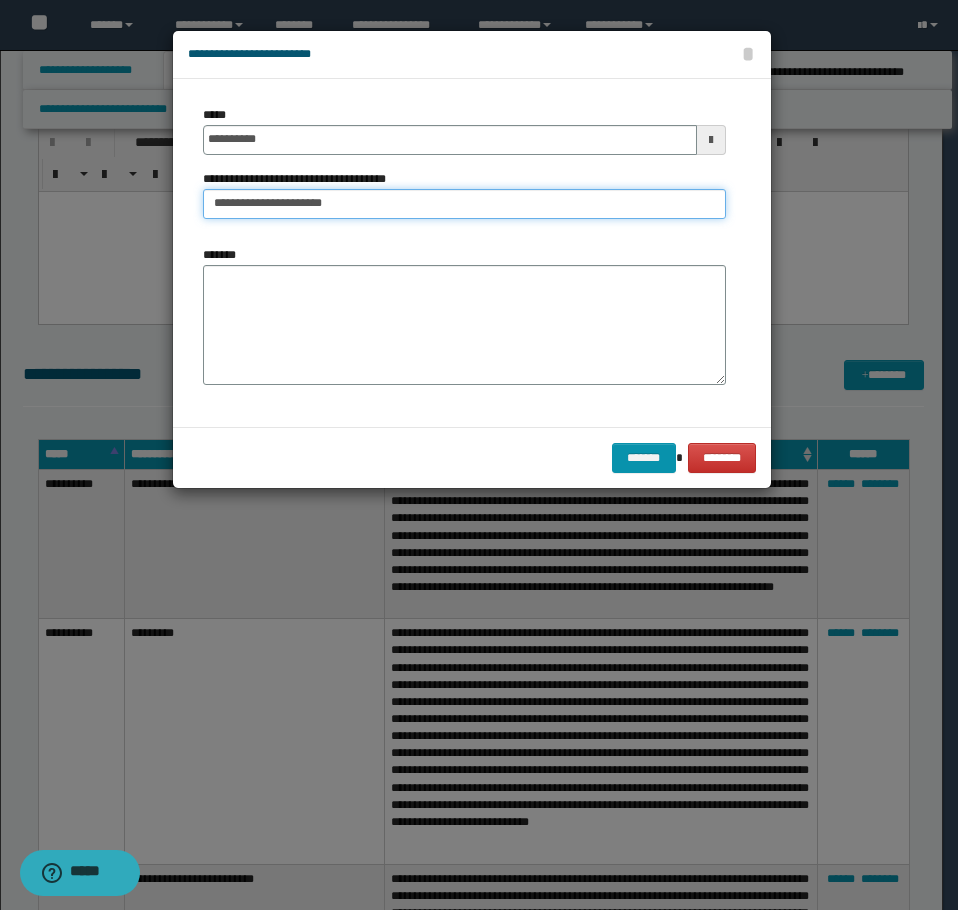 type on "**********" 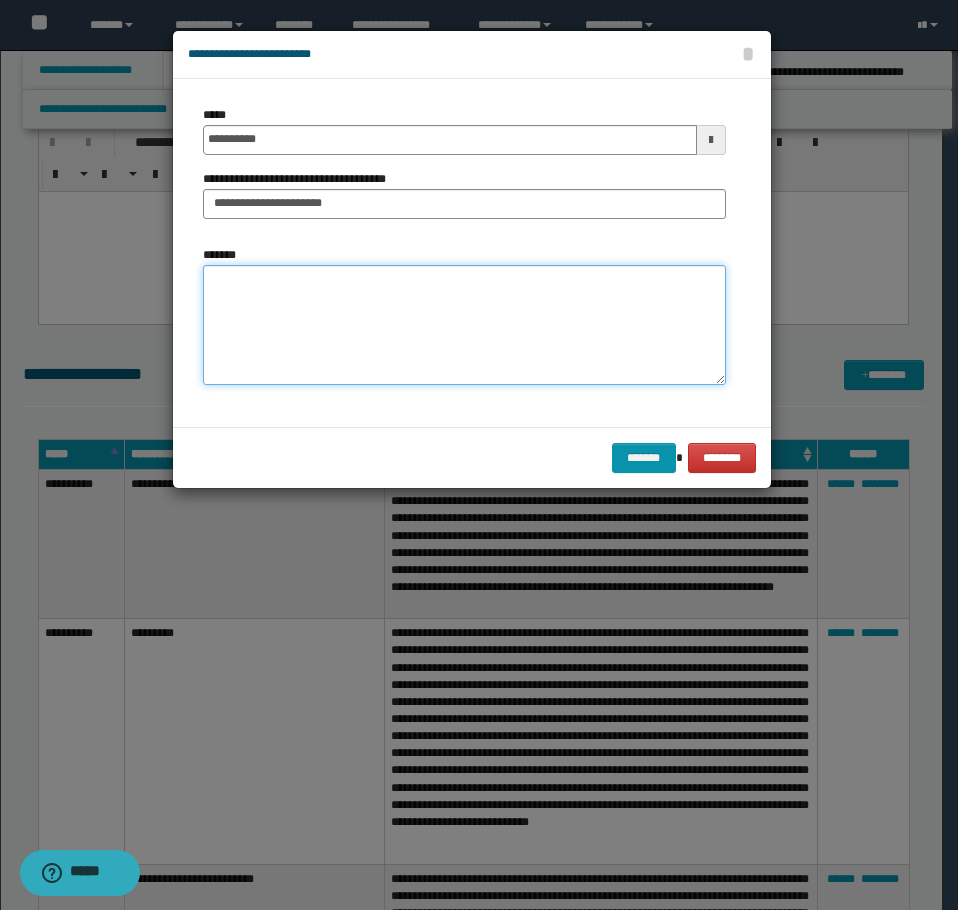 click on "*******" at bounding box center (464, 325) 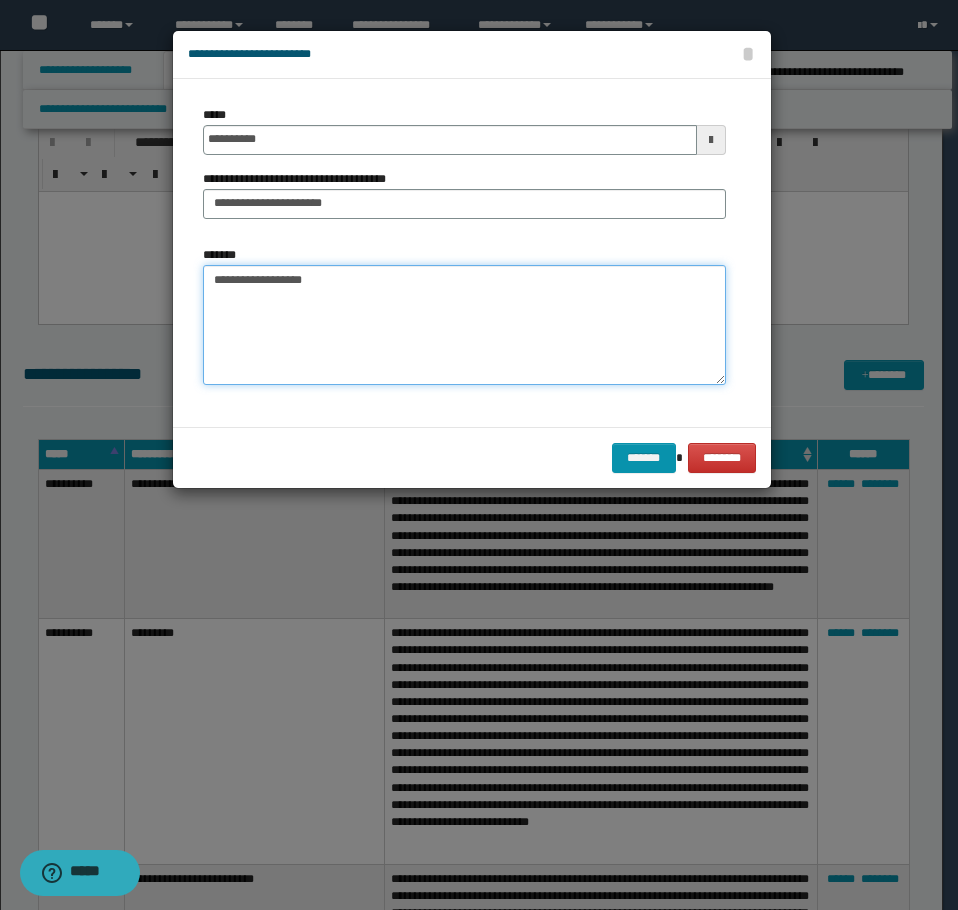 click on "**********" at bounding box center (464, 325) 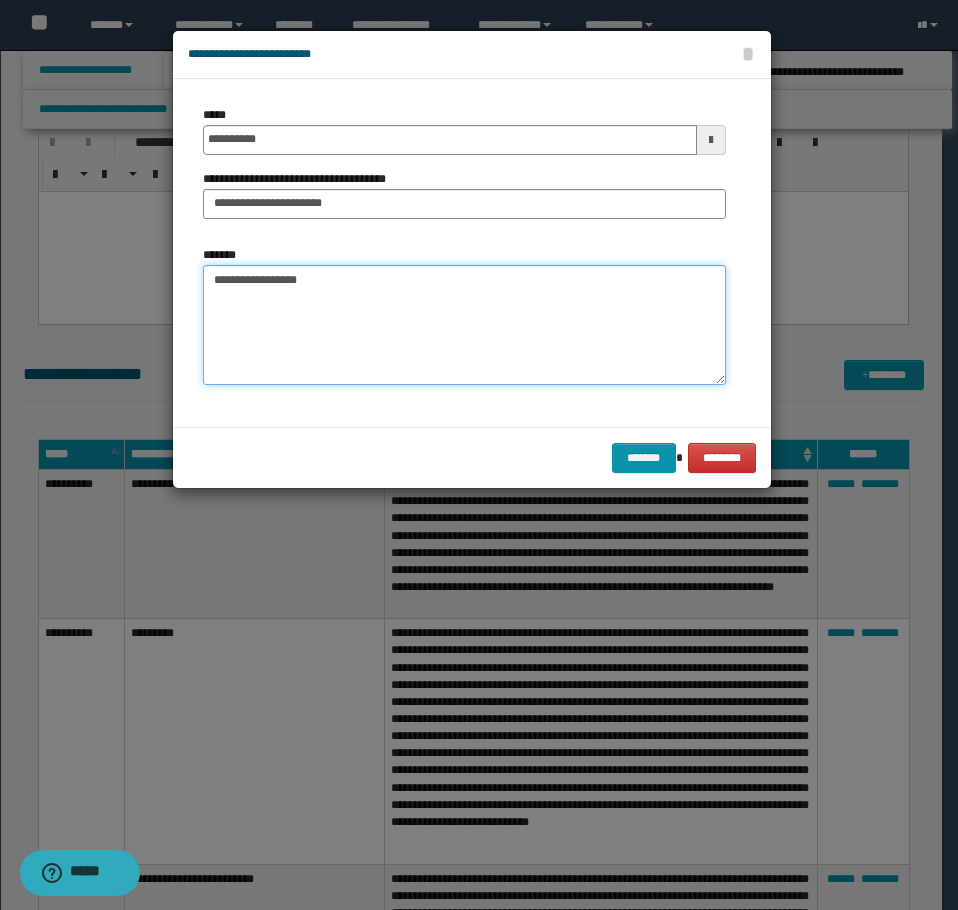 paste on "**********" 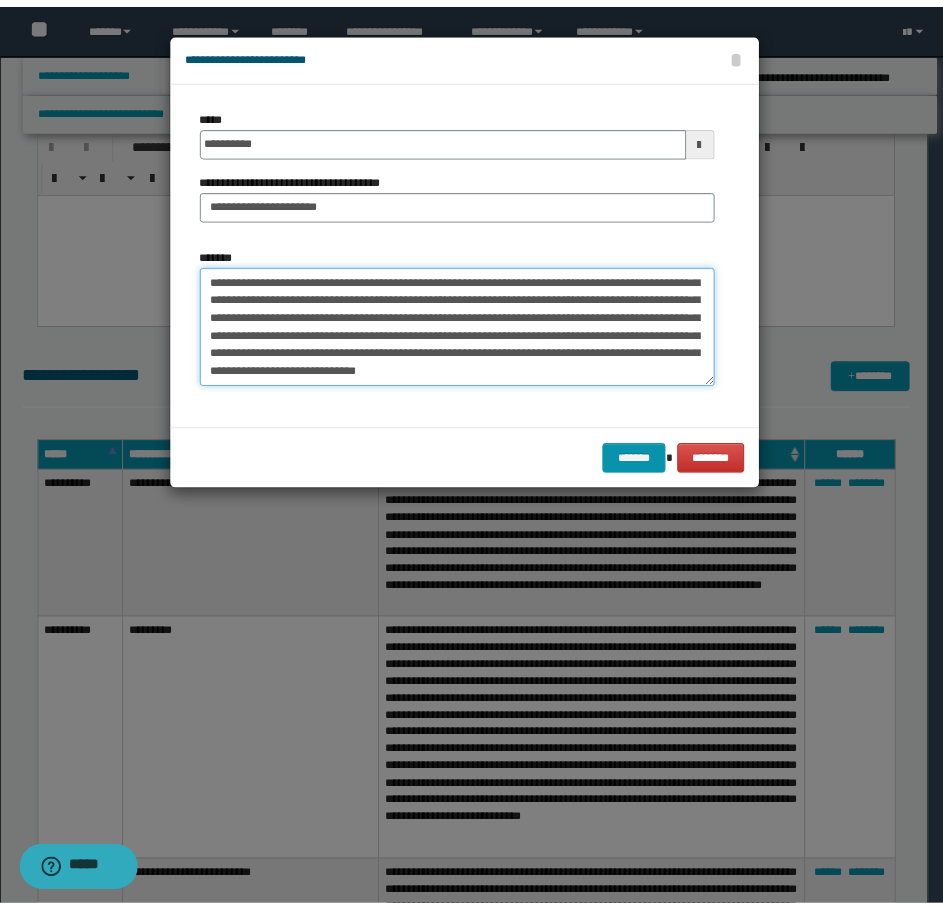 scroll, scrollTop: 126, scrollLeft: 0, axis: vertical 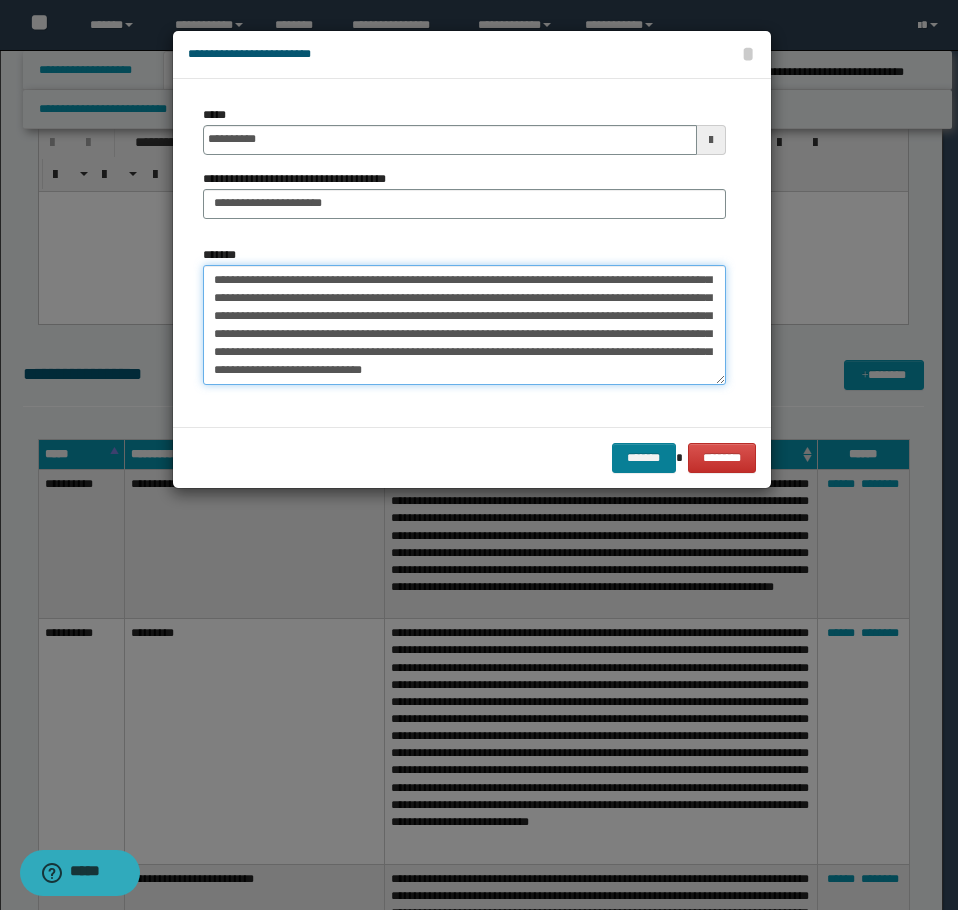 type on "**********" 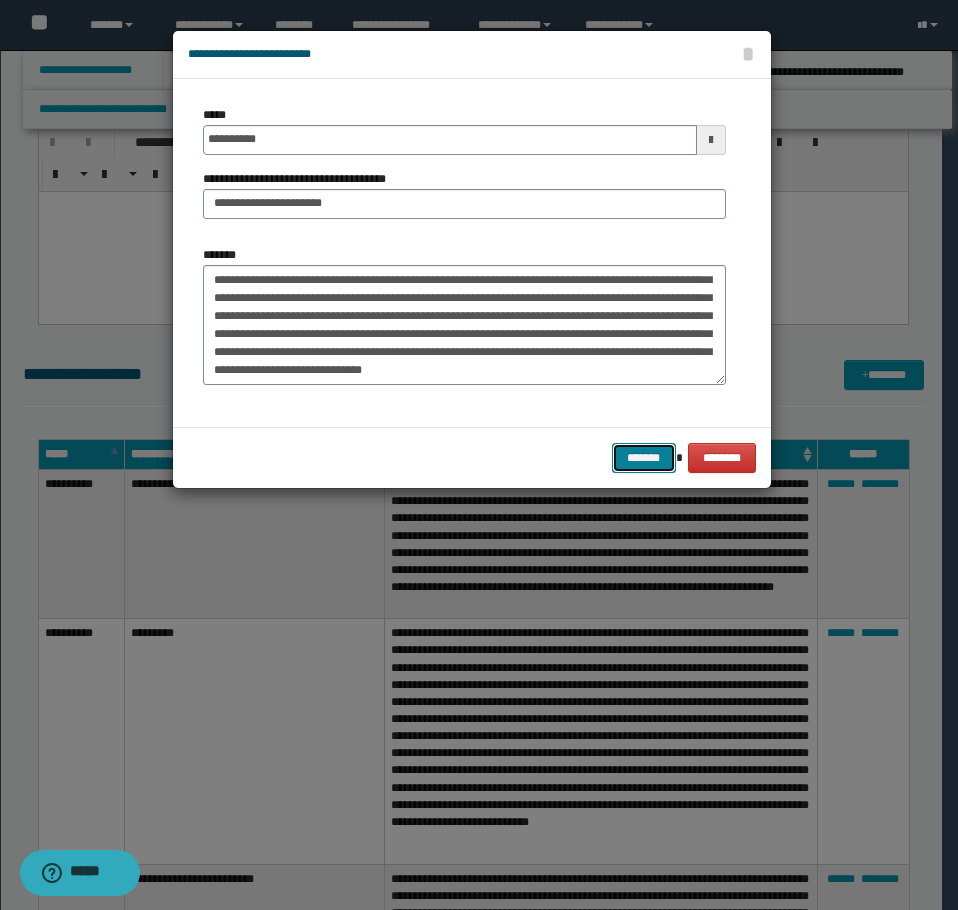 click on "*******" at bounding box center (644, 458) 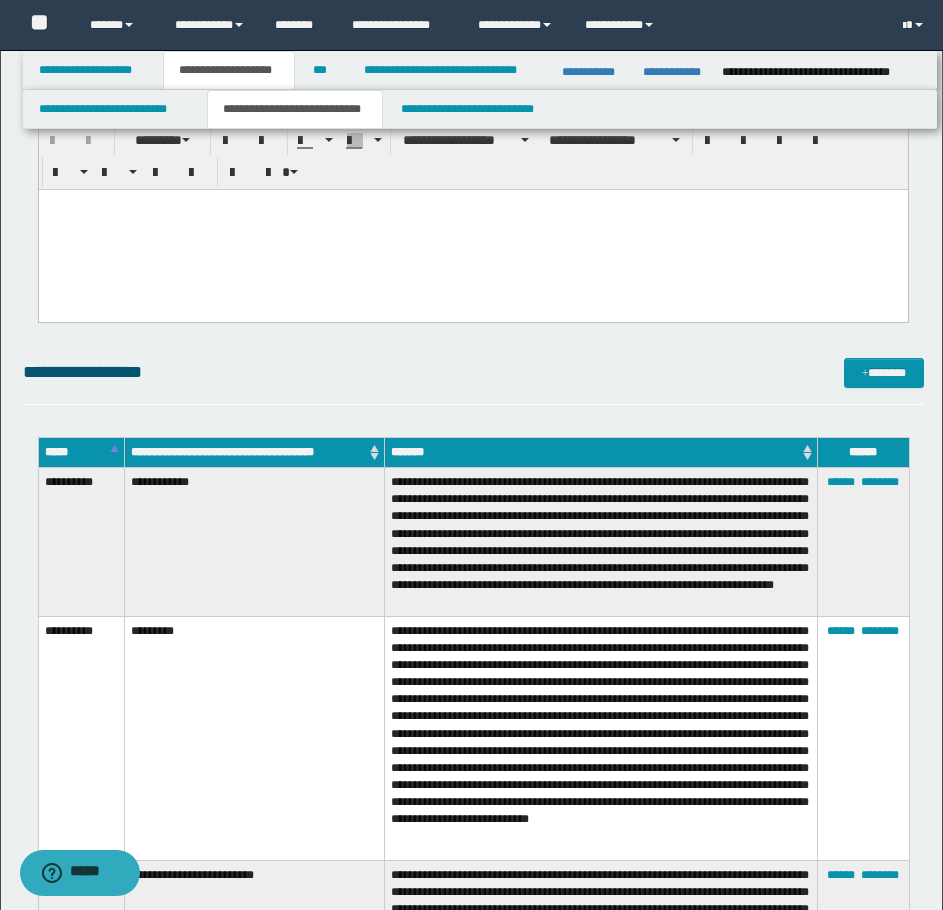scroll, scrollTop: 3321, scrollLeft: 0, axis: vertical 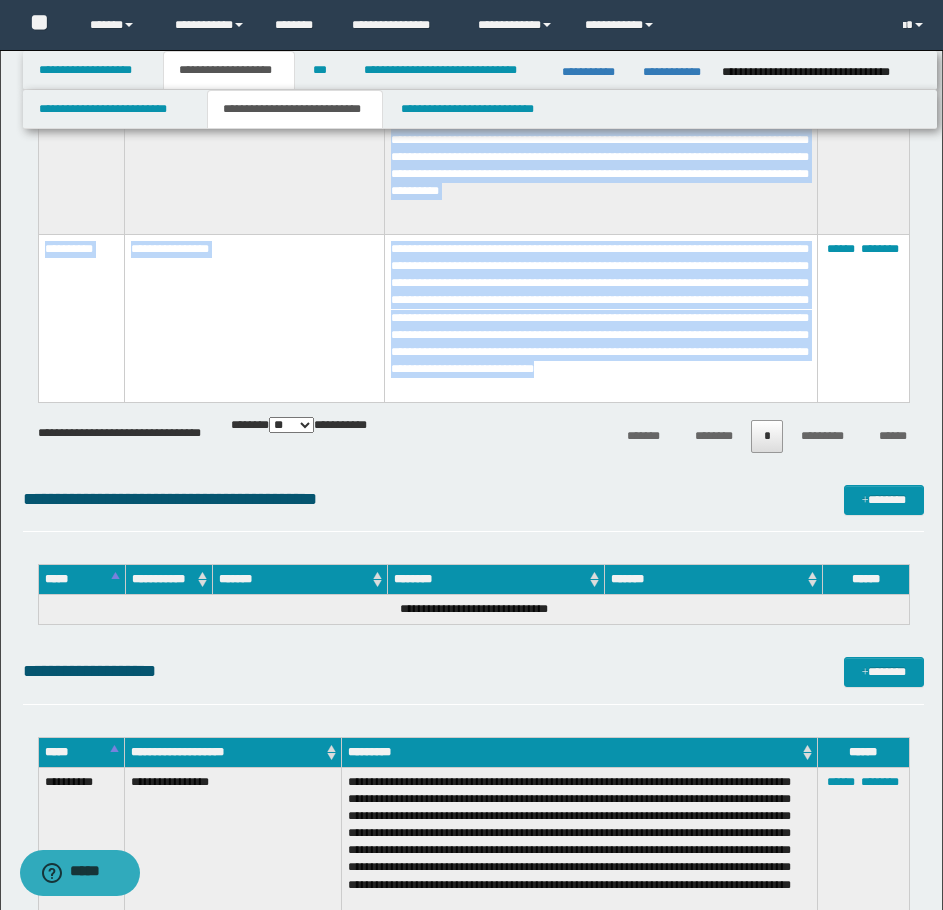 drag, startPoint x: 40, startPoint y: 487, endPoint x: 542, endPoint y: 389, distance: 511.4763 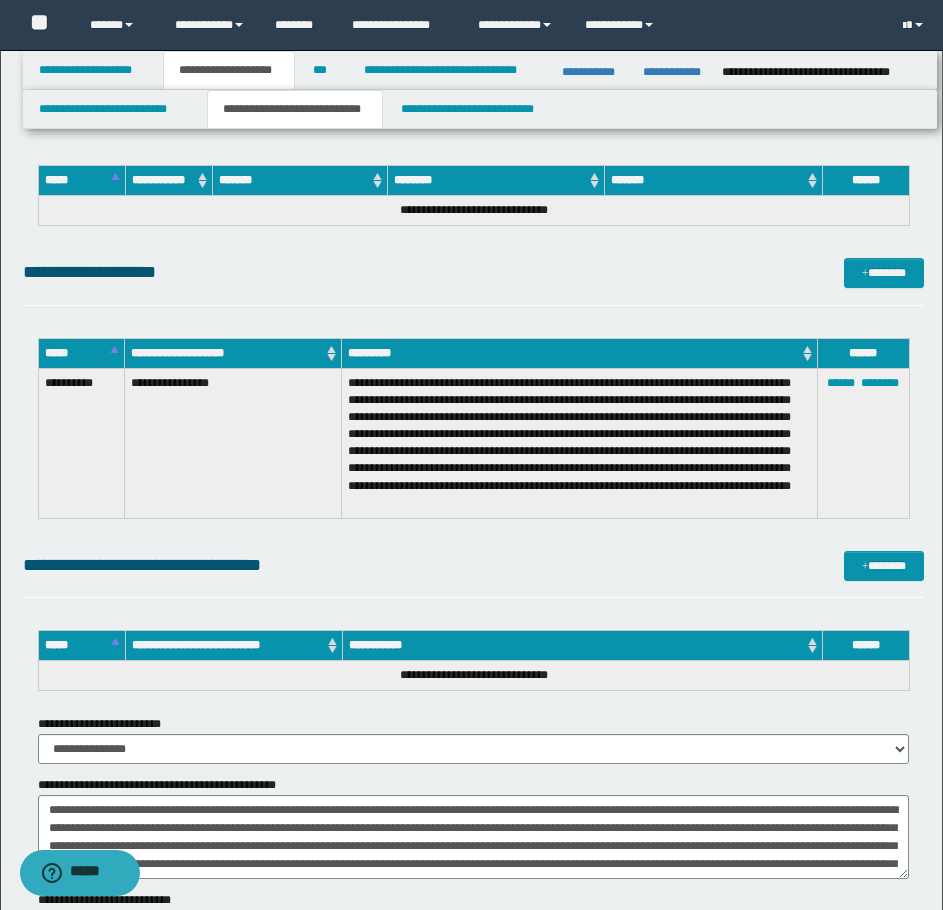 scroll, scrollTop: 6821, scrollLeft: 0, axis: vertical 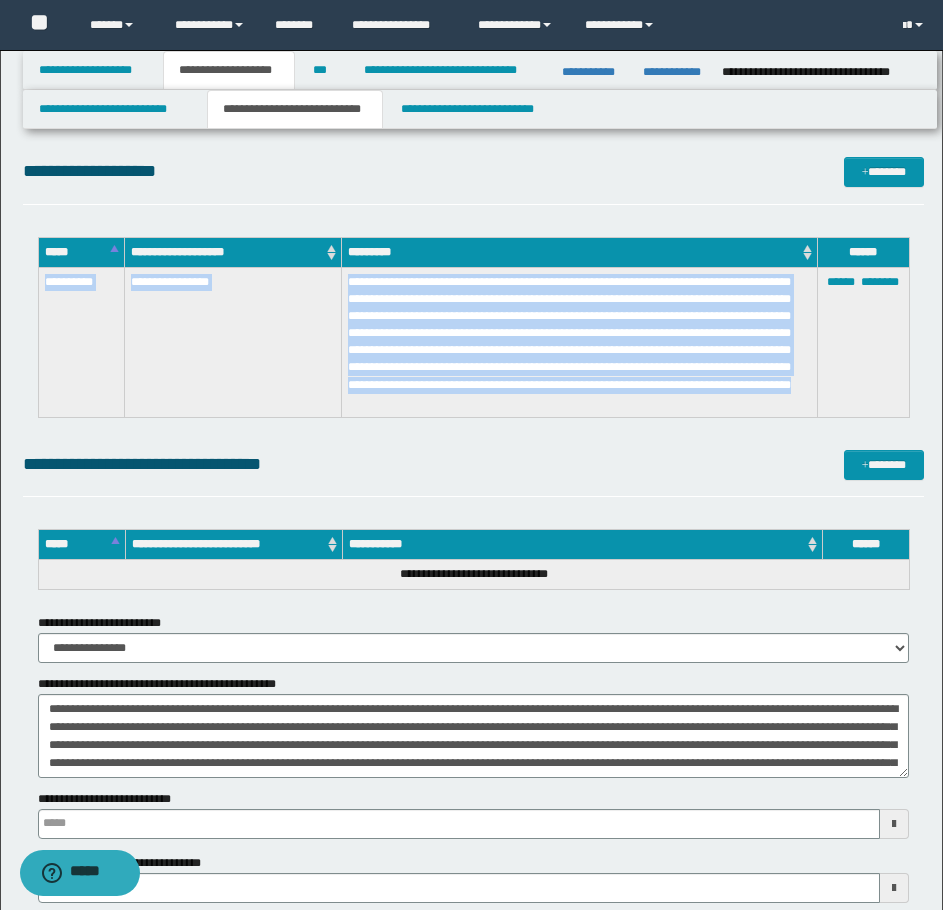 drag, startPoint x: 44, startPoint y: 281, endPoint x: 590, endPoint y: 409, distance: 560.803 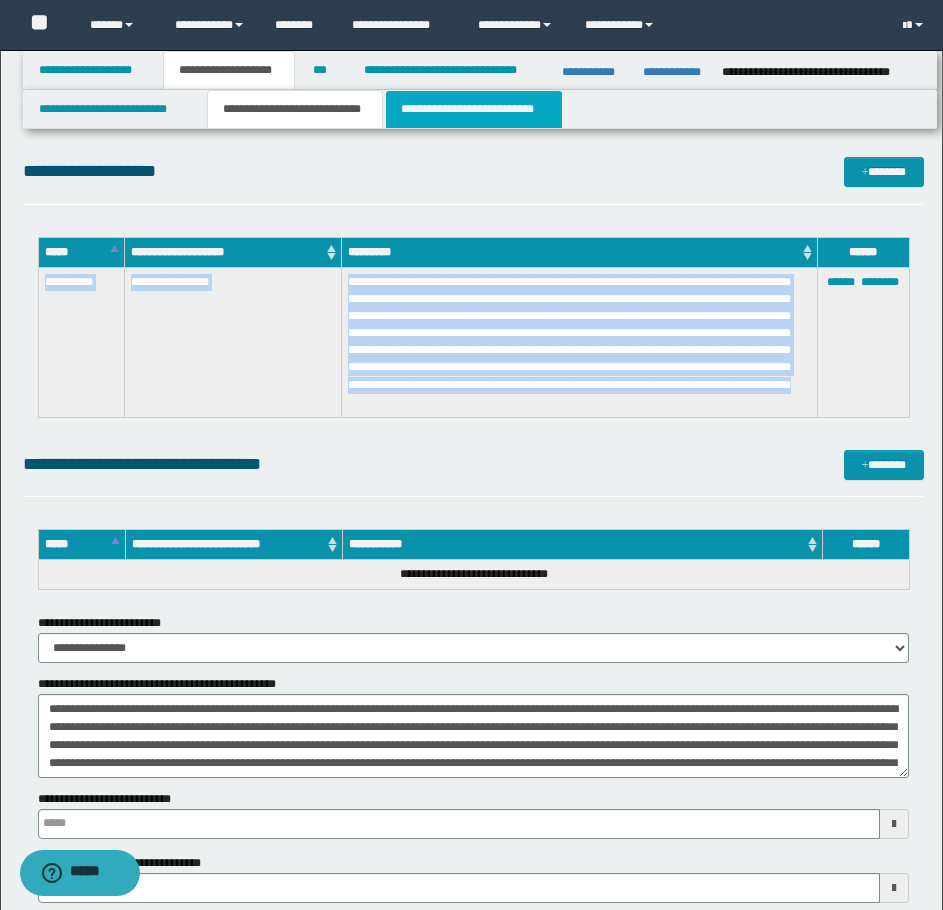 click on "**********" at bounding box center [474, 109] 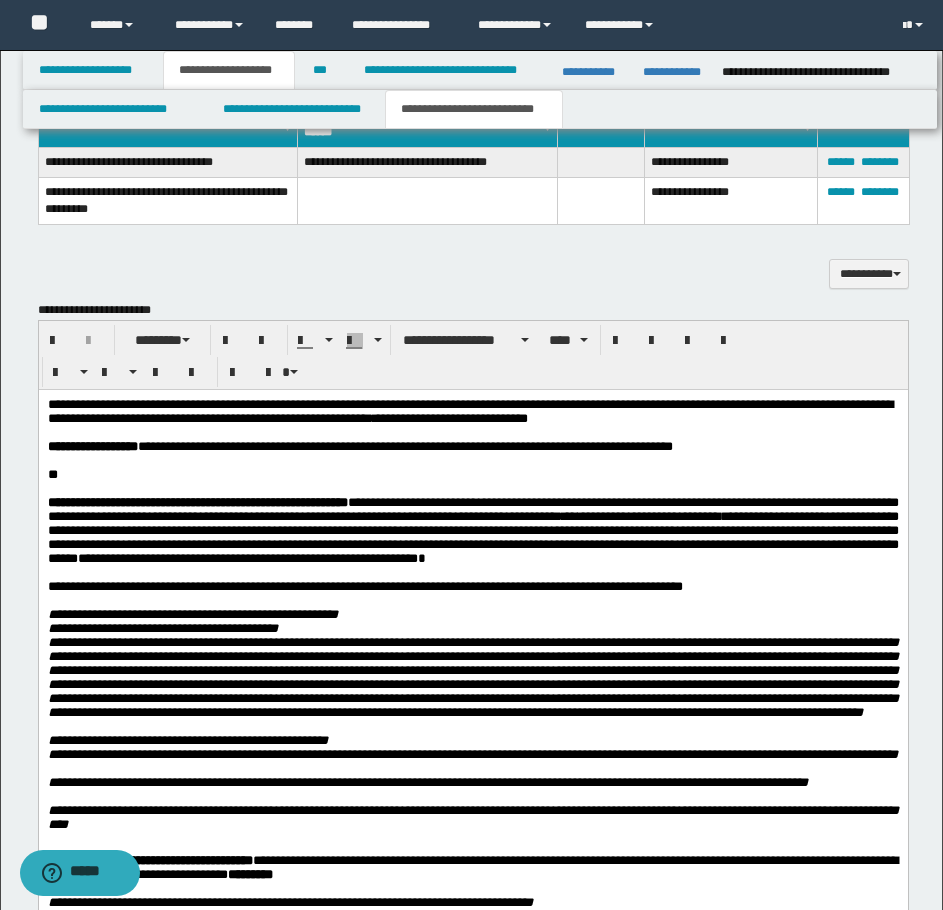 scroll, scrollTop: 1393, scrollLeft: 0, axis: vertical 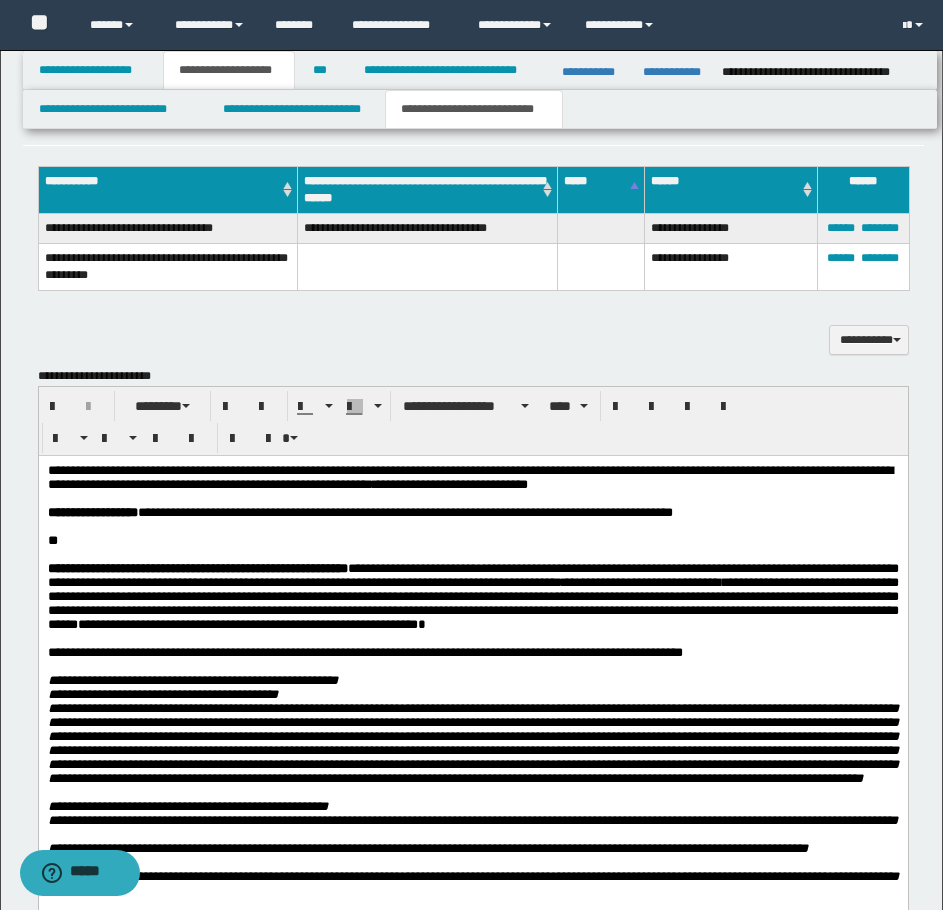 click on "**" at bounding box center [472, 540] 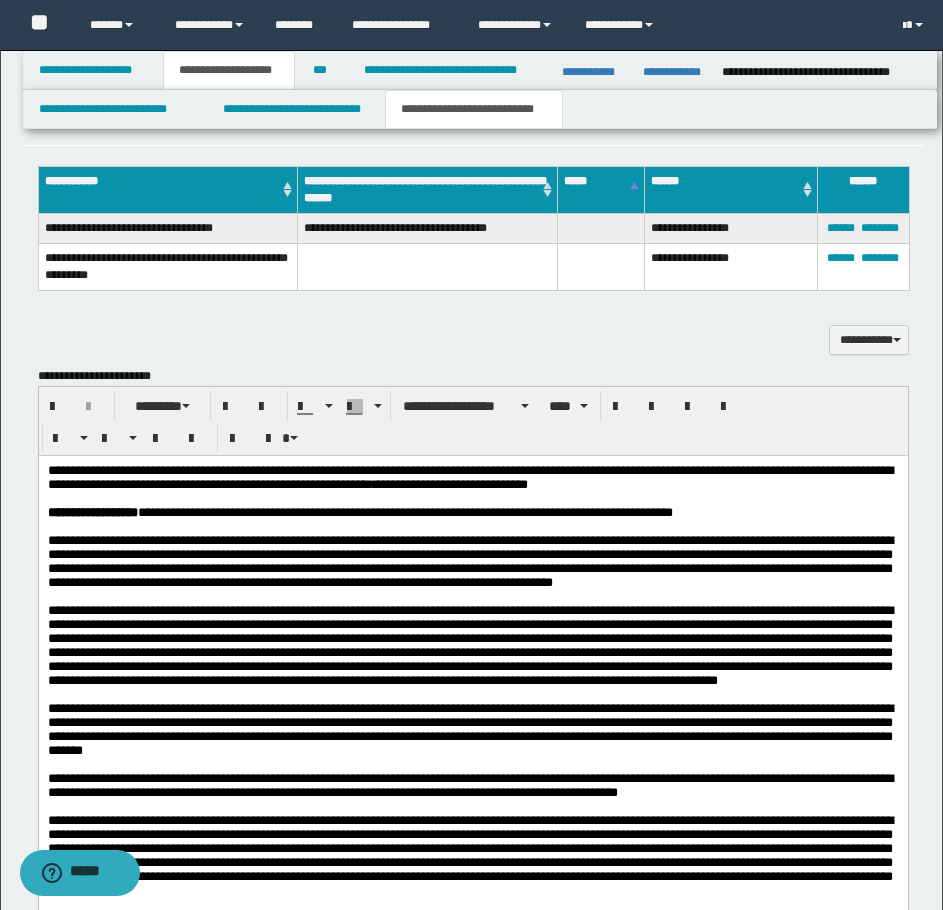 drag, startPoint x: 323, startPoint y: 645, endPoint x: 292, endPoint y: 656, distance: 32.89377 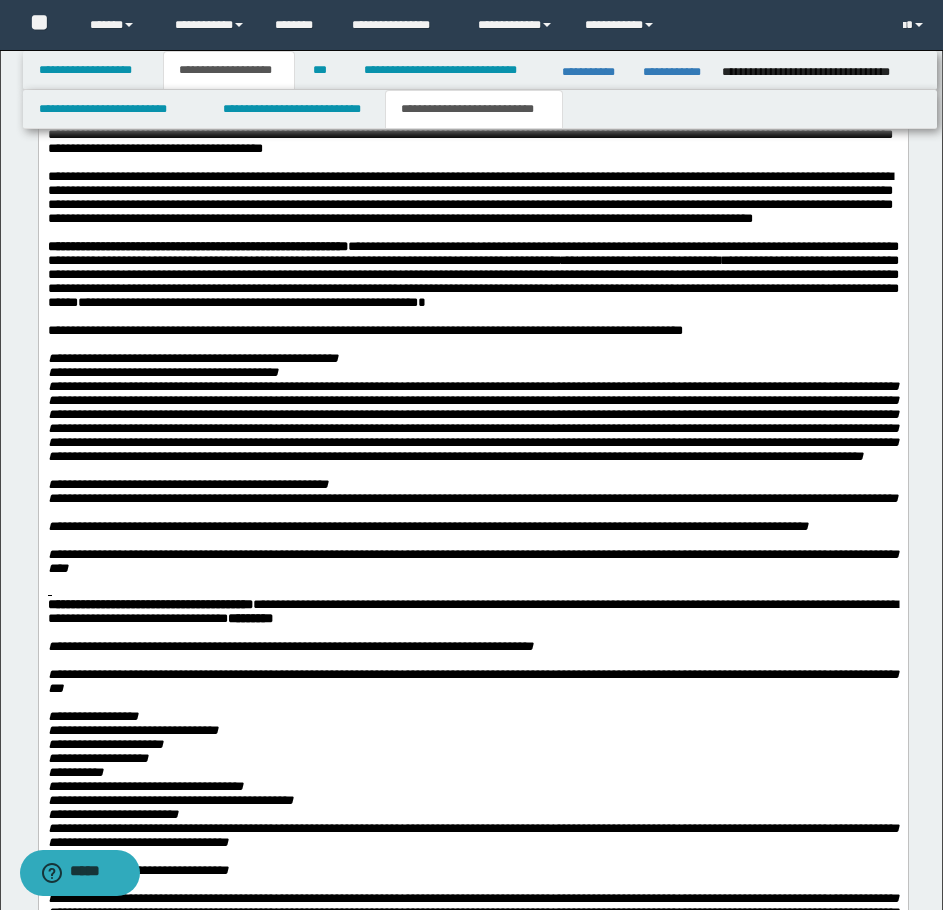 scroll, scrollTop: 2993, scrollLeft: 0, axis: vertical 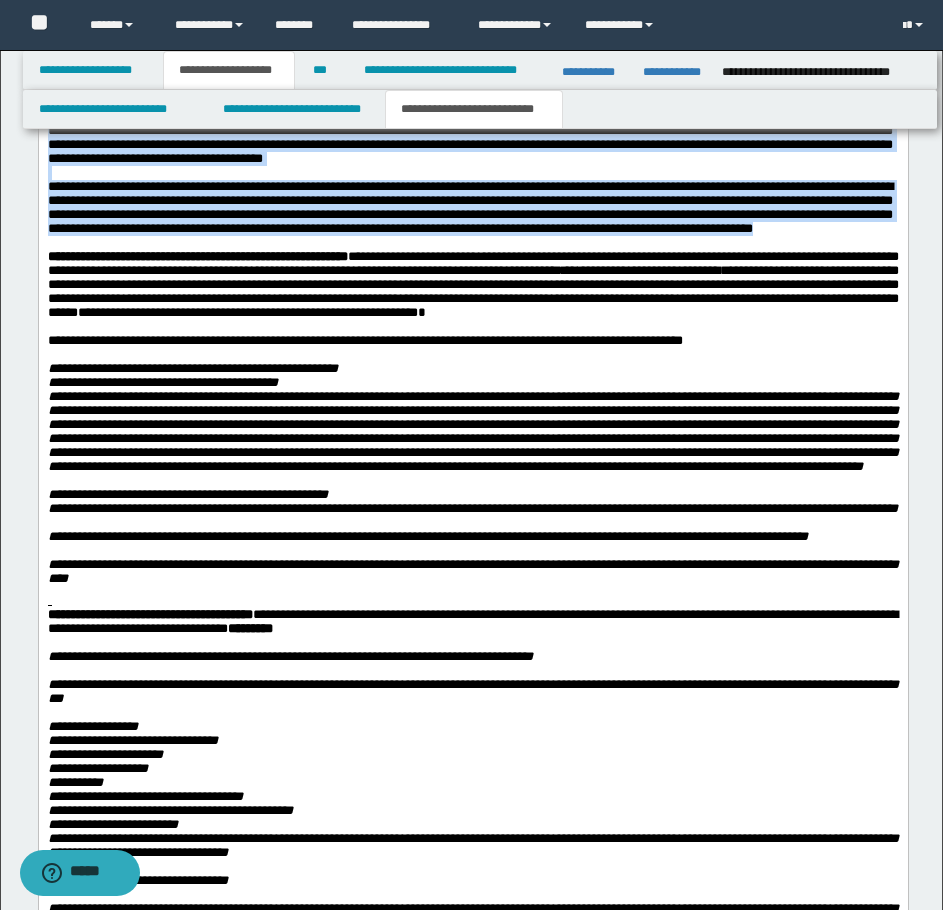 drag, startPoint x: 47, startPoint y: -1053, endPoint x: 365, endPoint y: 542, distance: 1626.3914 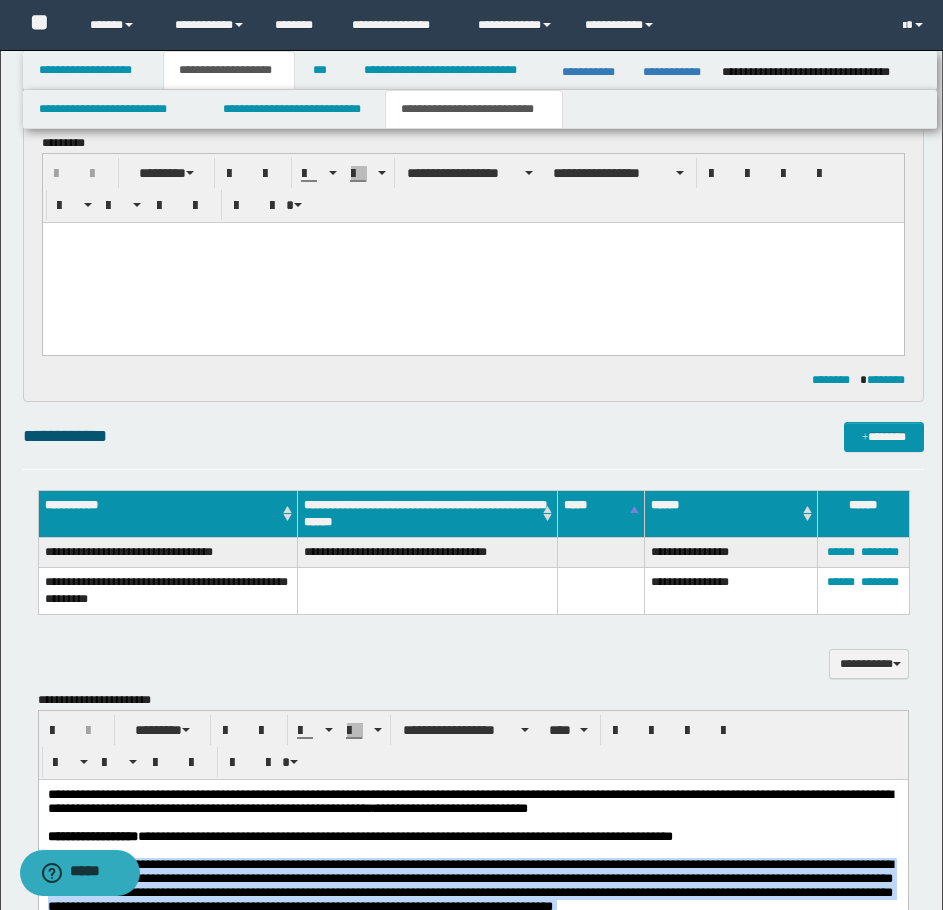 scroll, scrollTop: 1393, scrollLeft: 0, axis: vertical 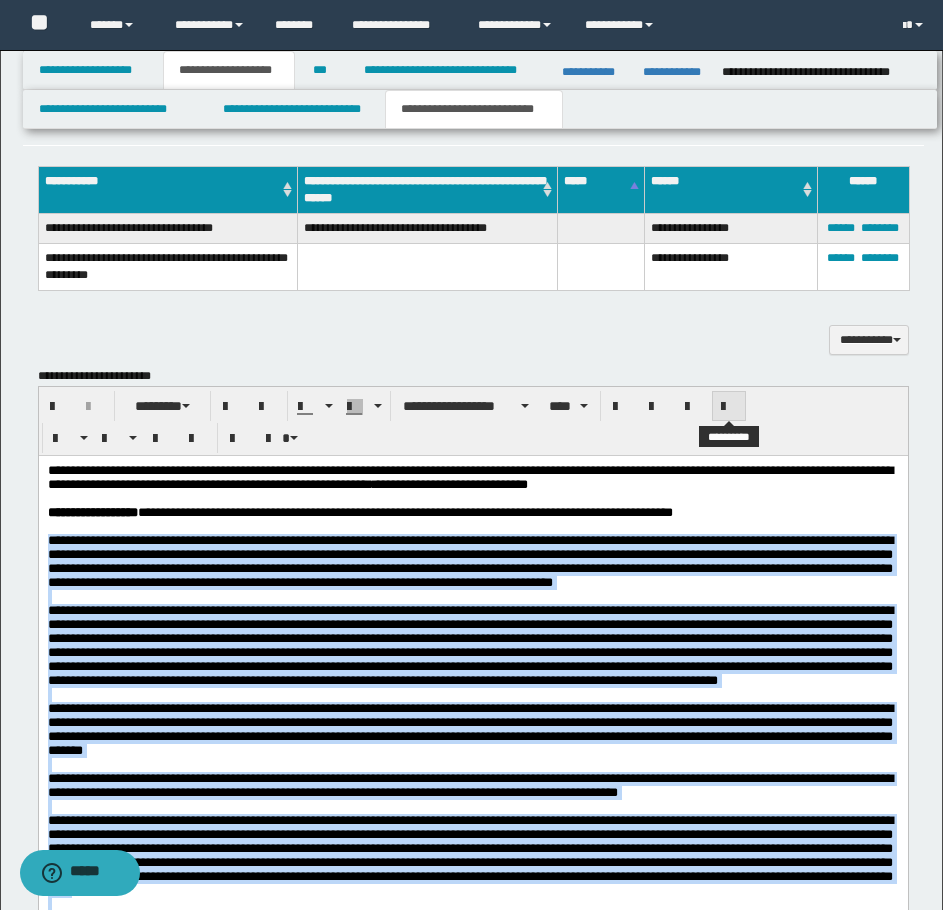 click at bounding box center [729, 407] 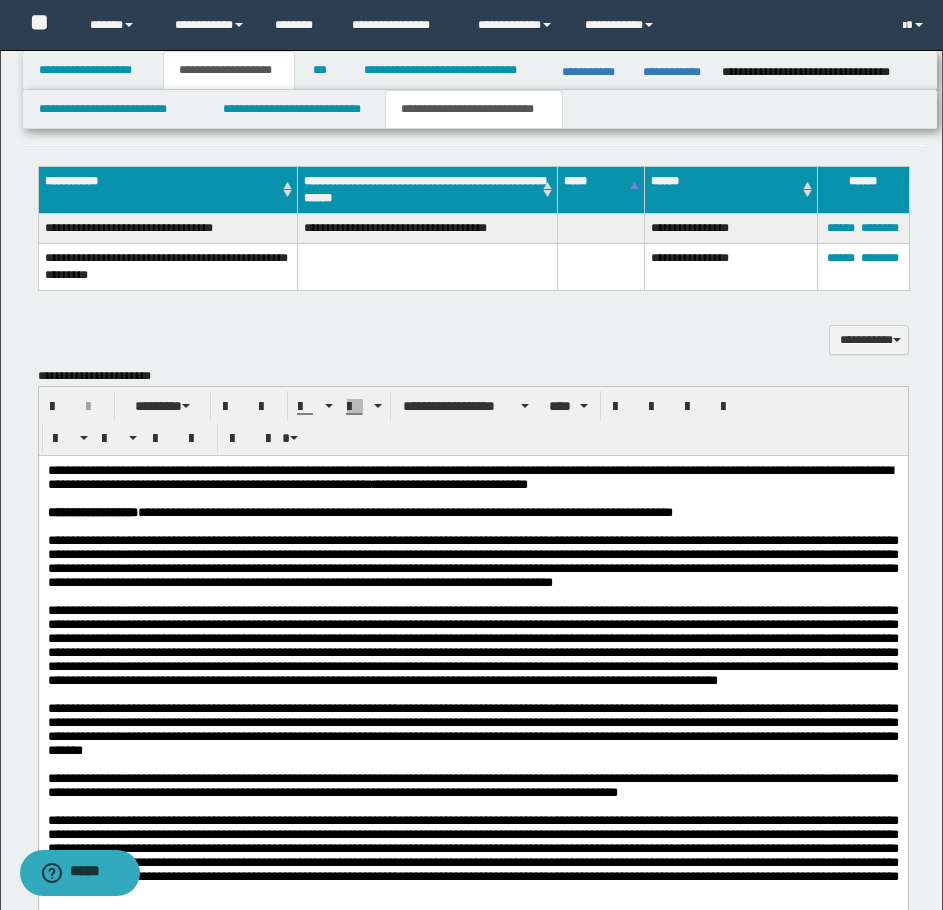 click on "**********" at bounding box center [472, 512] 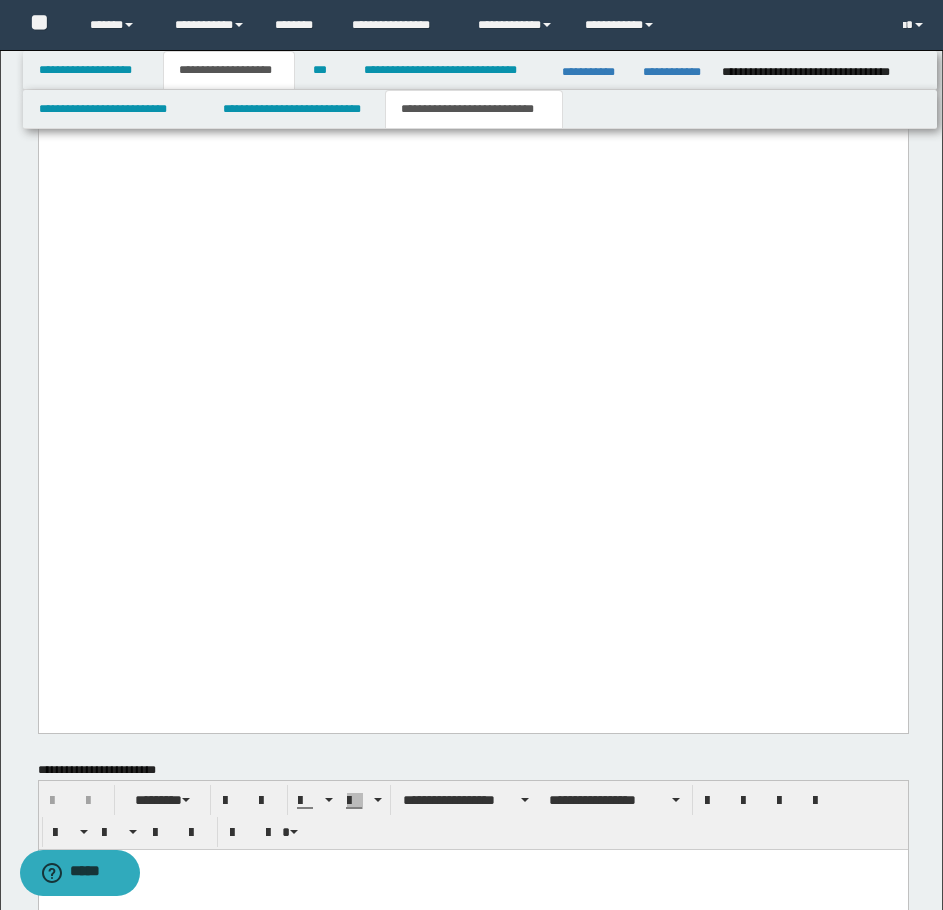 scroll, scrollTop: 5093, scrollLeft: 0, axis: vertical 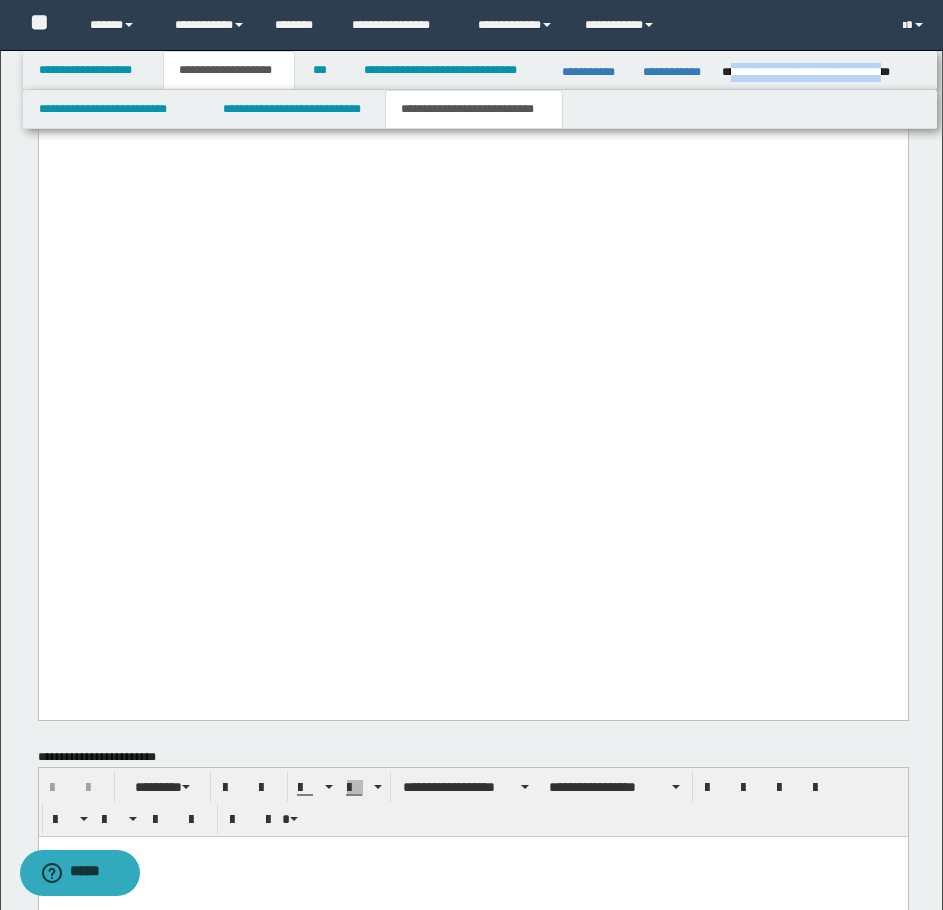 drag, startPoint x: 731, startPoint y: 73, endPoint x: 919, endPoint y: 69, distance: 188.04254 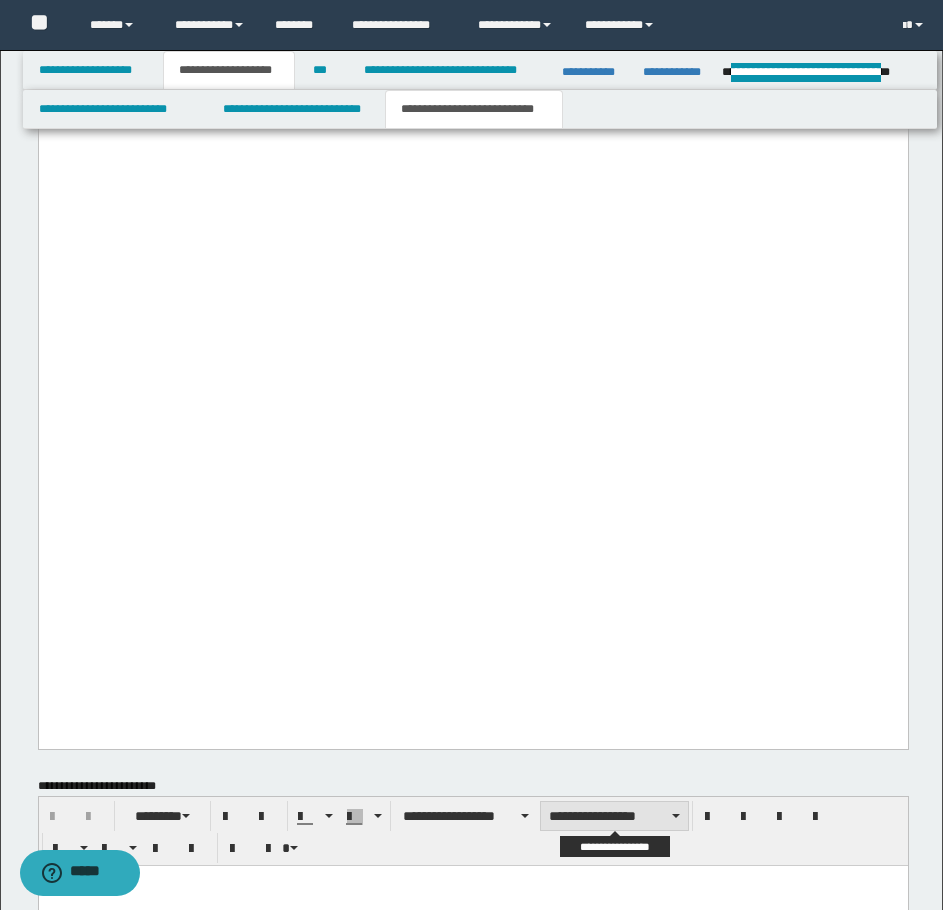 scroll, scrollTop: 4877, scrollLeft: 0, axis: vertical 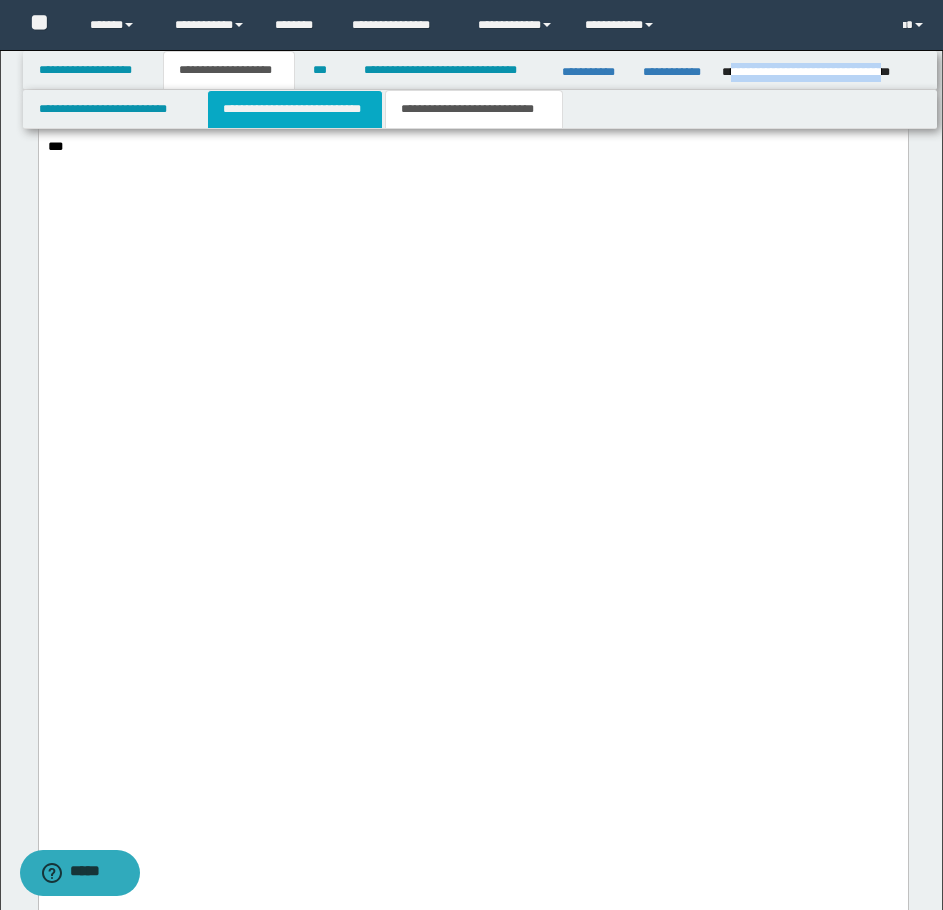 click on "**********" at bounding box center [295, 109] 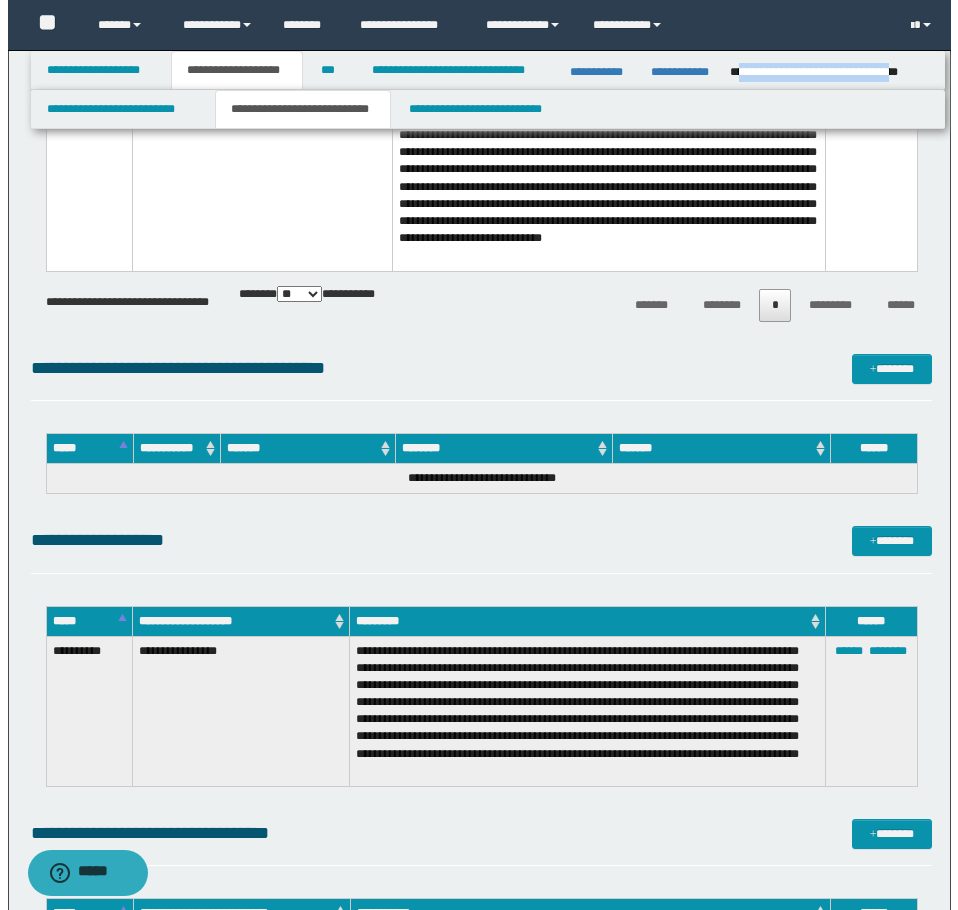 scroll, scrollTop: 6677, scrollLeft: 0, axis: vertical 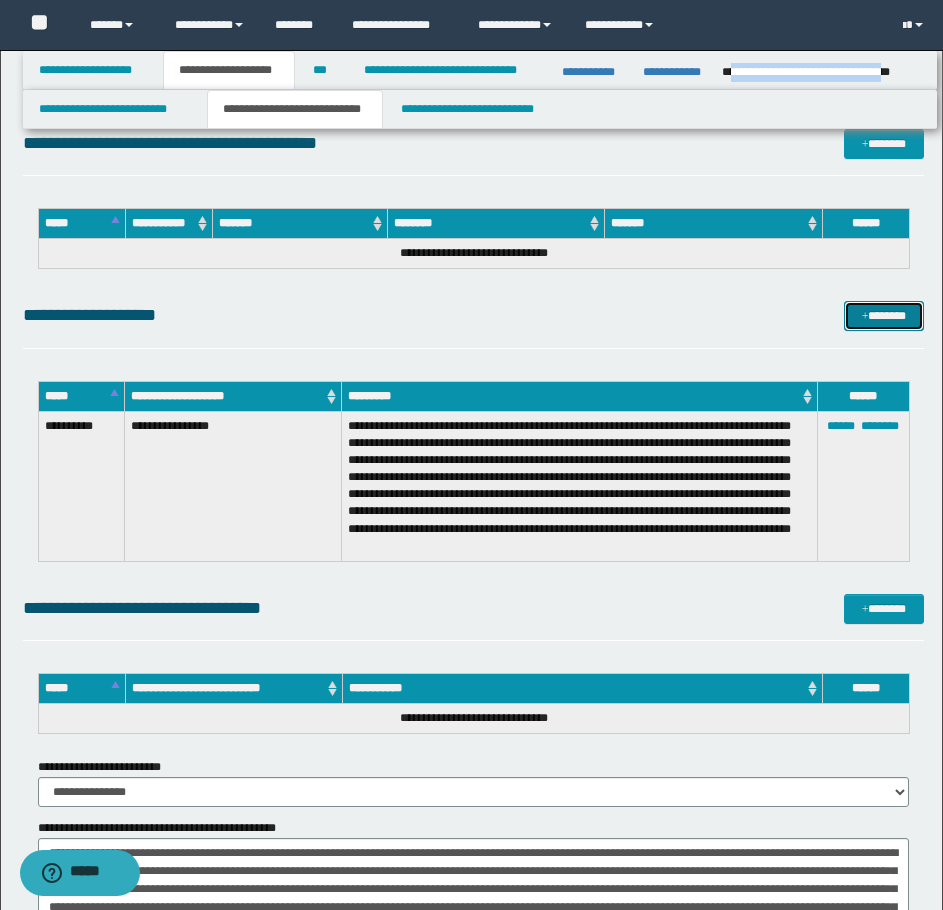 click on "*******" at bounding box center [884, 316] 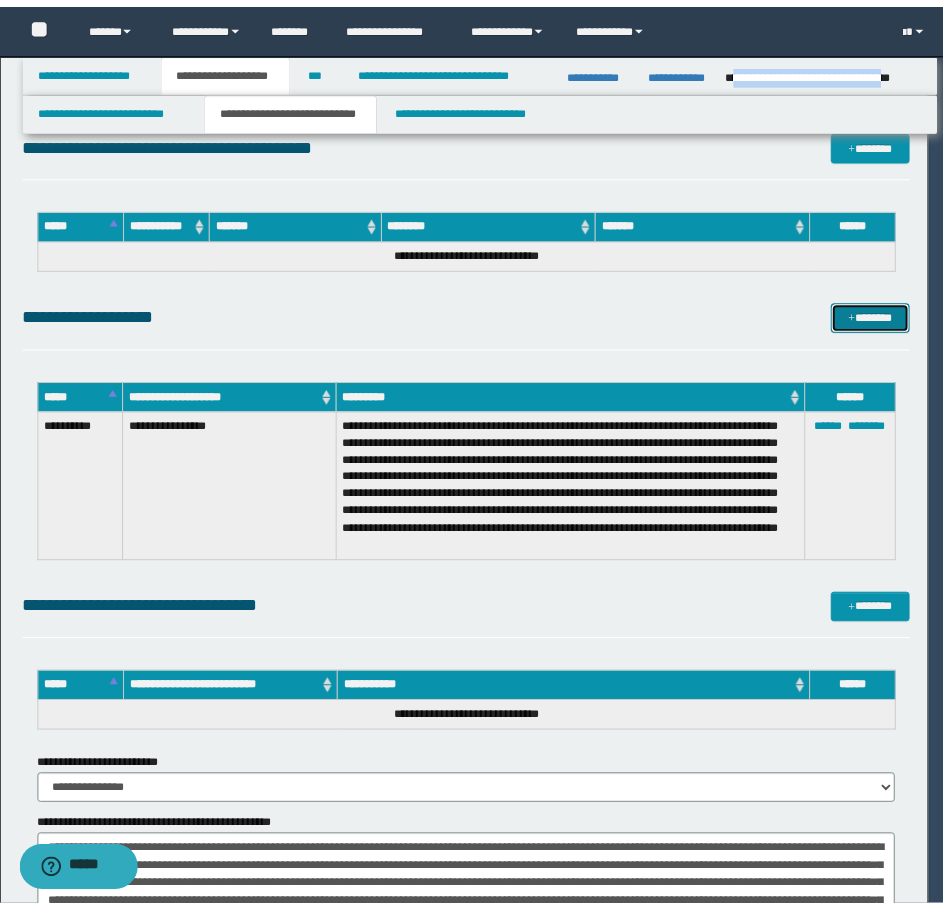 scroll, scrollTop: 0, scrollLeft: 0, axis: both 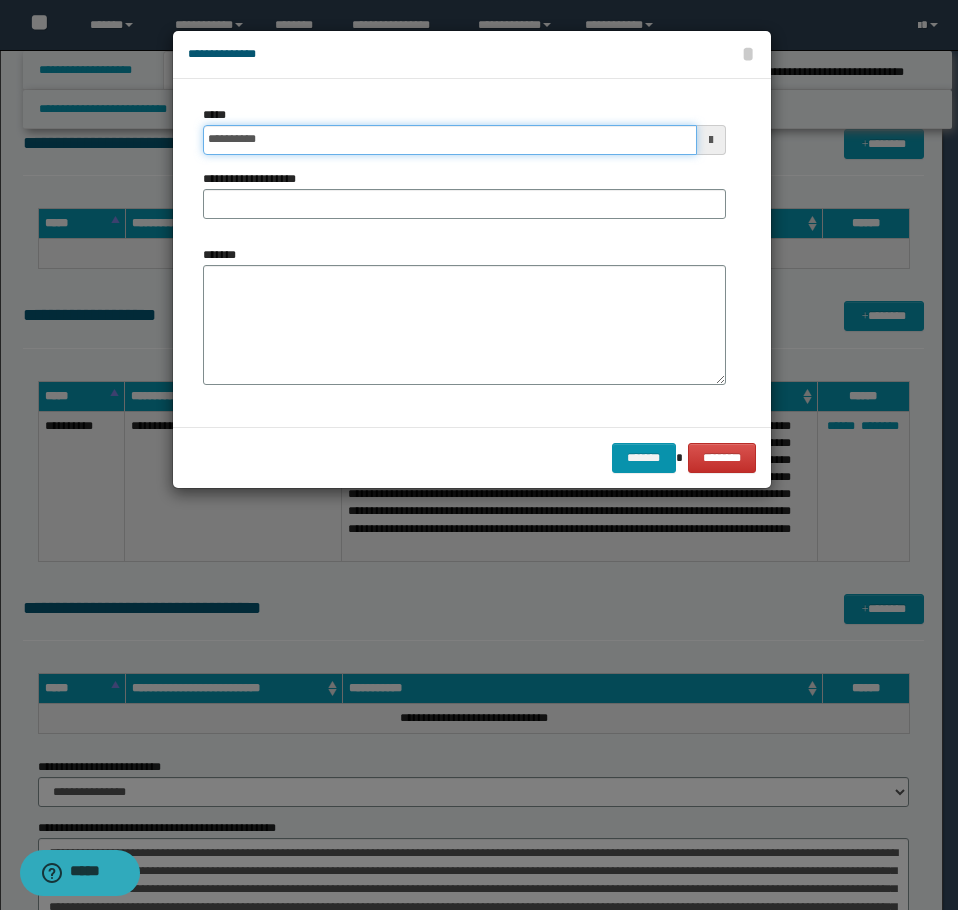 click on "**********" at bounding box center (450, 140) 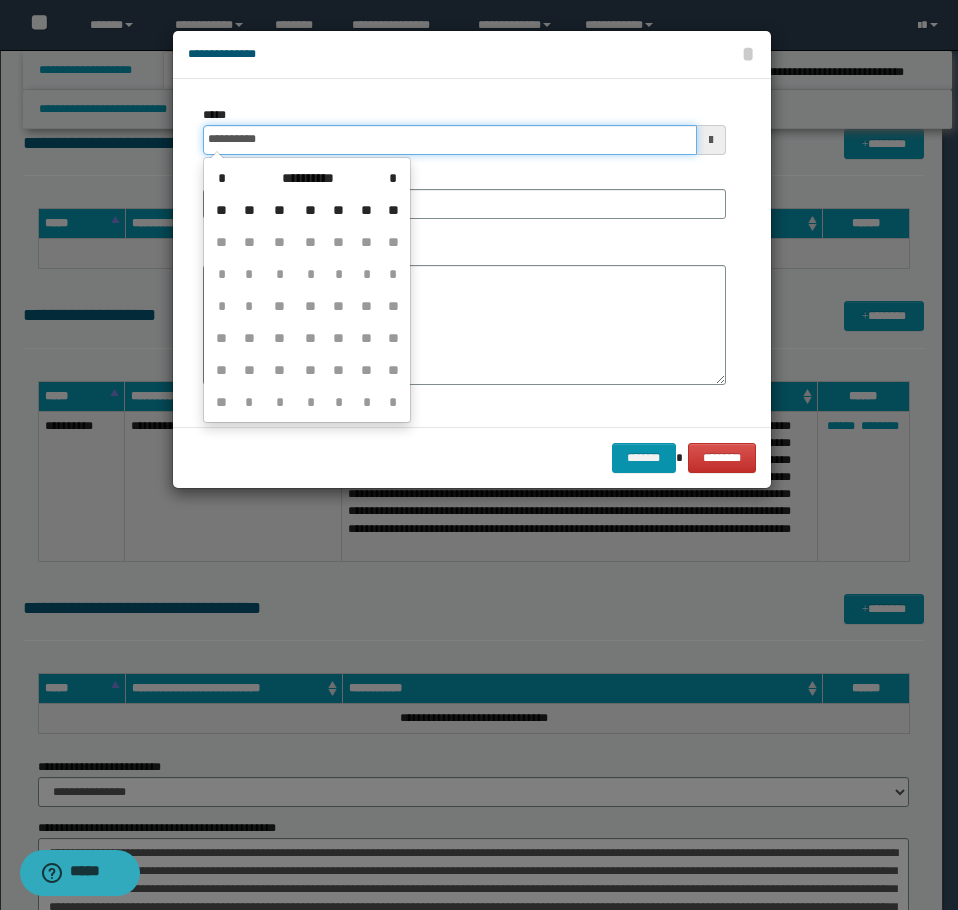 type on "**********" 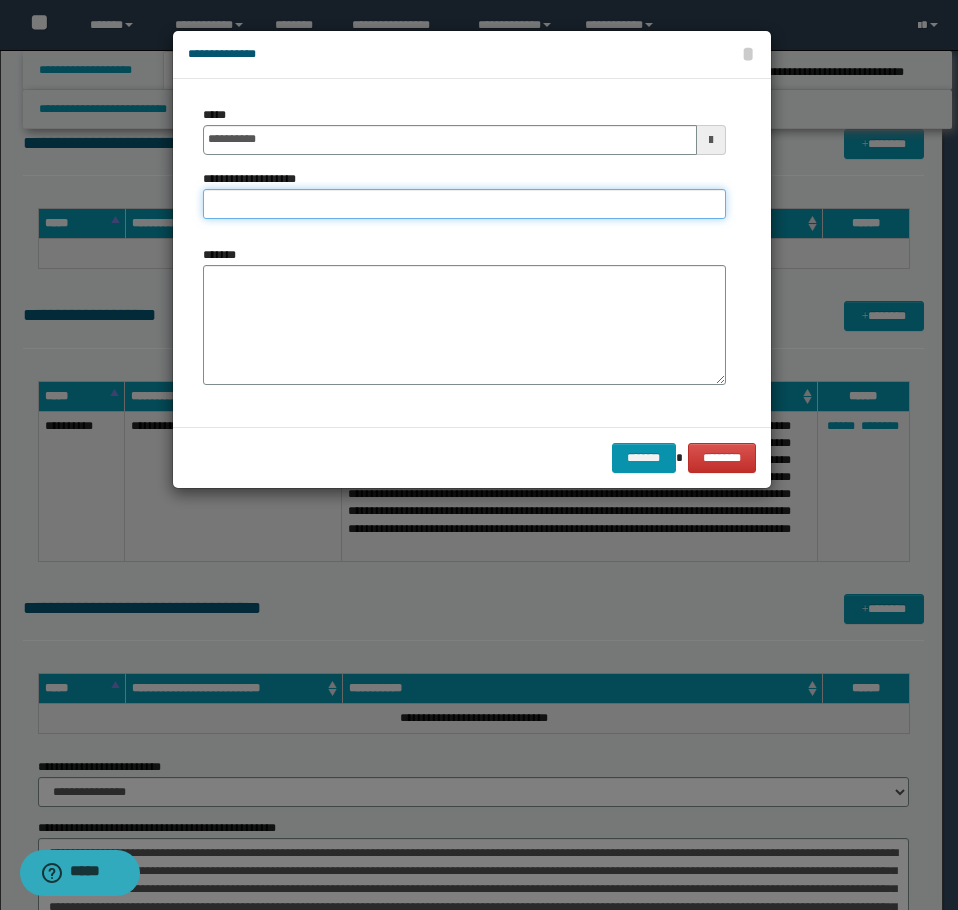 click on "**********" at bounding box center [464, 204] 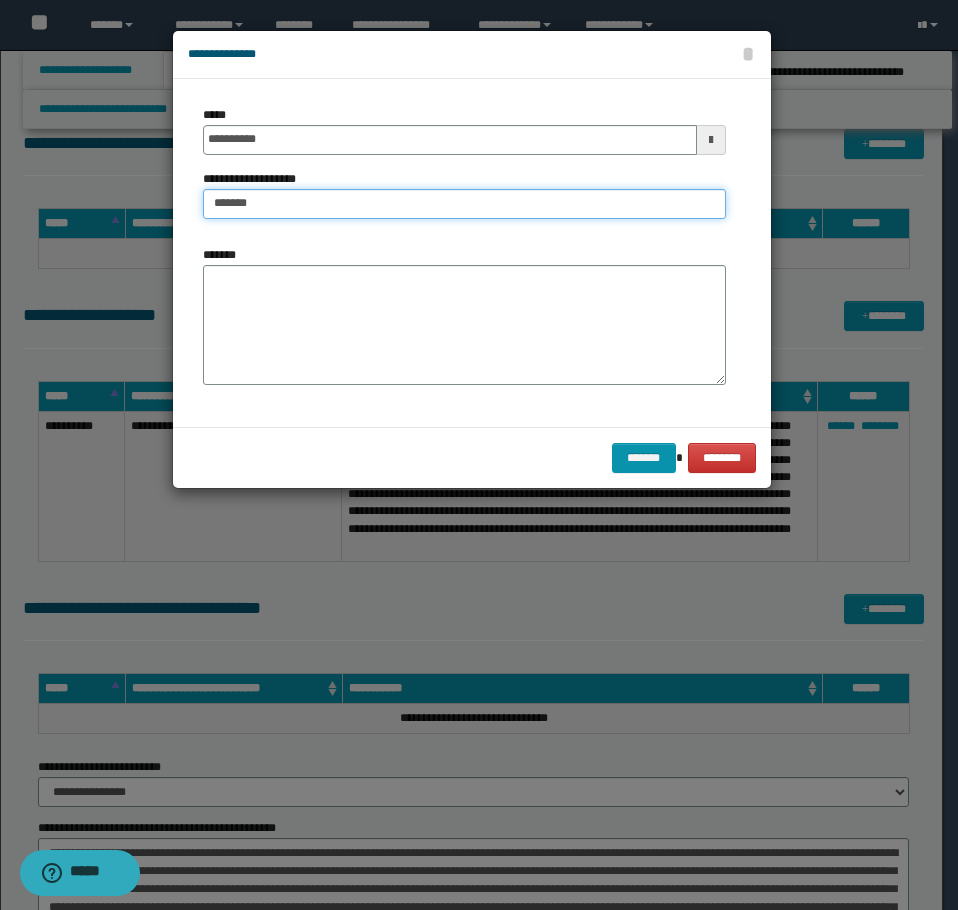 type on "*******" 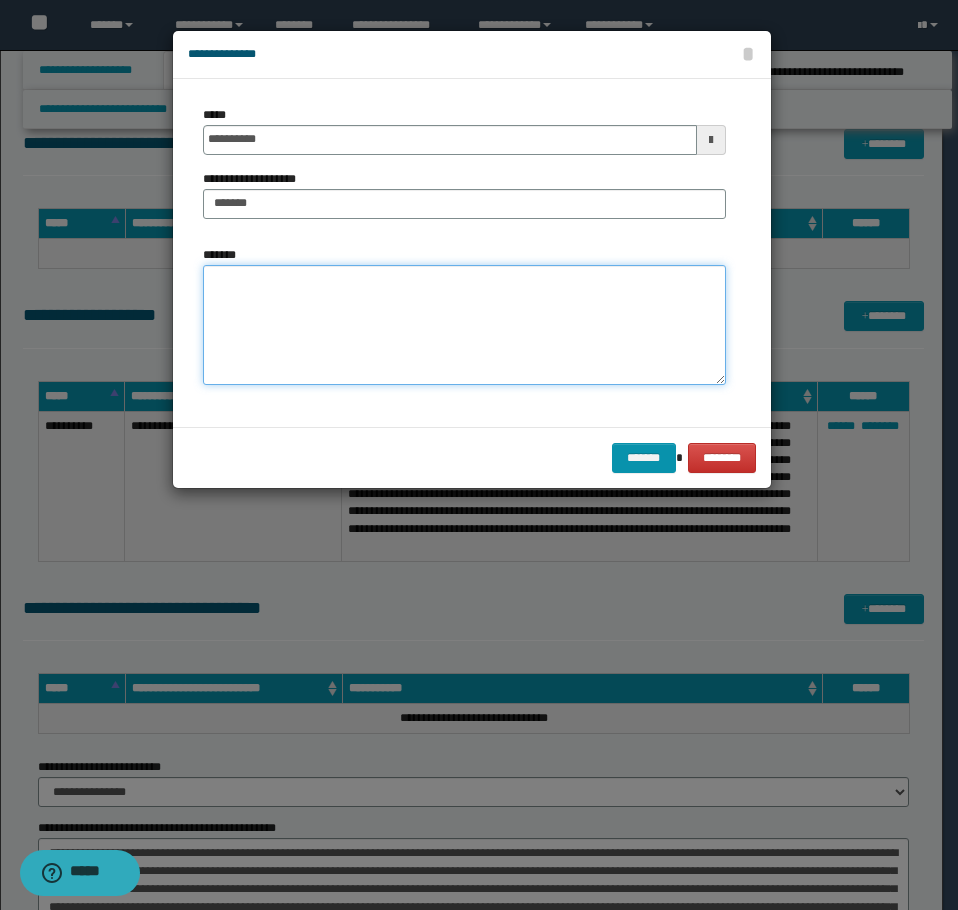 click on "*******" at bounding box center [464, 325] 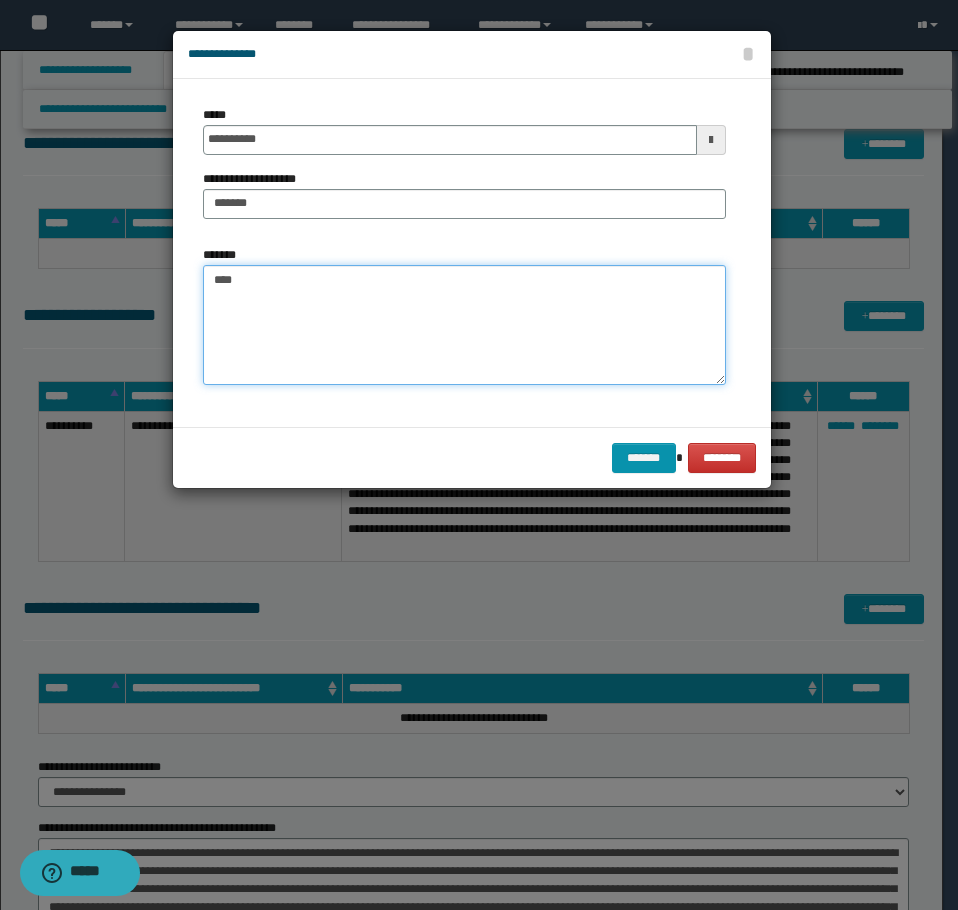 paste on "**********" 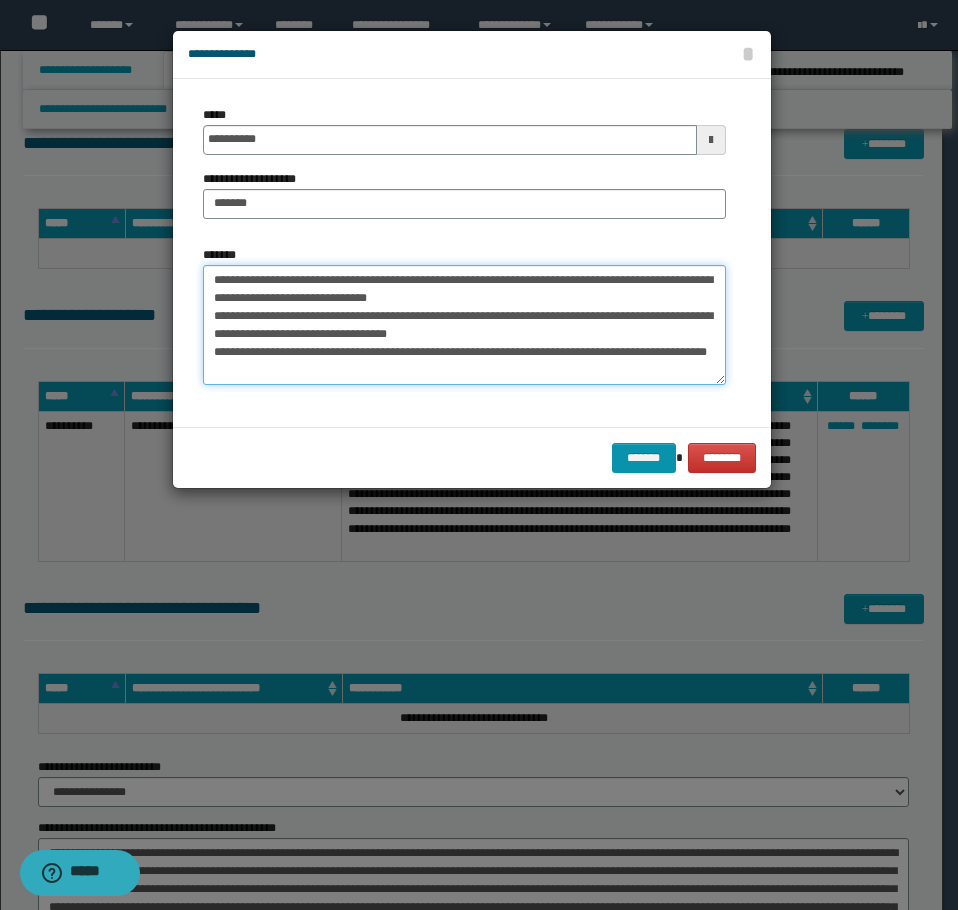 click on "**********" at bounding box center (464, 325) 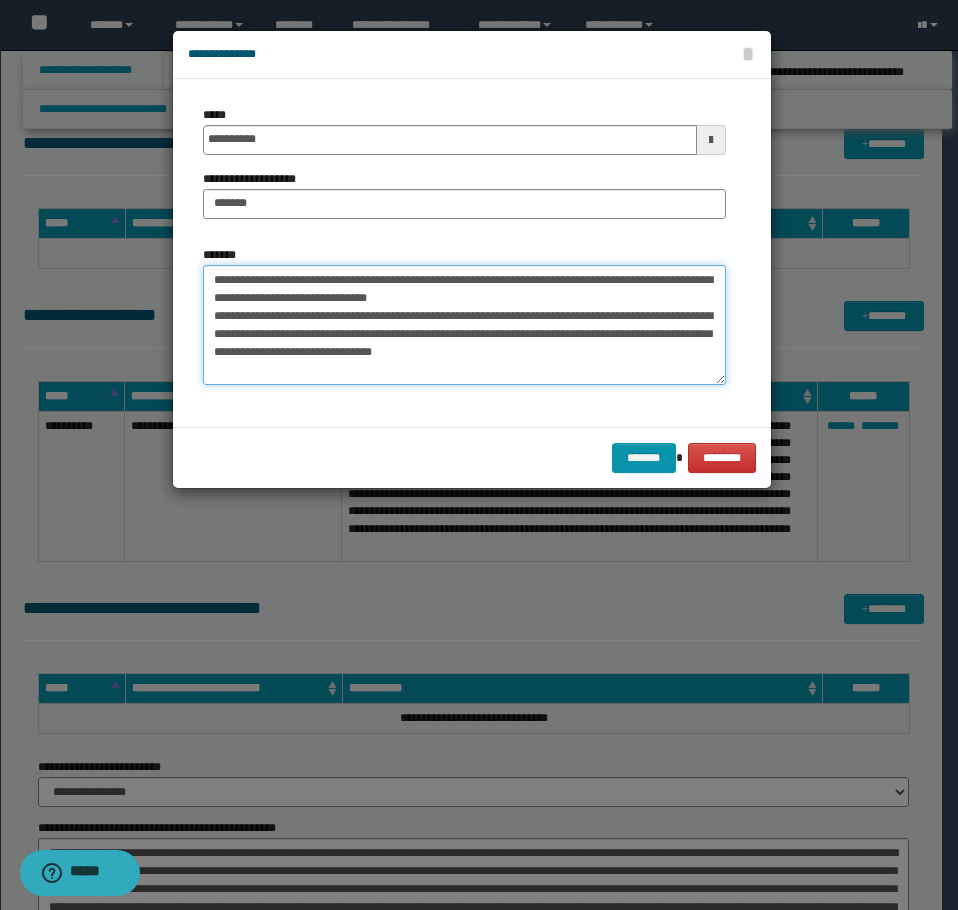 click on "**********" at bounding box center [464, 325] 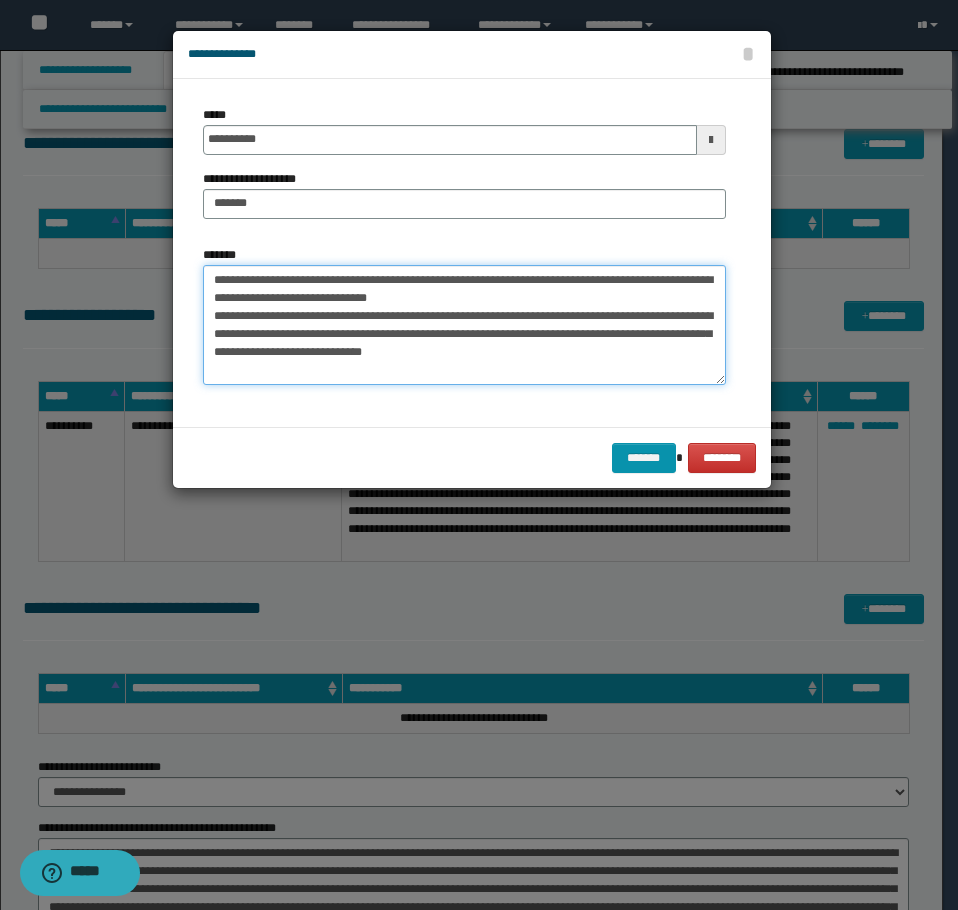click on "**********" at bounding box center (464, 325) 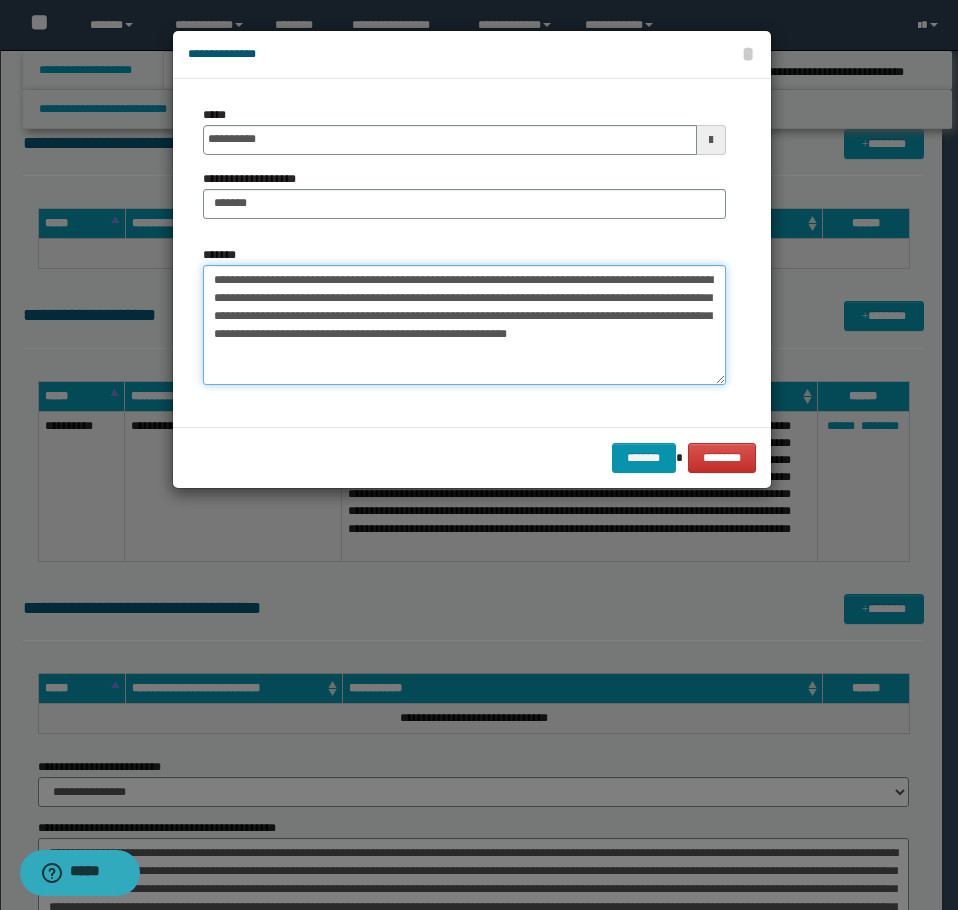 click on "**********" at bounding box center [464, 325] 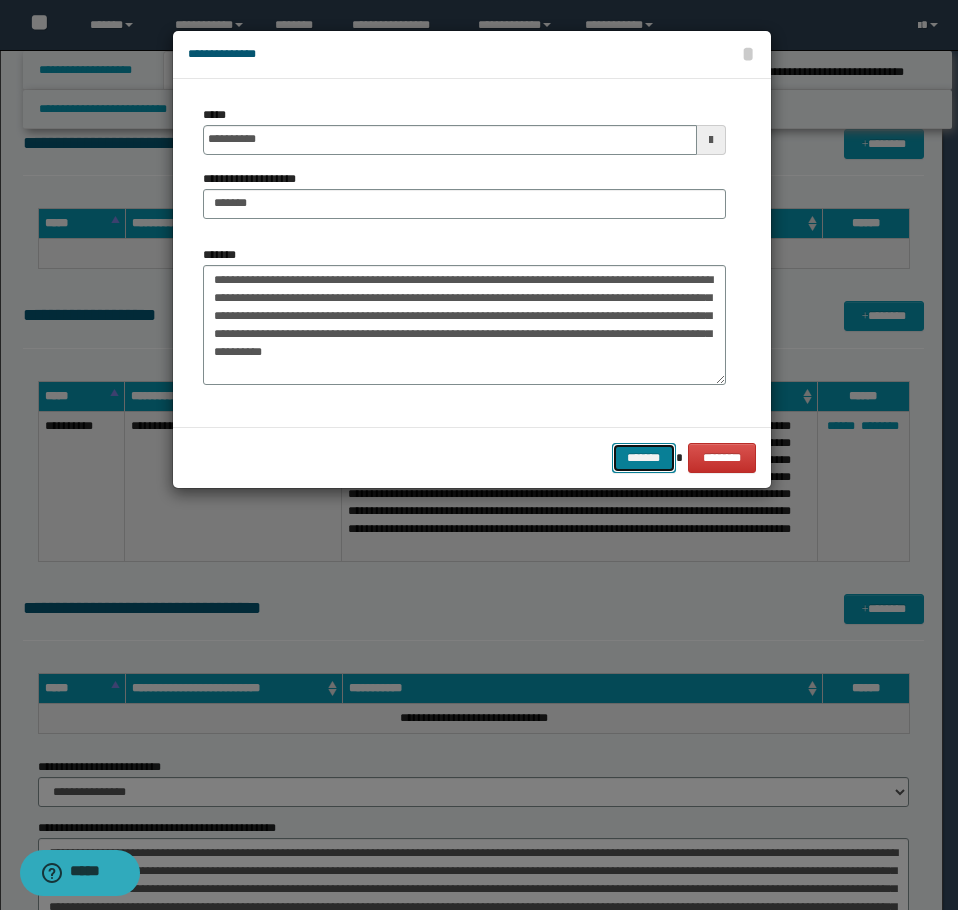 click on "*******" at bounding box center [644, 458] 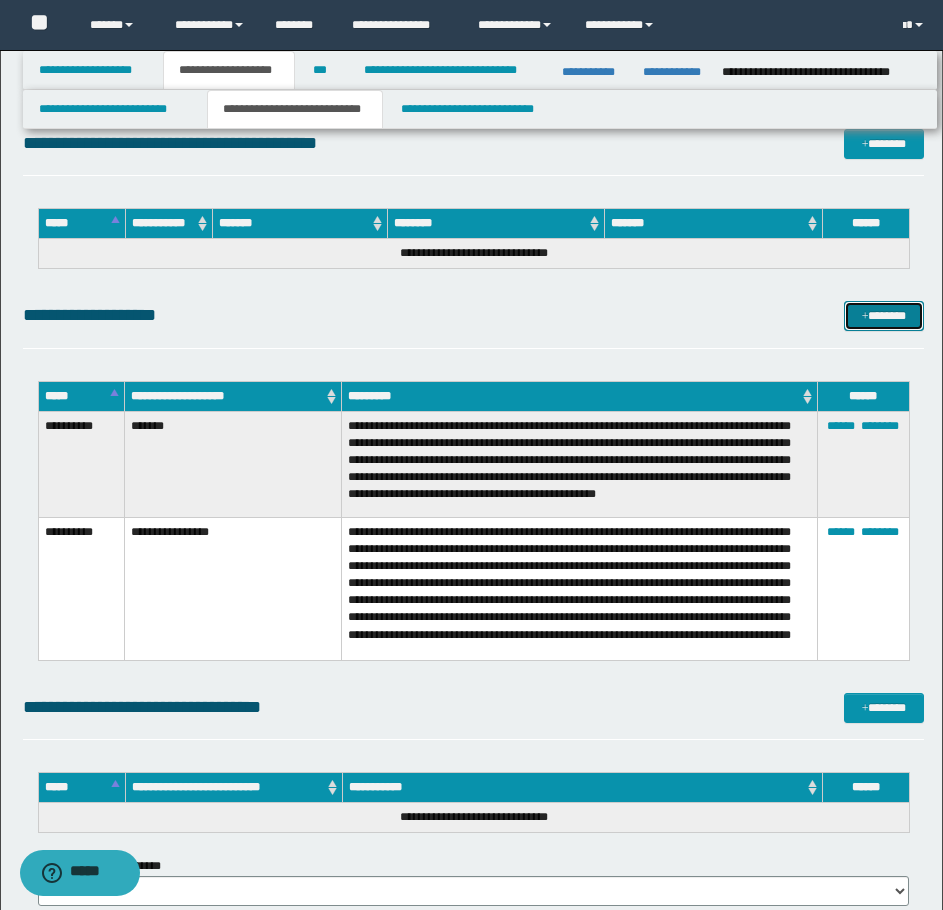 click on "*******" at bounding box center [884, 316] 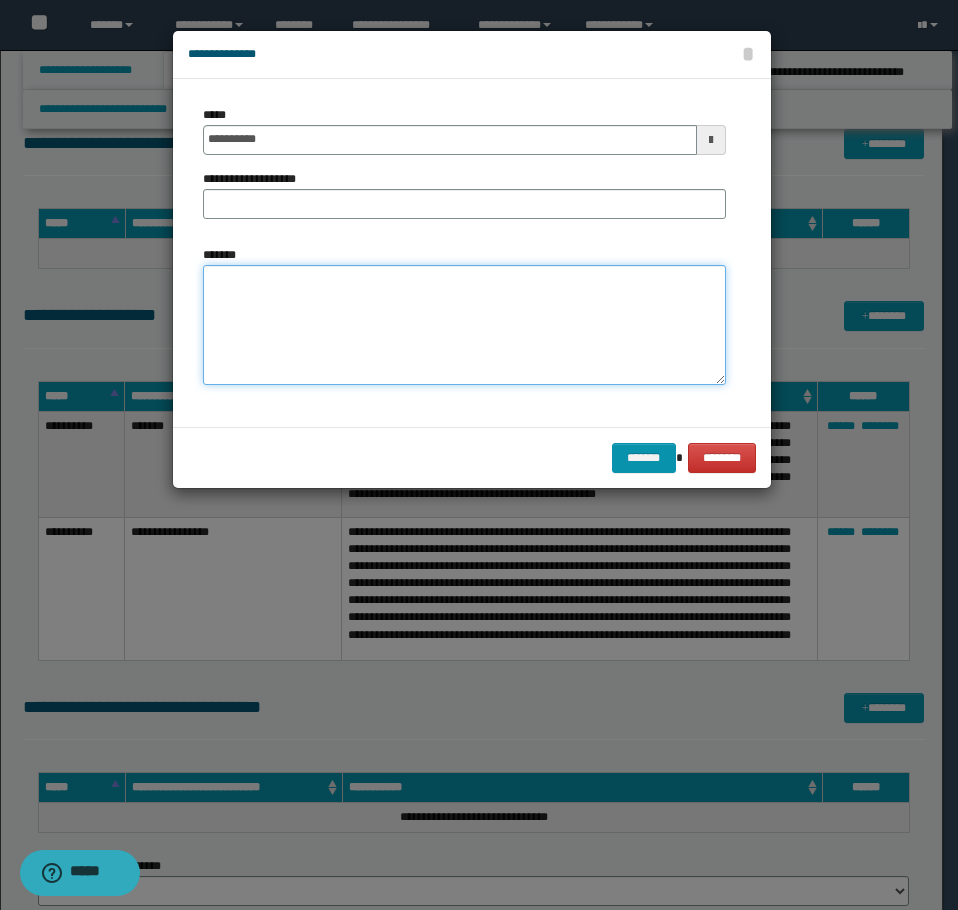 click on "*******" at bounding box center (464, 325) 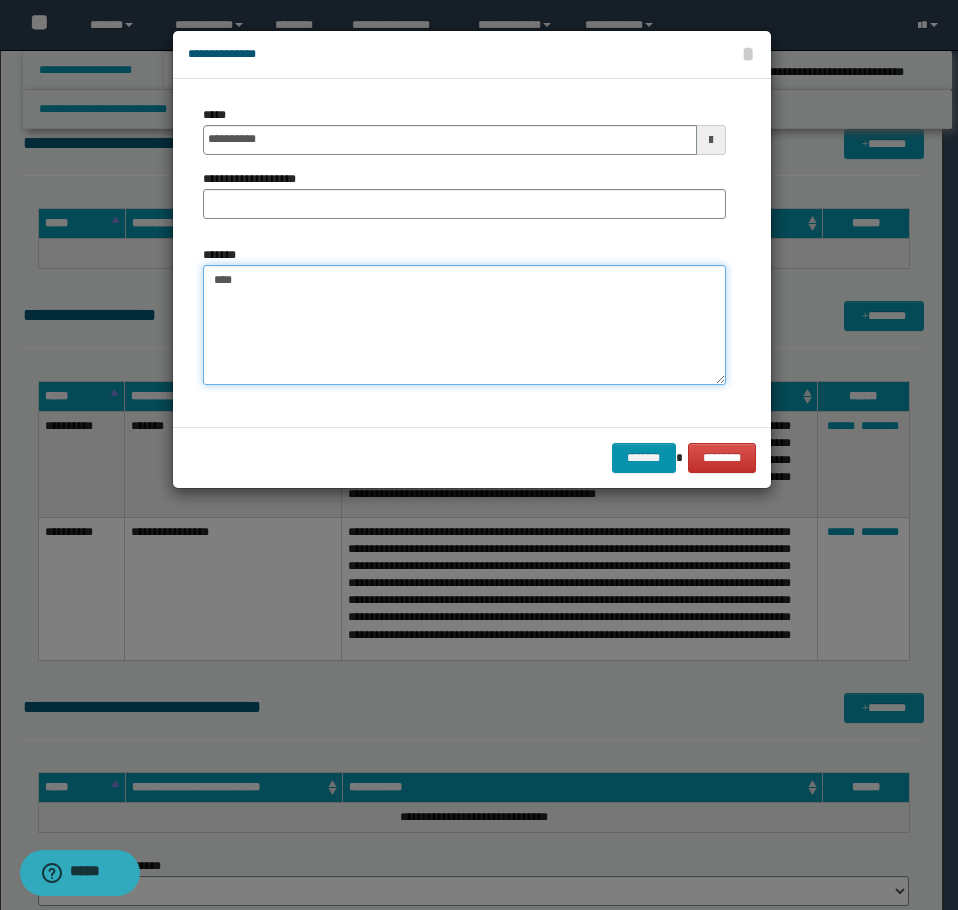 paste on "**********" 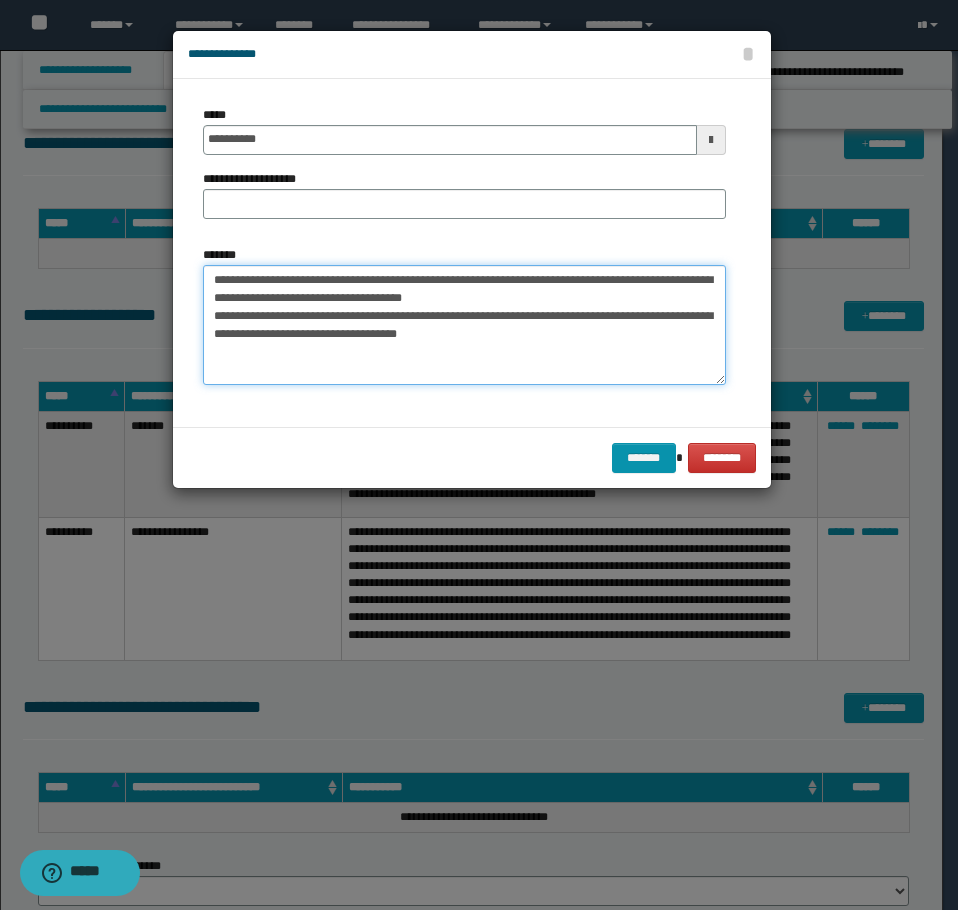 type on "**********" 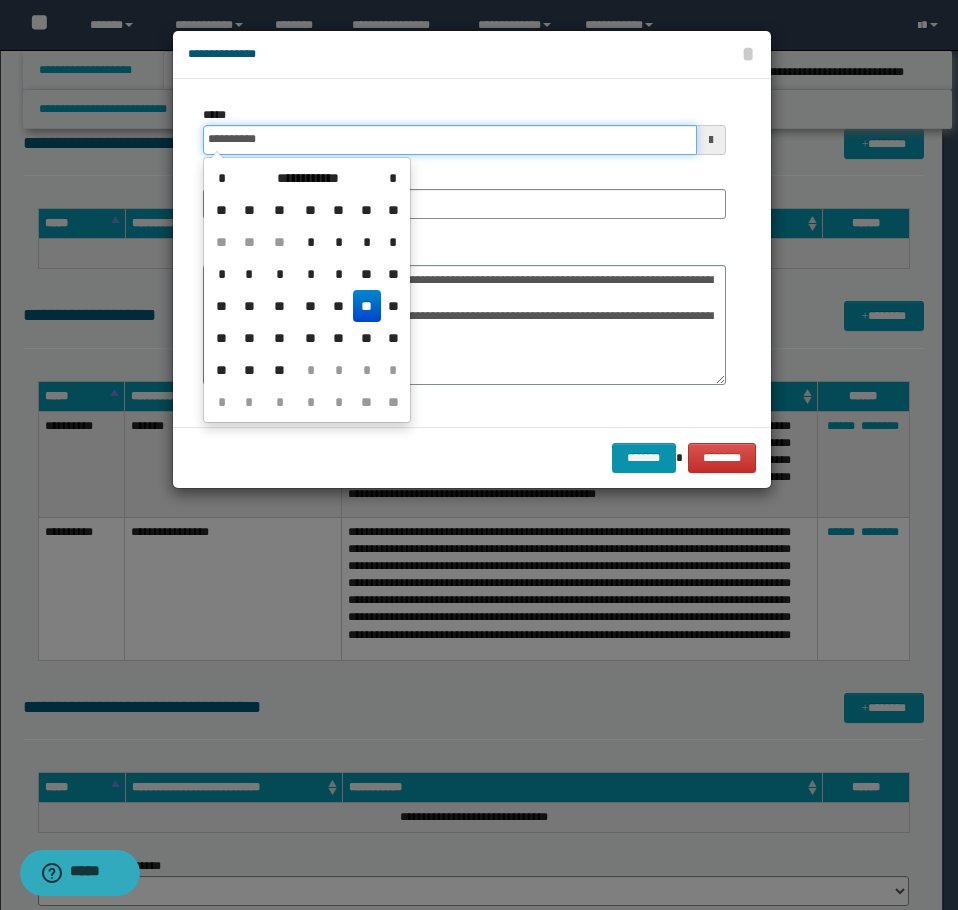 click on "**********" at bounding box center (450, 140) 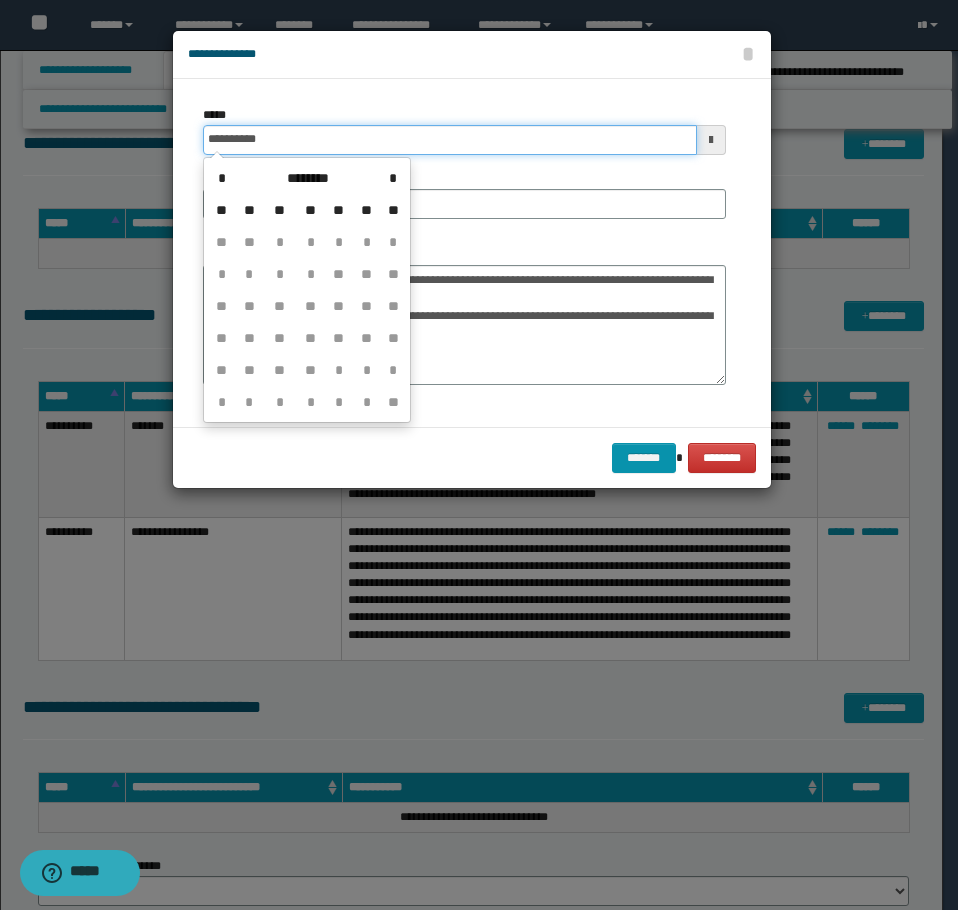 type on "**********" 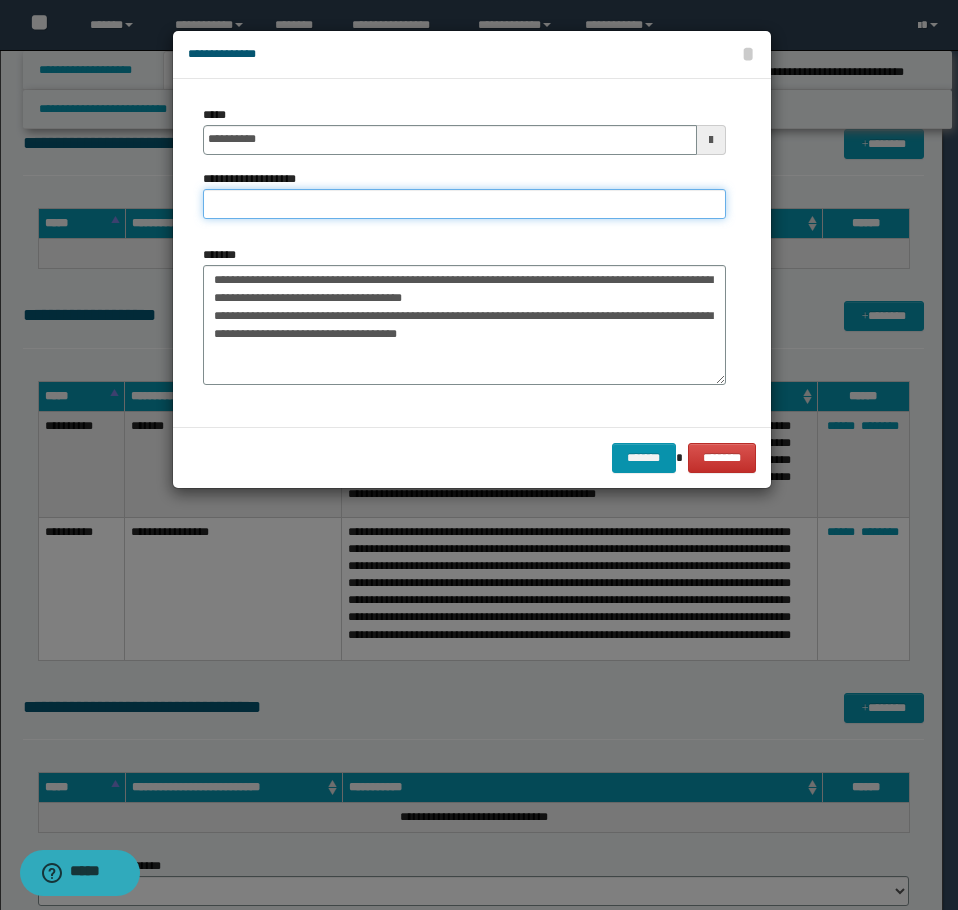 click on "**********" at bounding box center (464, 204) 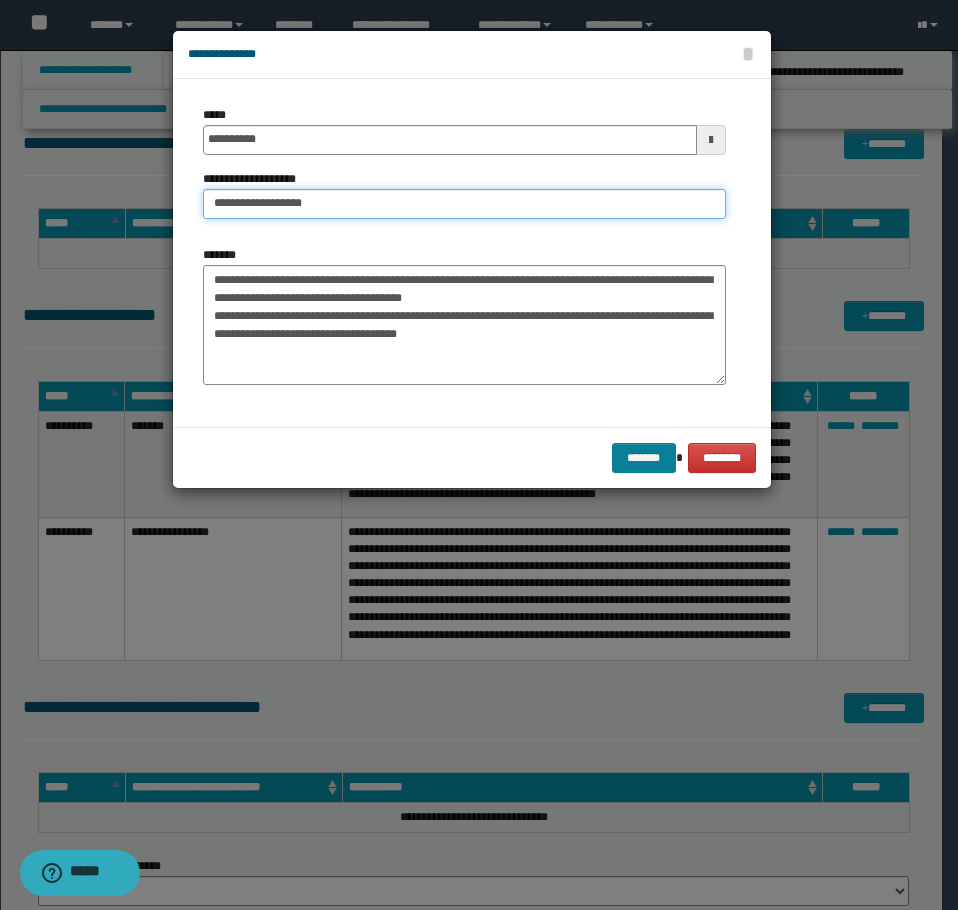 type on "**********" 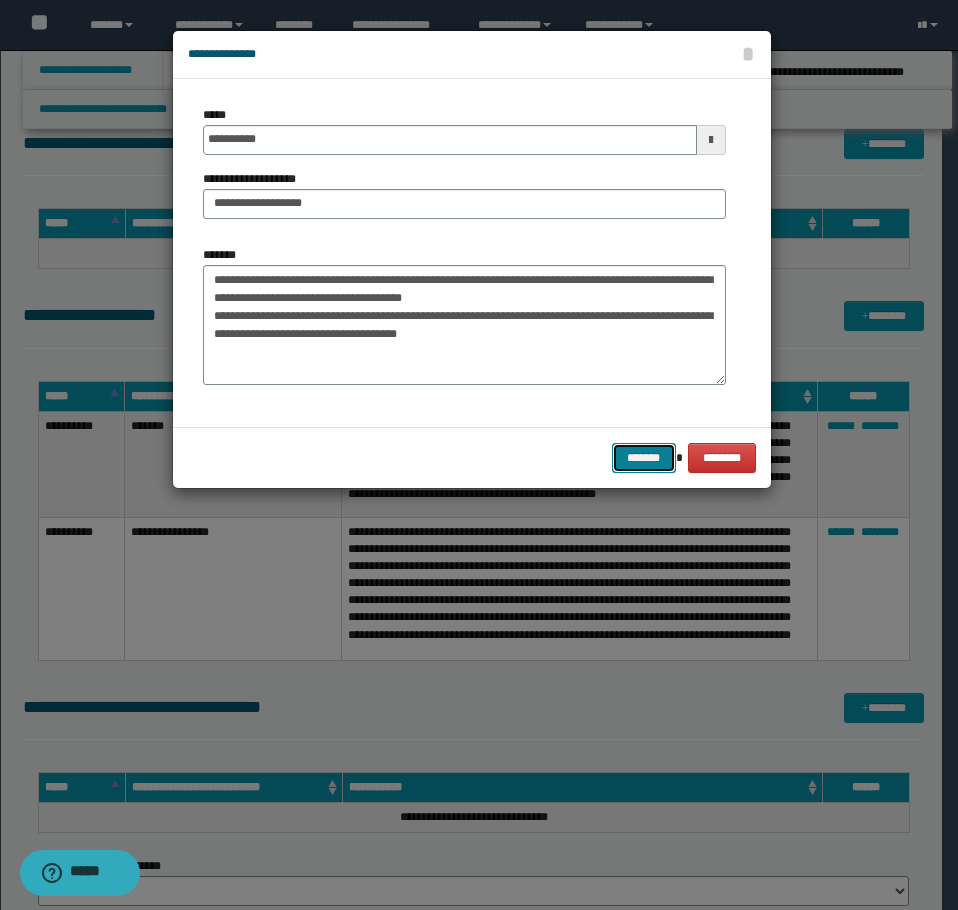 click on "*******" at bounding box center (644, 458) 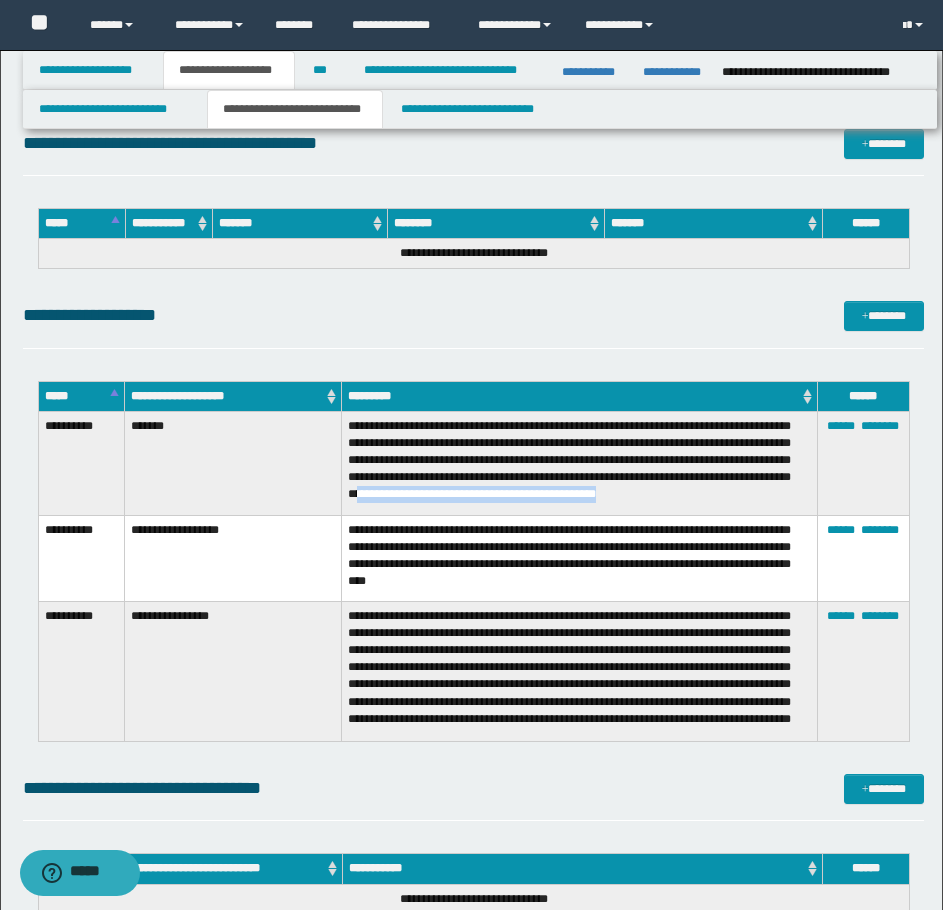 drag, startPoint x: 498, startPoint y: 499, endPoint x: 776, endPoint y: 501, distance: 278.0072 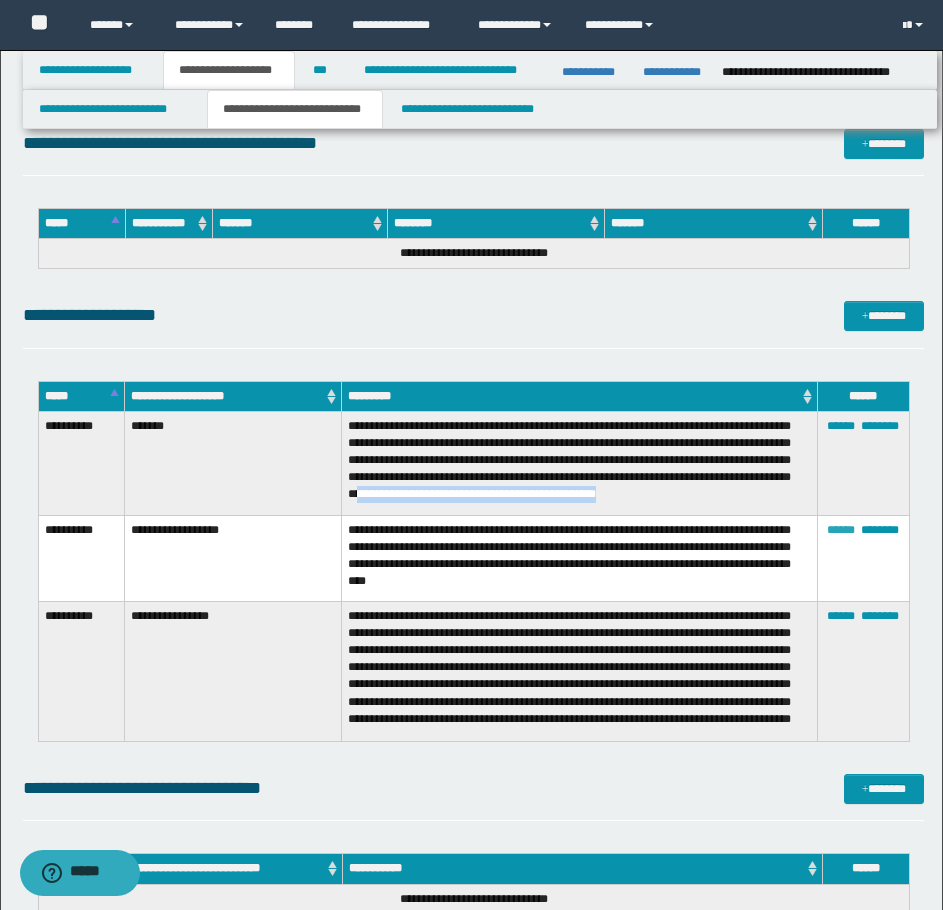 click on "******" at bounding box center [841, 530] 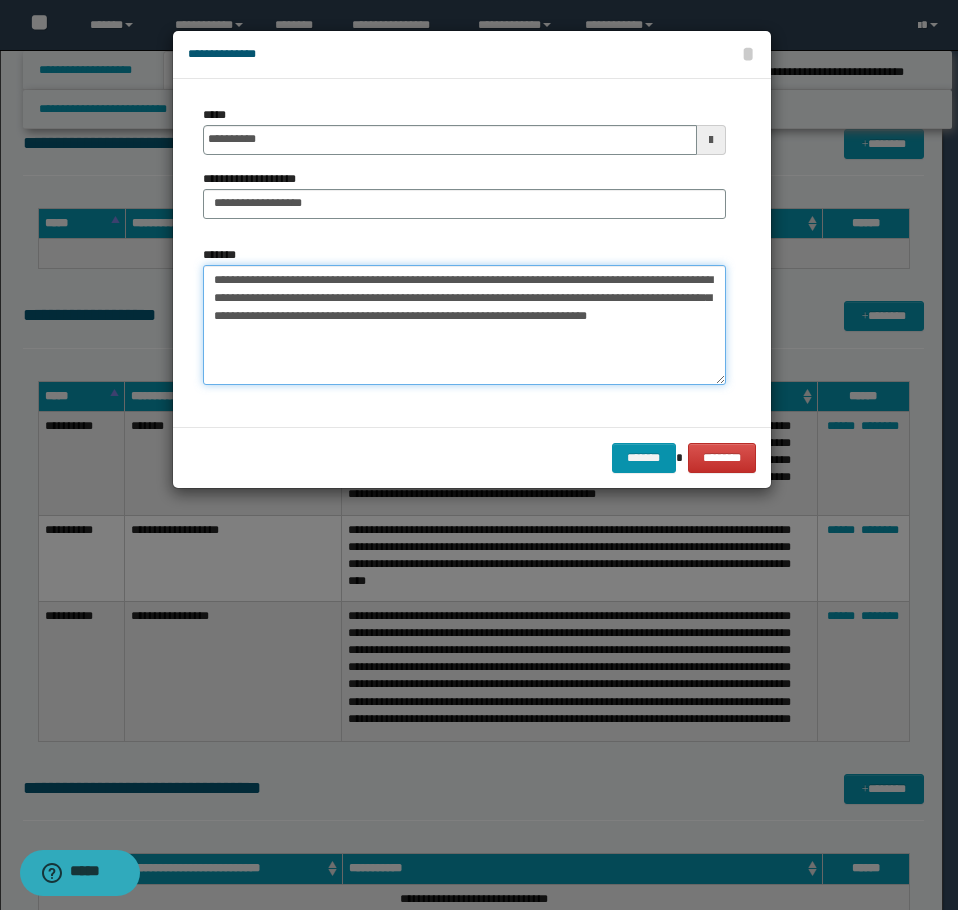 click on "**********" at bounding box center (464, 325) 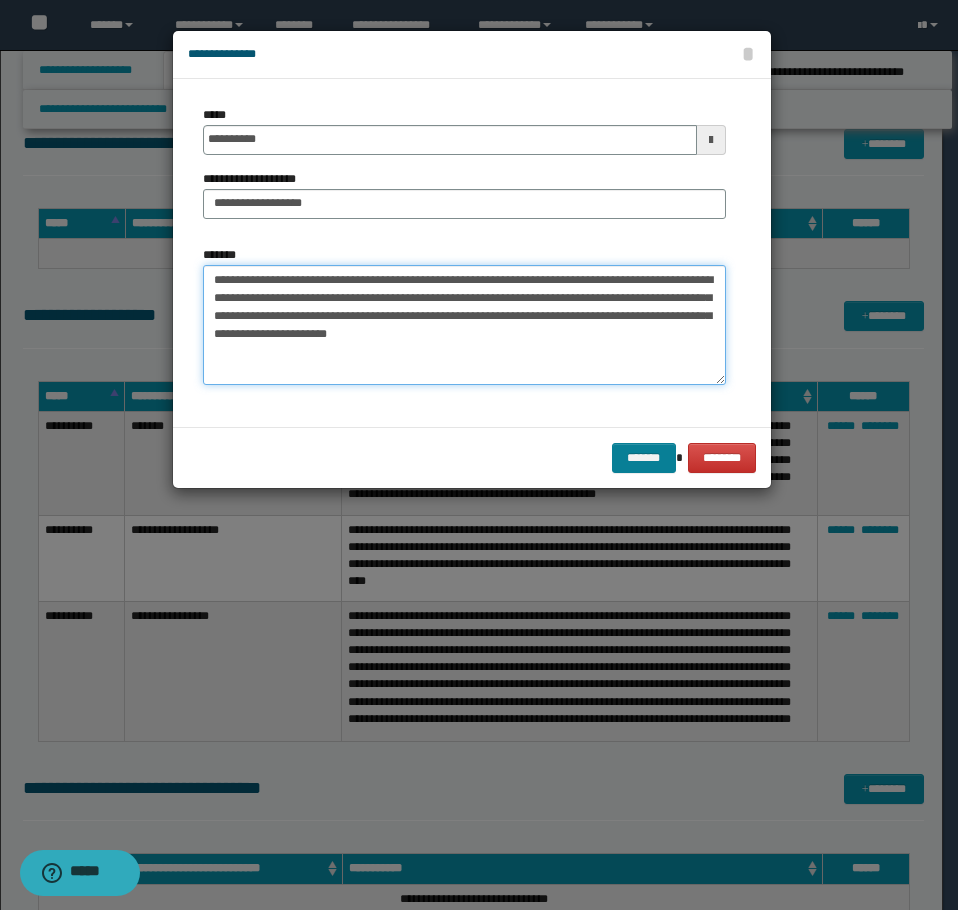 type on "**********" 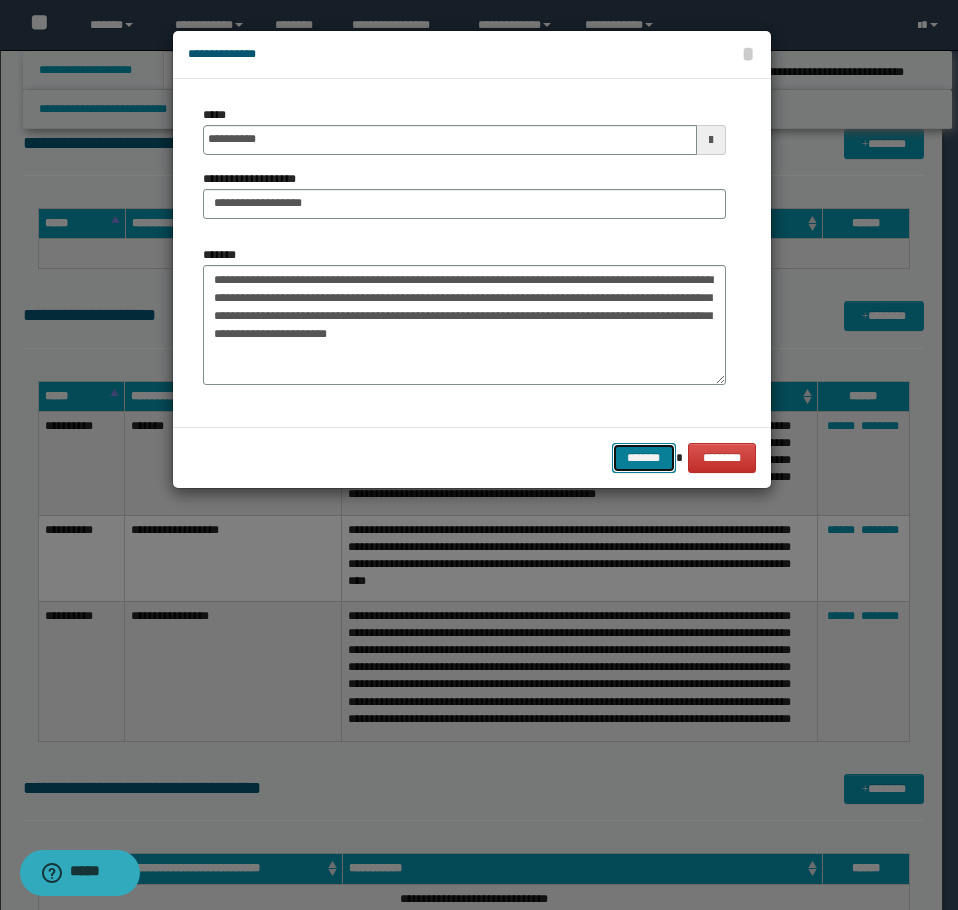 click on "*******" at bounding box center (644, 458) 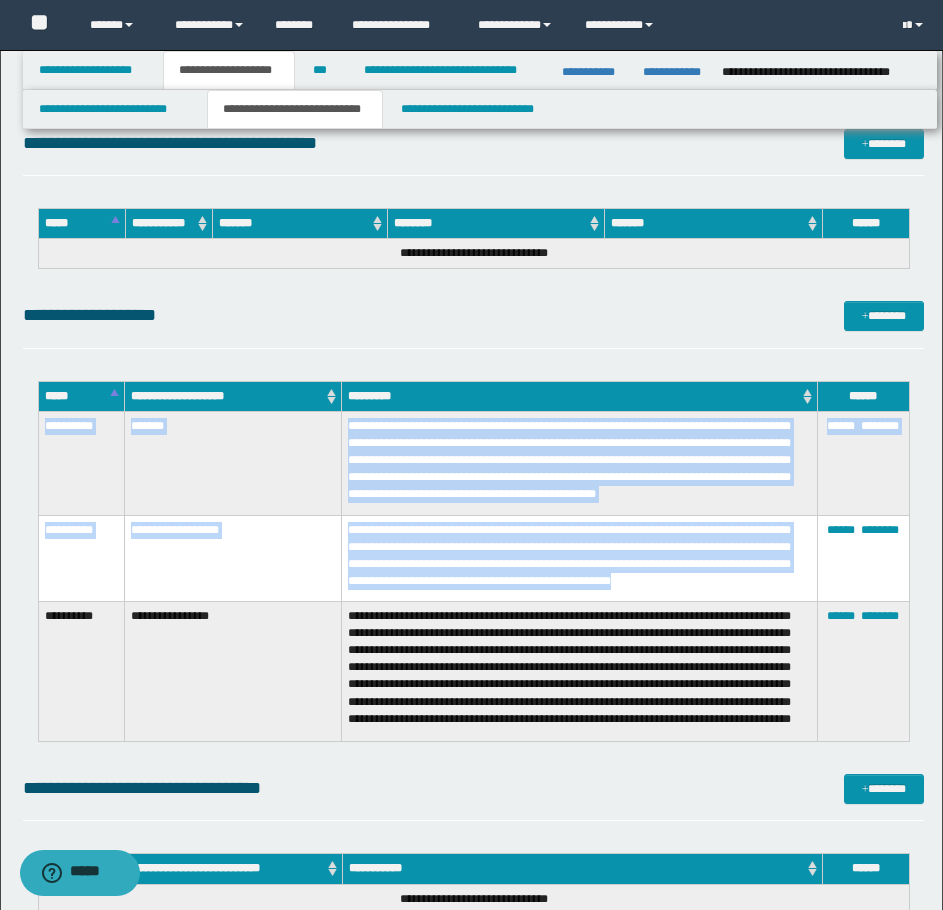 drag, startPoint x: 46, startPoint y: 424, endPoint x: 759, endPoint y: 580, distance: 729.86646 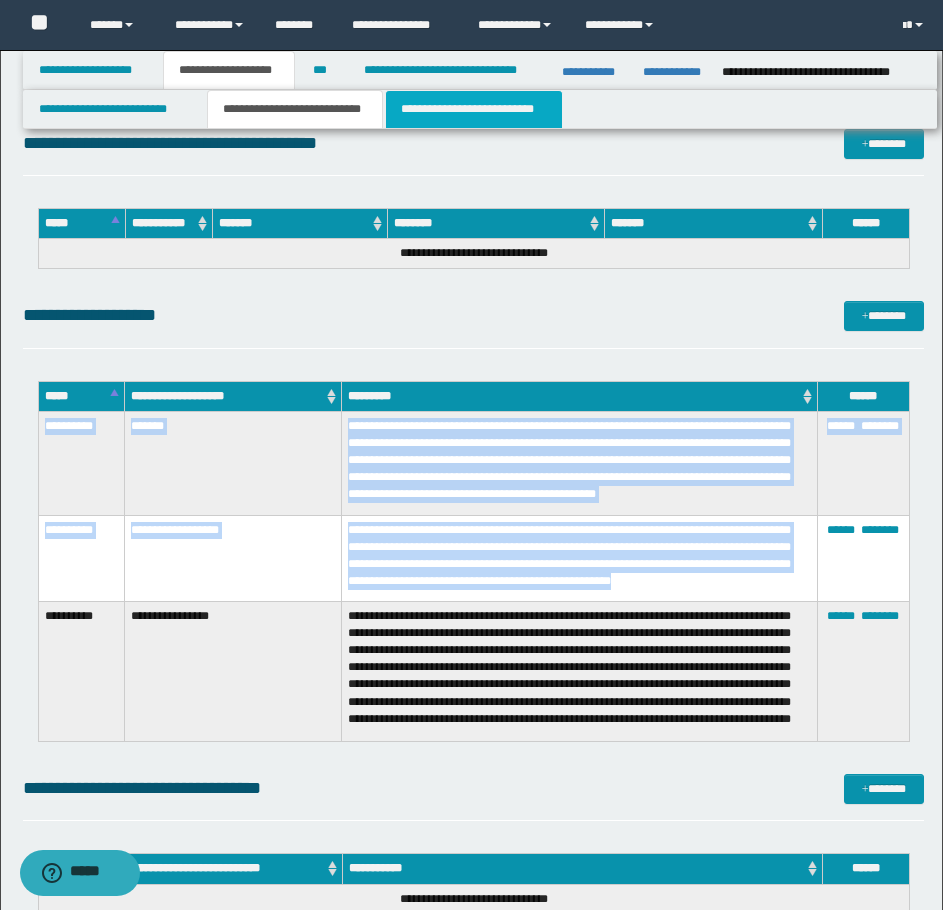 click on "**********" at bounding box center [474, 109] 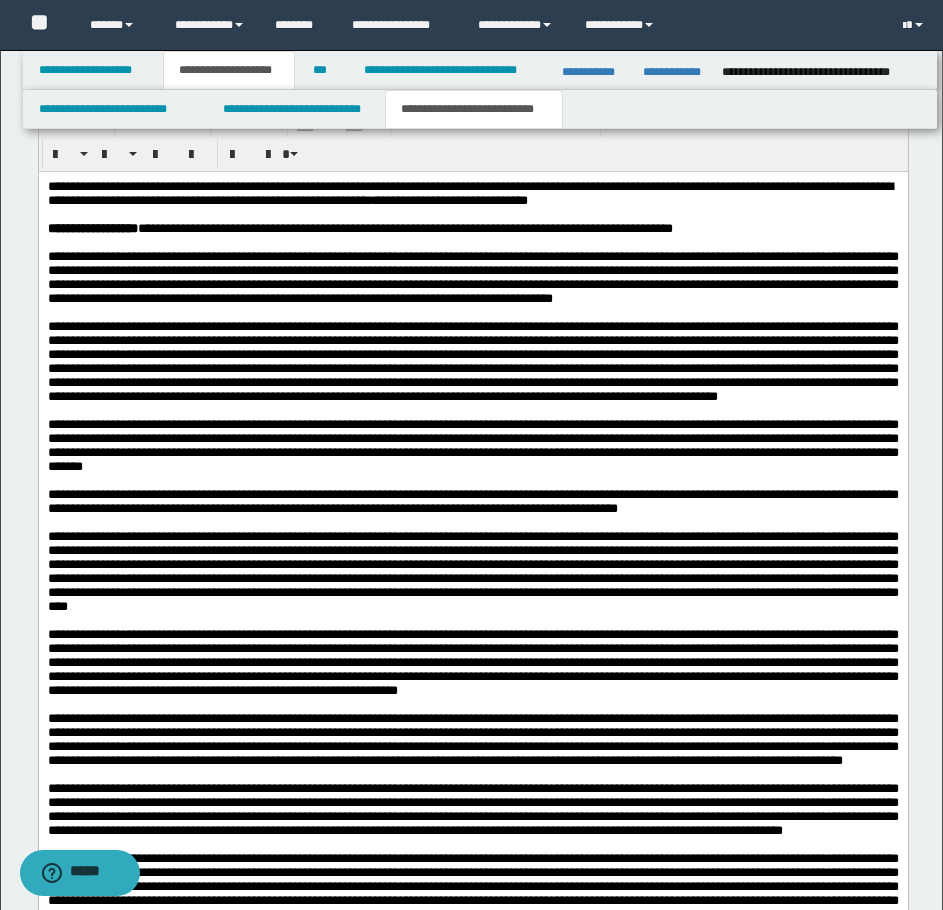 scroll, scrollTop: 1577, scrollLeft: 0, axis: vertical 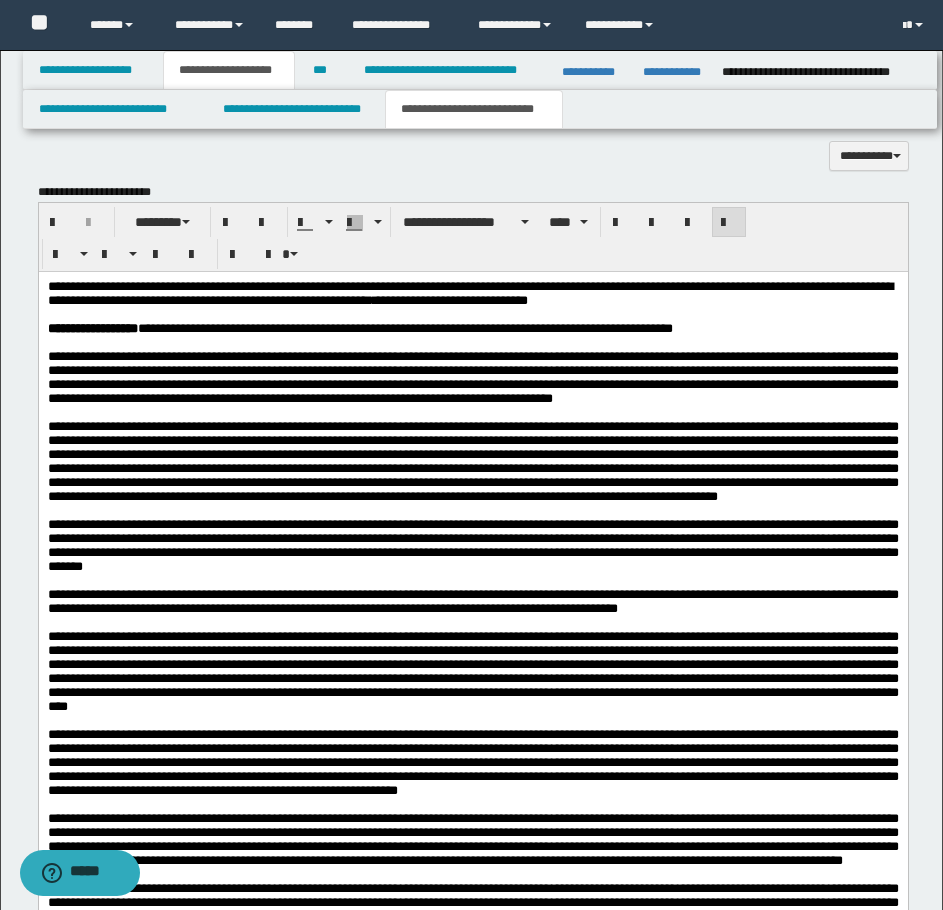 click on "**********" at bounding box center (472, 1000) 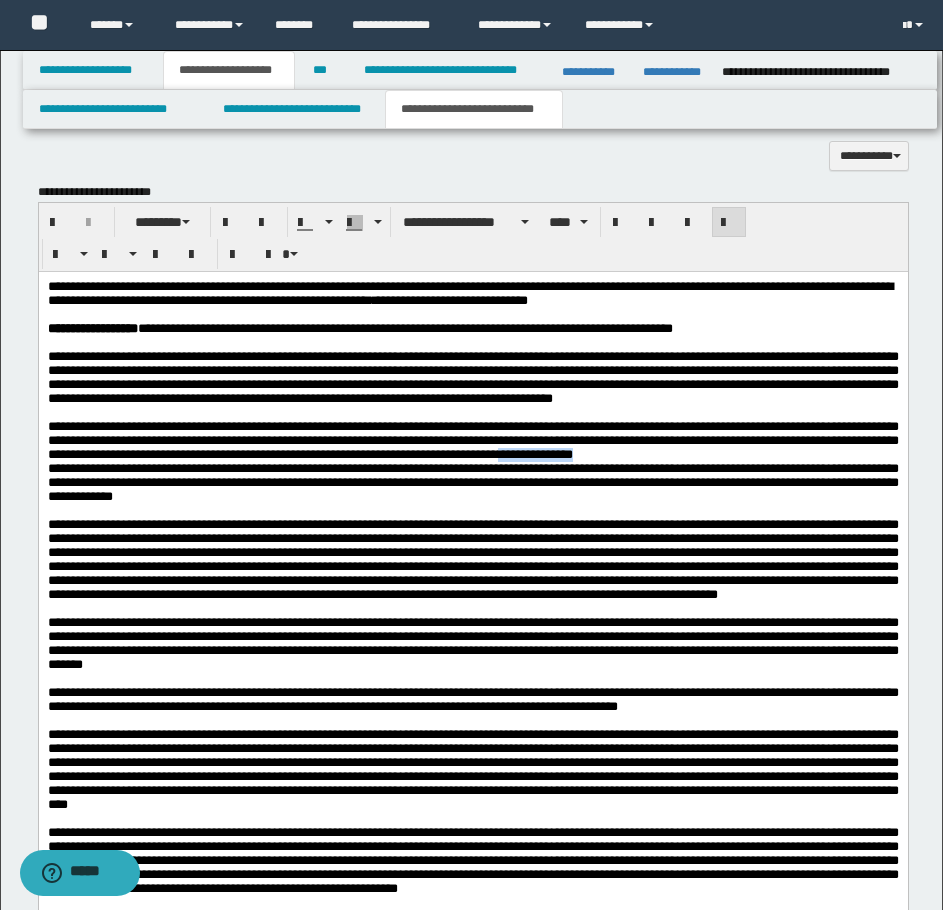 drag, startPoint x: 823, startPoint y: 481, endPoint x: 731, endPoint y: 481, distance: 92 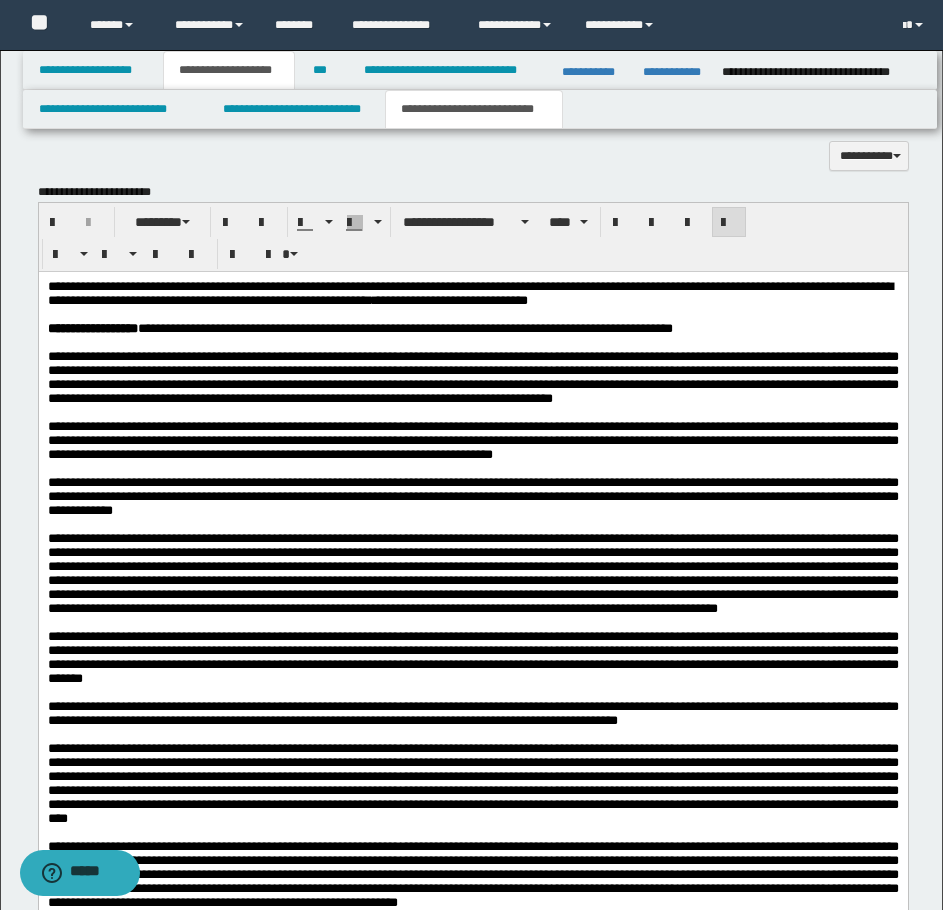 click on "**********" at bounding box center (472, 1118) 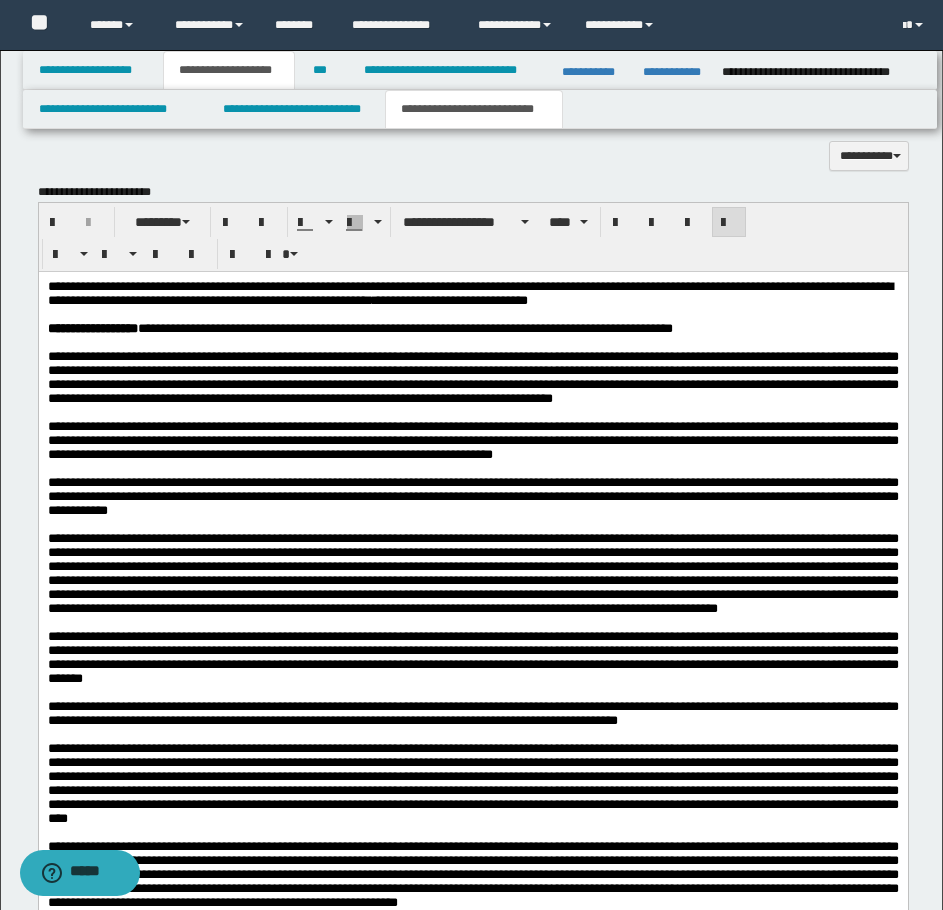 click on "**********" at bounding box center [472, 439] 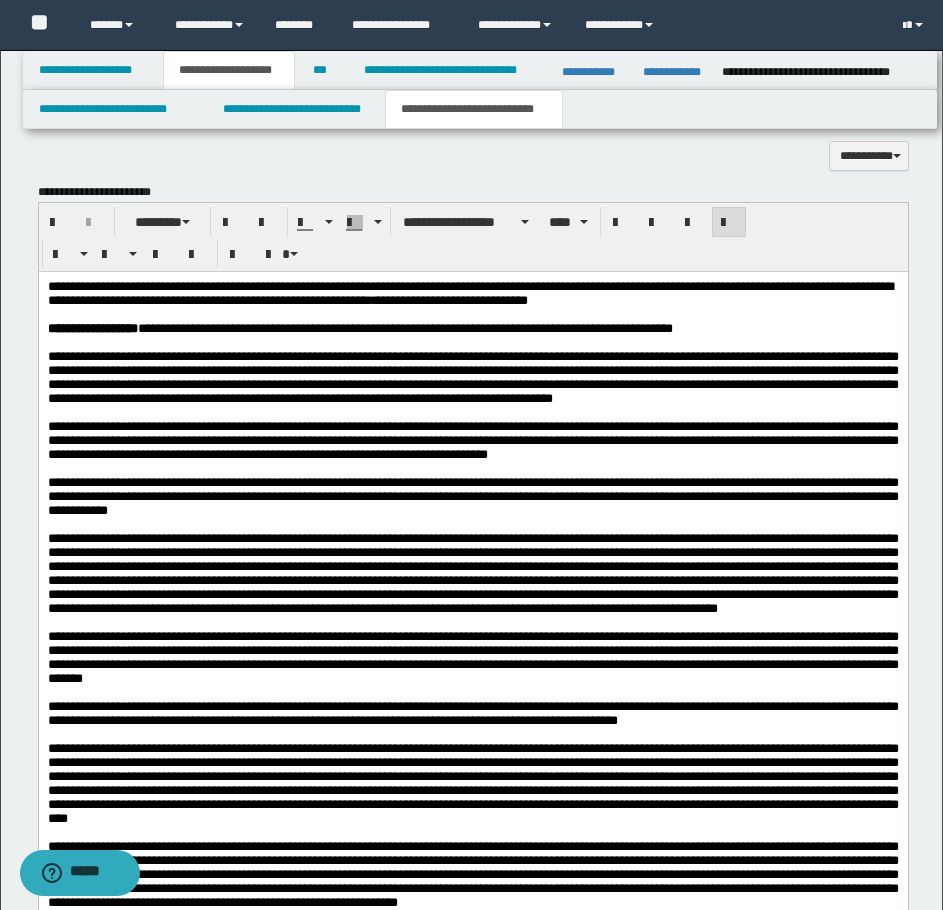 click on "**********" at bounding box center (472, 439) 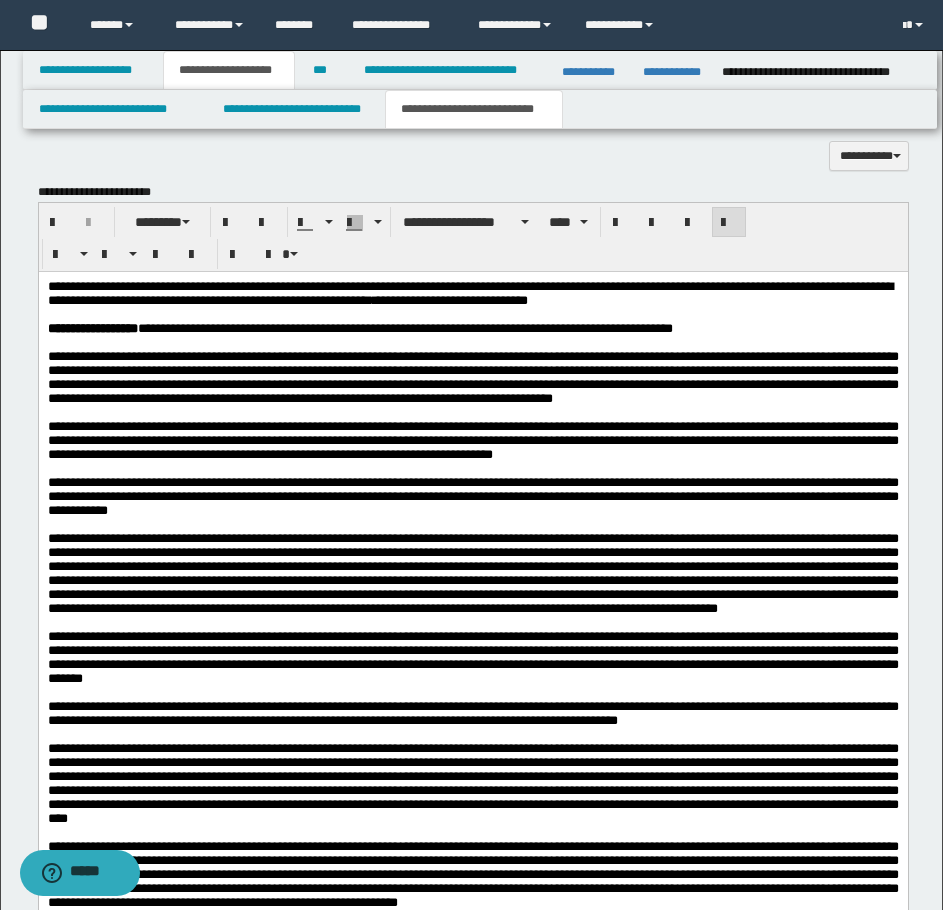 click on "**********" at bounding box center [472, 1112] 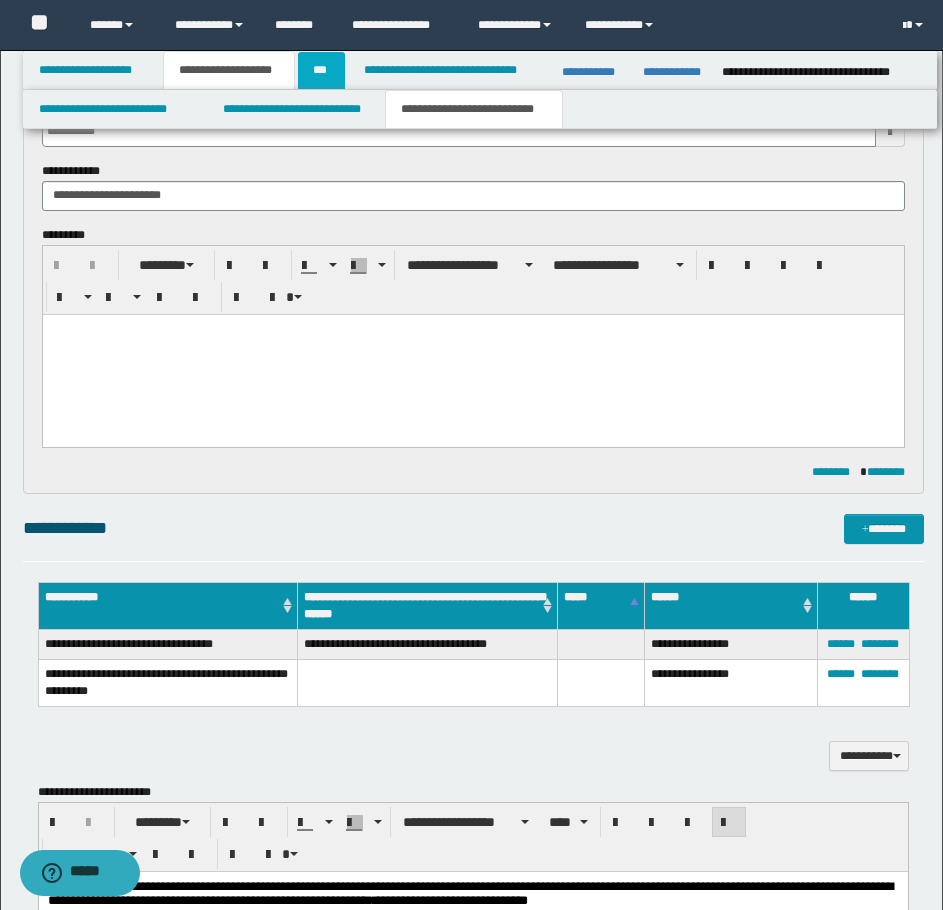 click on "***" at bounding box center [321, 70] 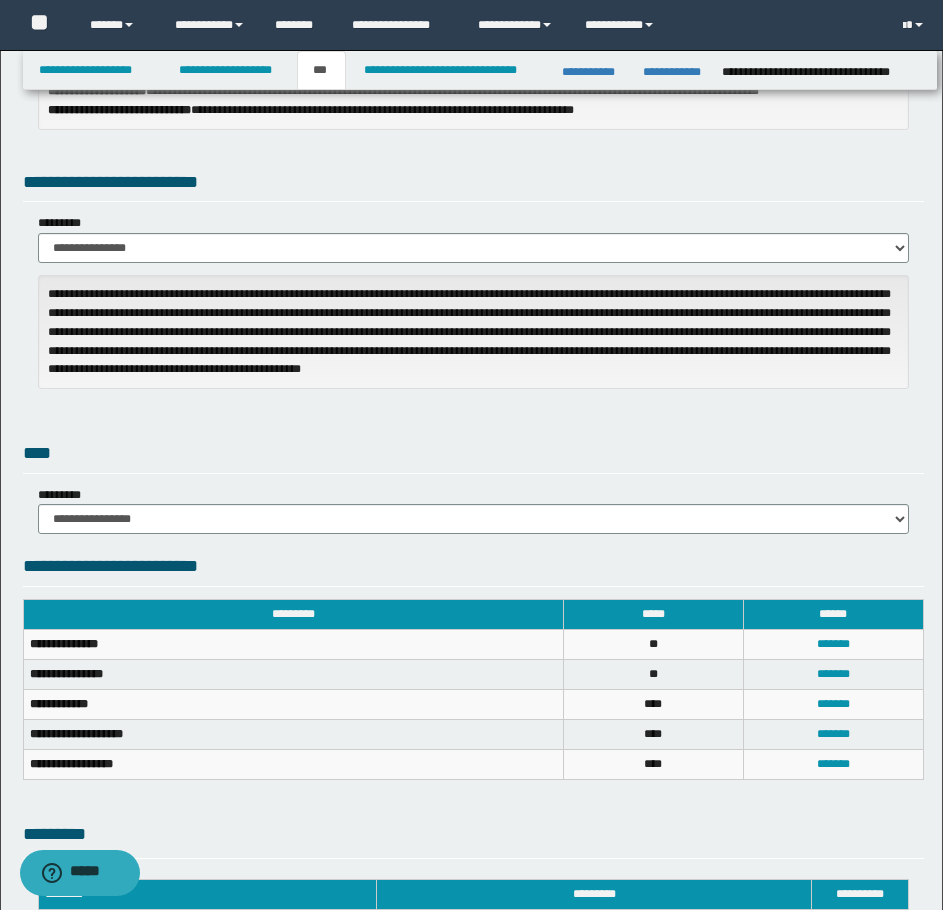 scroll, scrollTop: 0, scrollLeft: 0, axis: both 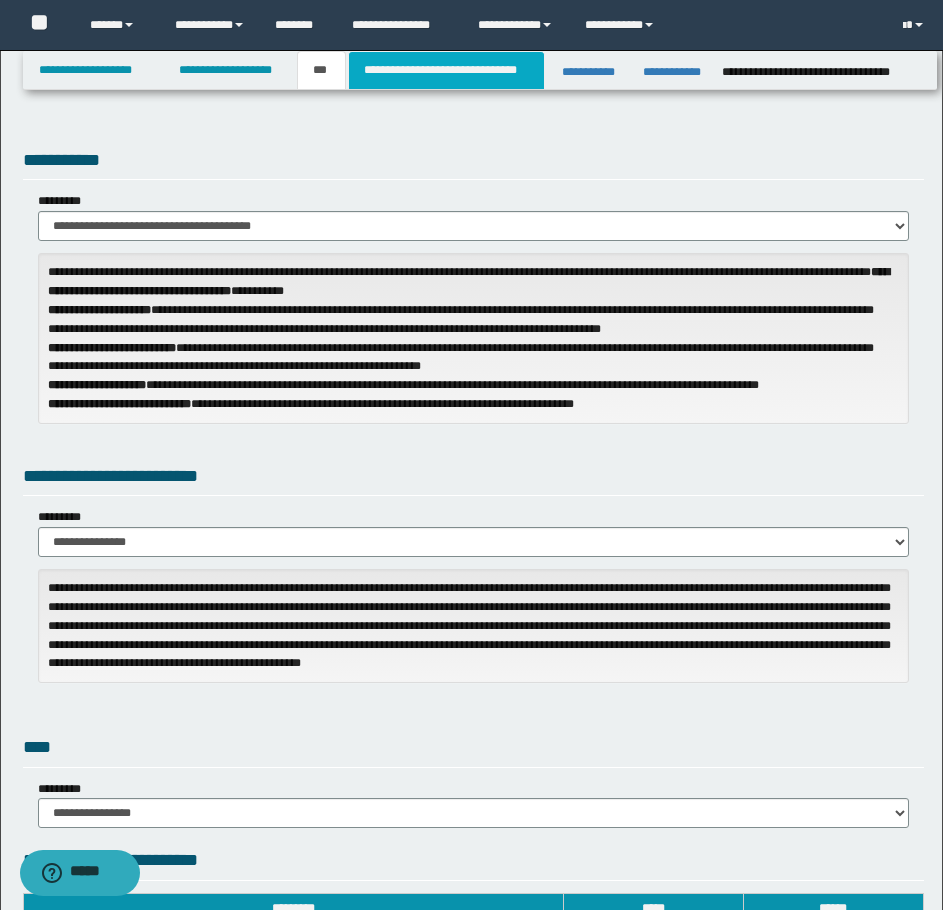 click on "**********" at bounding box center (446, 70) 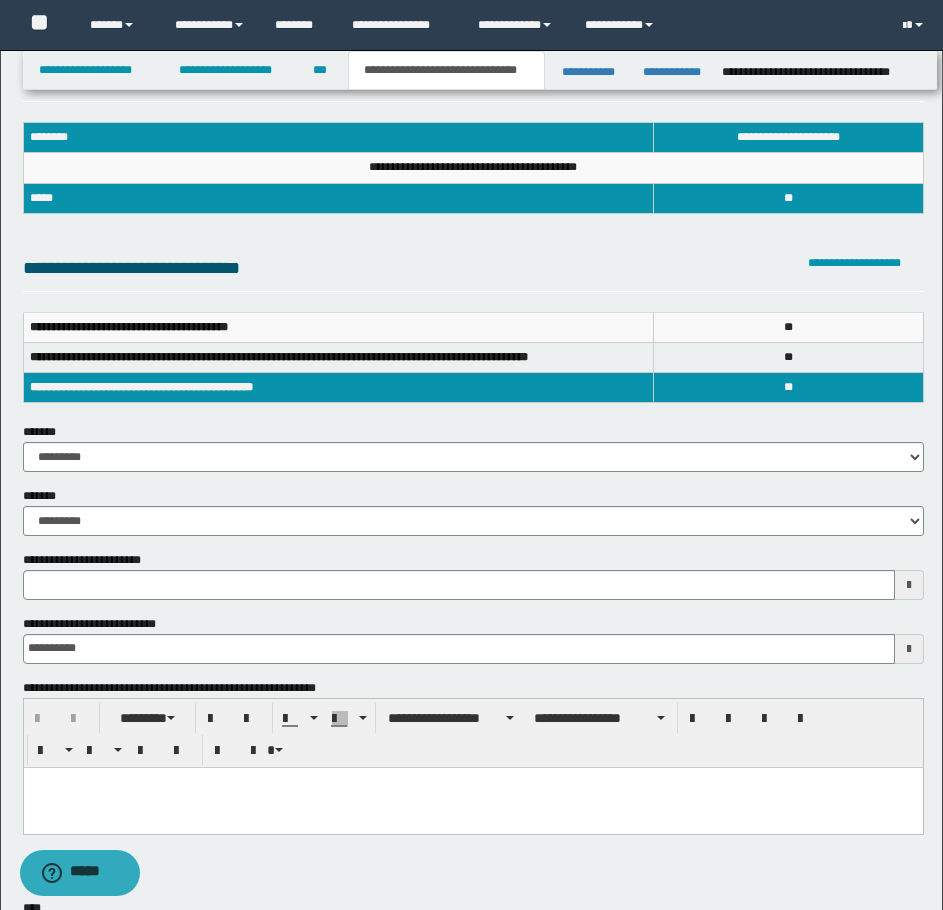 scroll, scrollTop: 0, scrollLeft: 0, axis: both 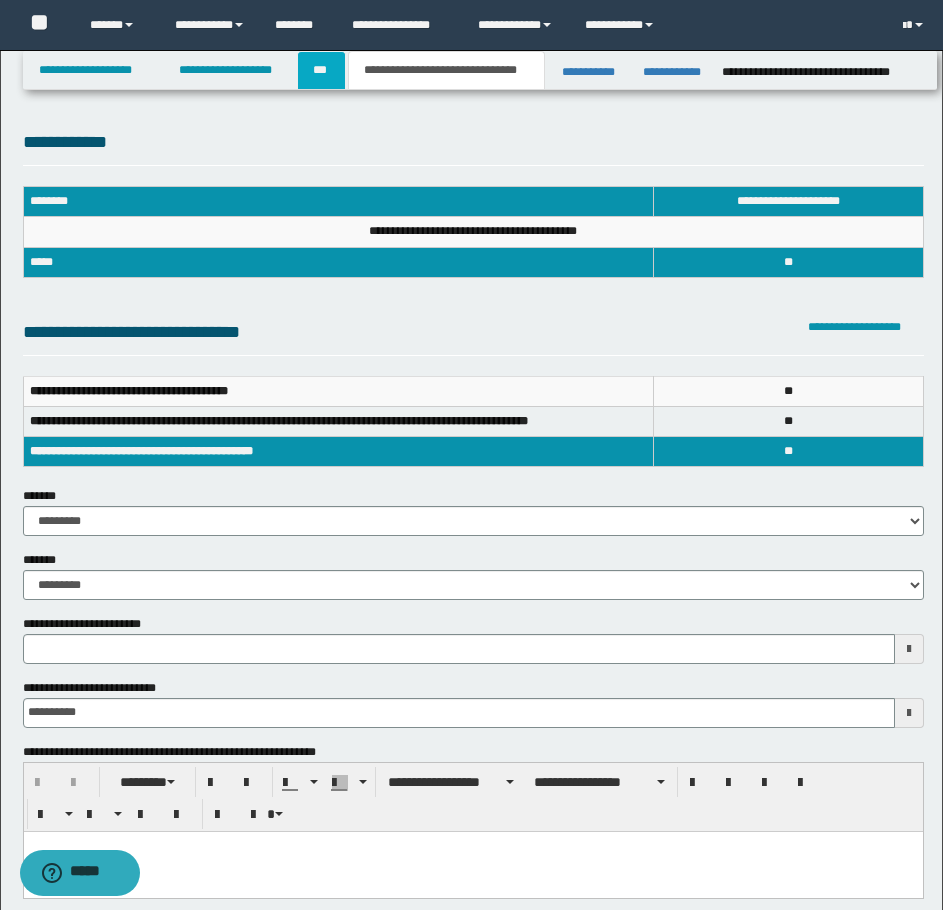 click on "***" at bounding box center [321, 70] 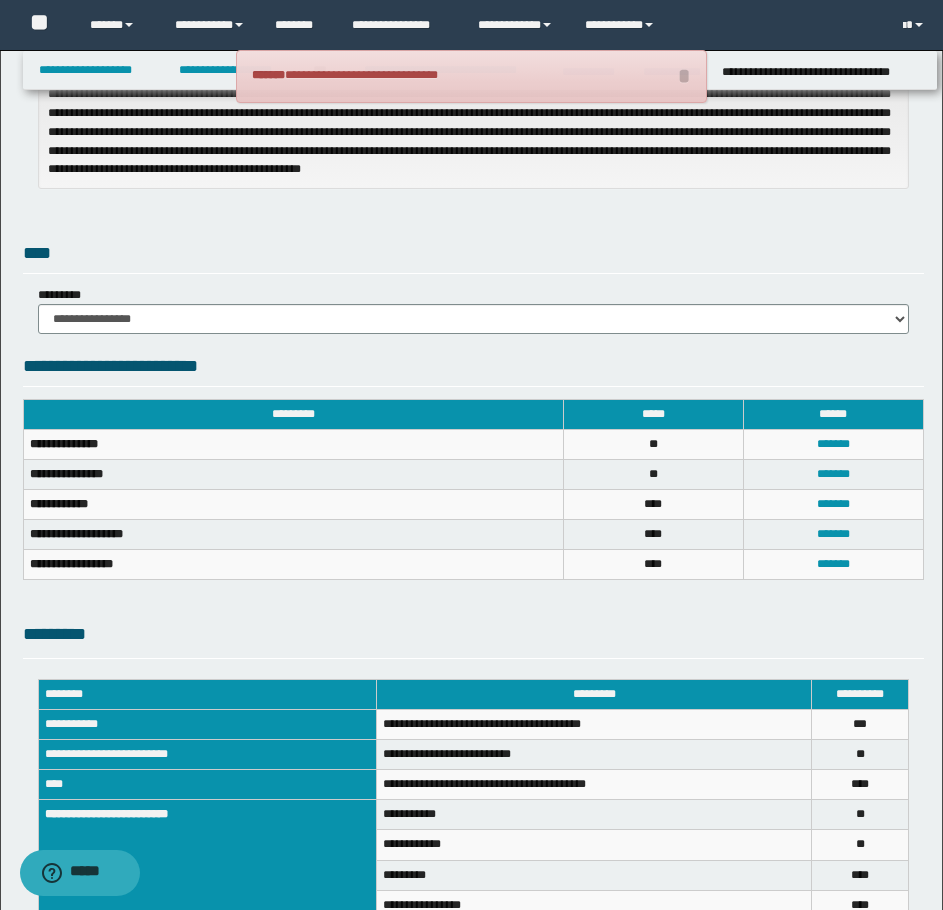 scroll, scrollTop: 694, scrollLeft: 0, axis: vertical 